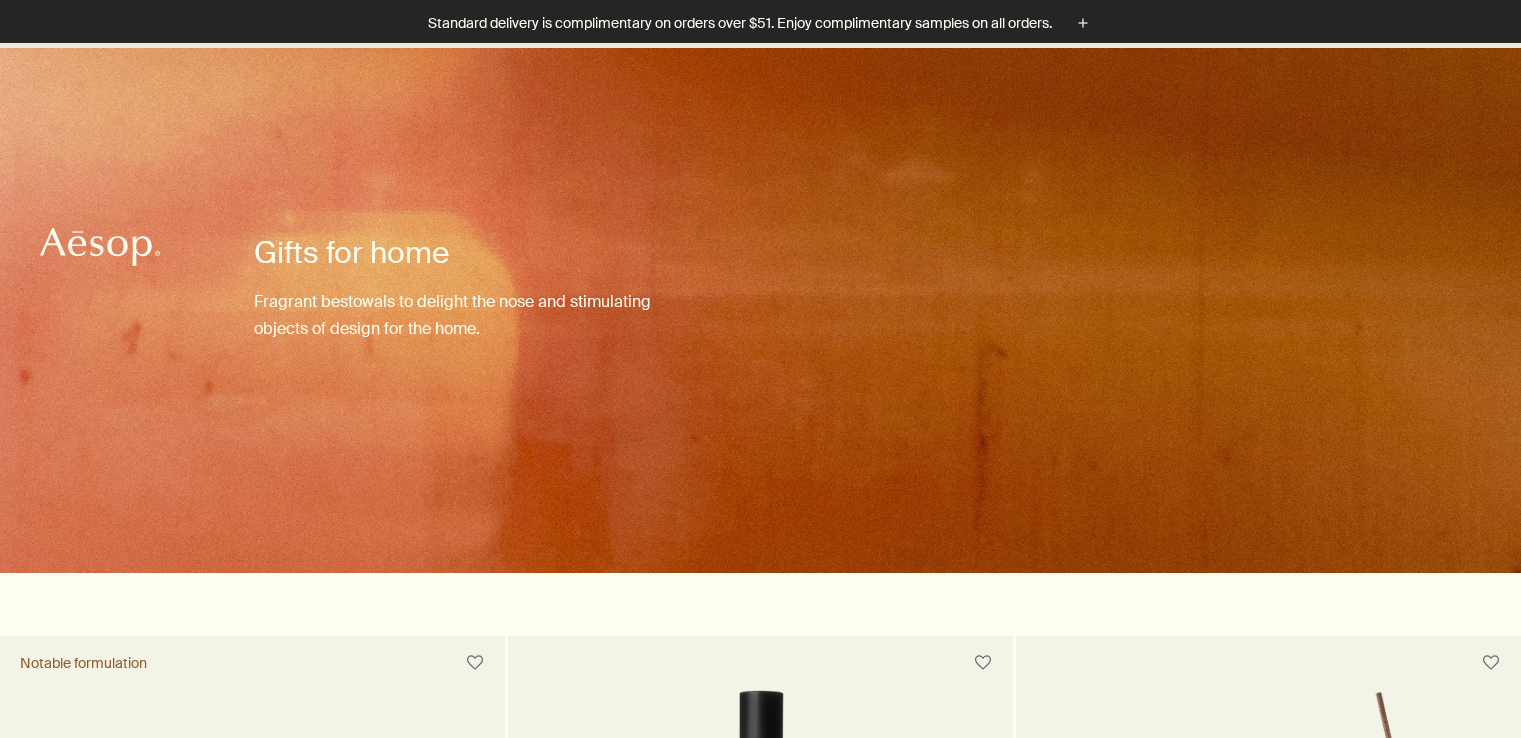 scroll, scrollTop: 785, scrollLeft: 0, axis: vertical 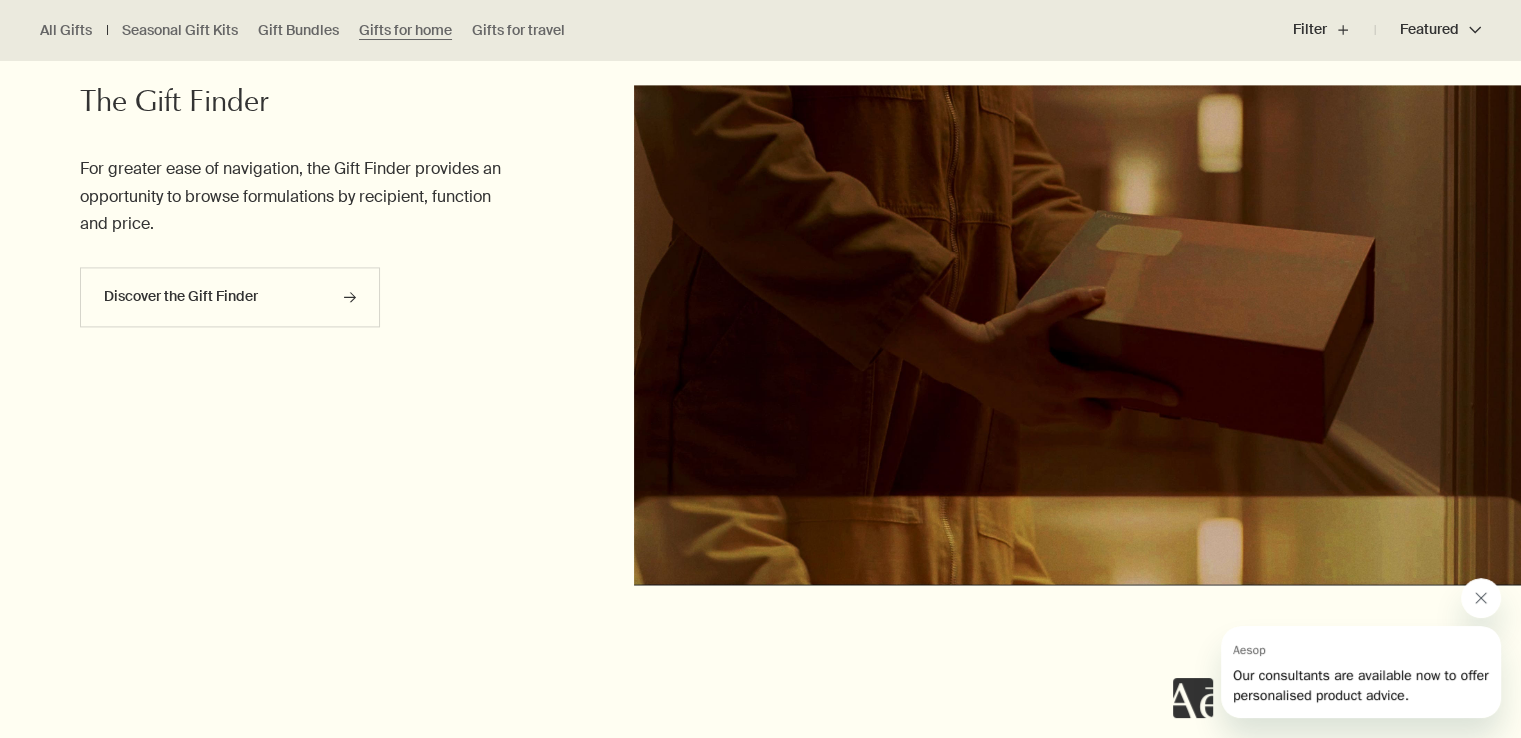 click 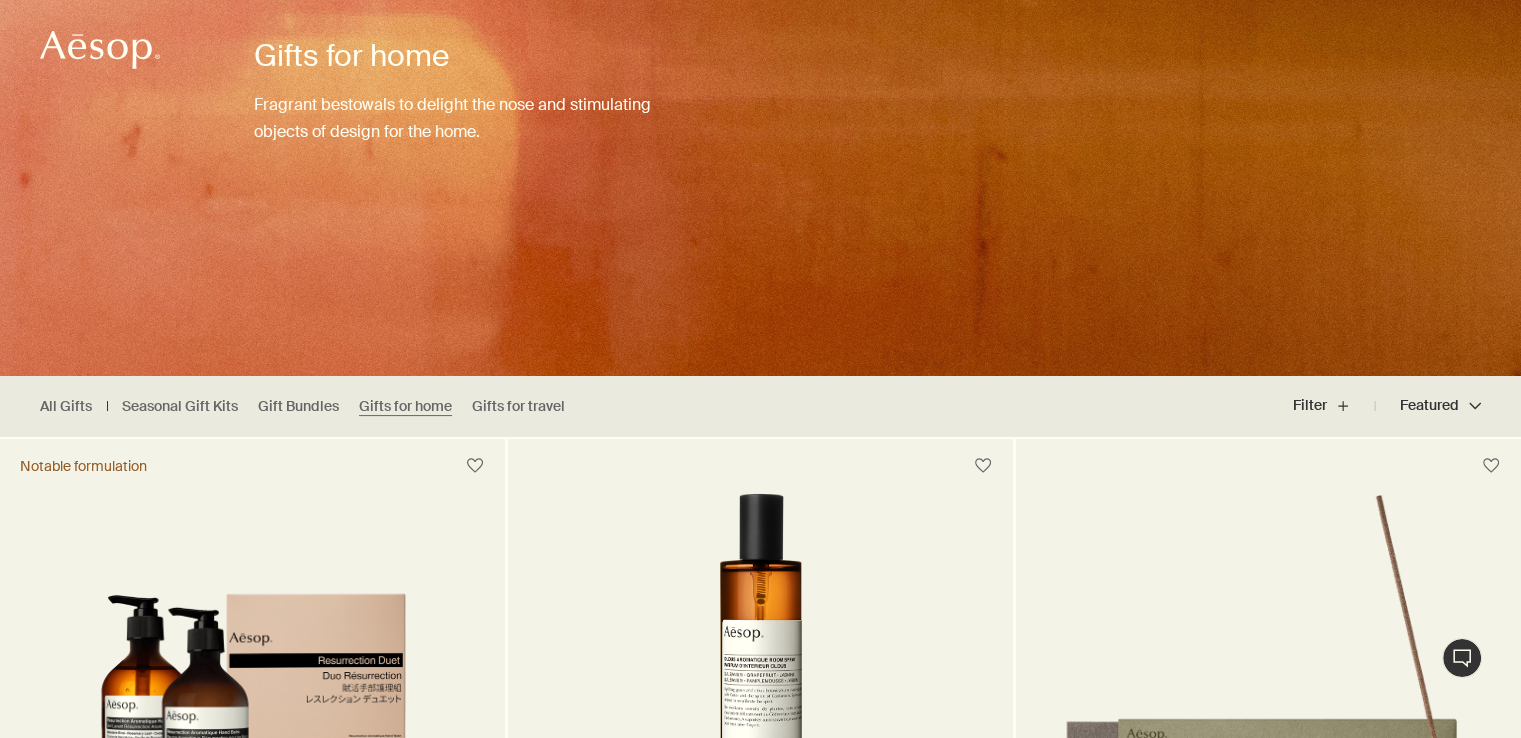 scroll, scrollTop: 200, scrollLeft: 0, axis: vertical 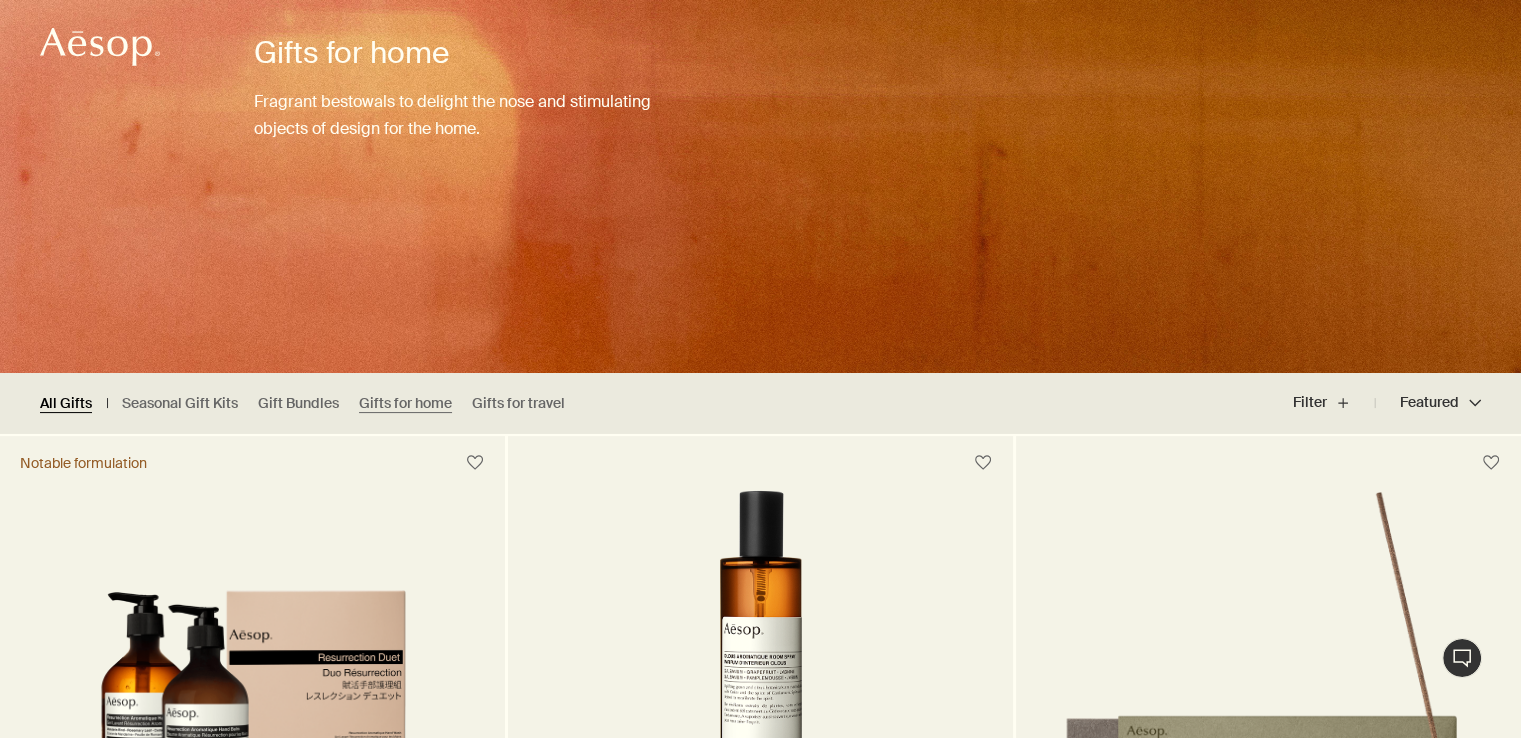 click on "All Gifts" at bounding box center [66, 403] 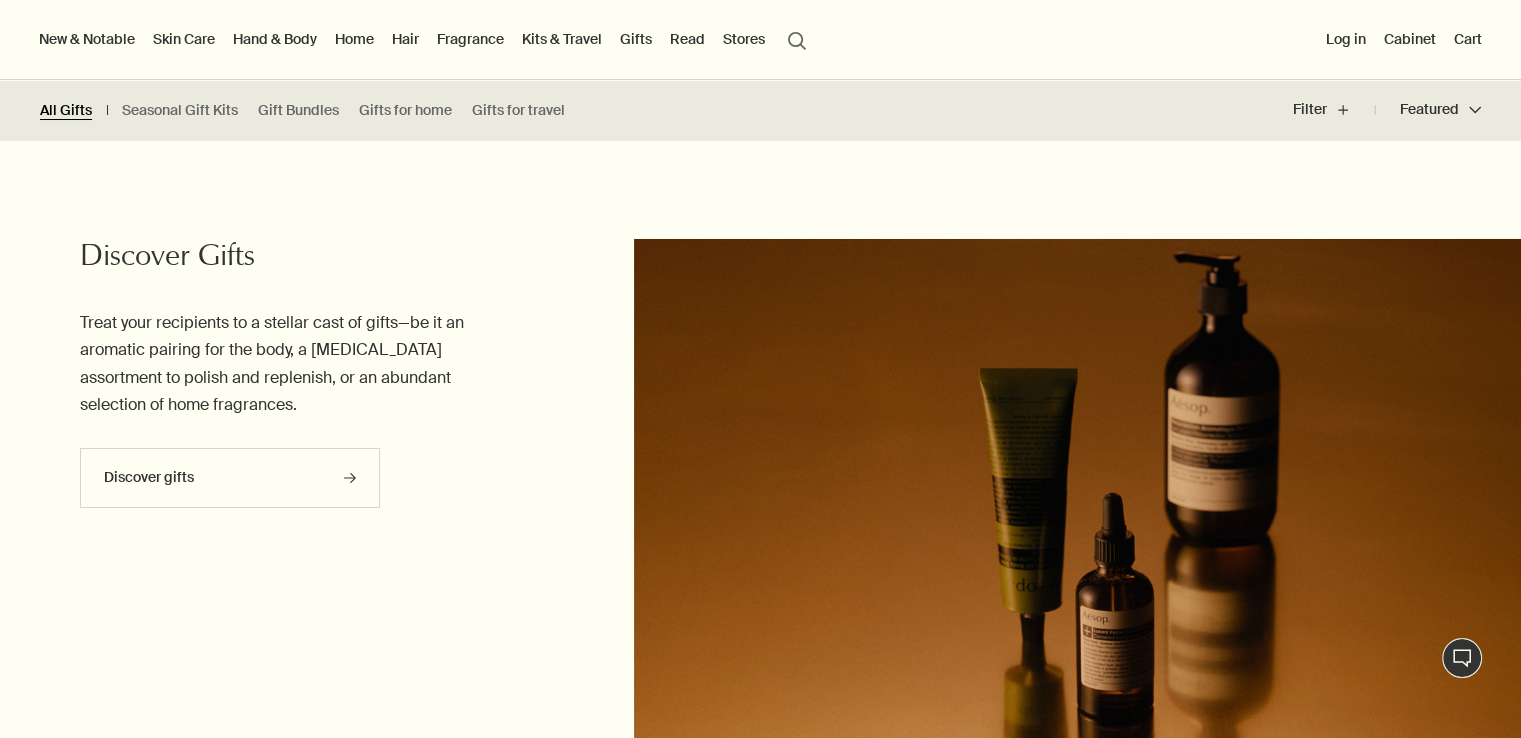 scroll, scrollTop: 7149, scrollLeft: 0, axis: vertical 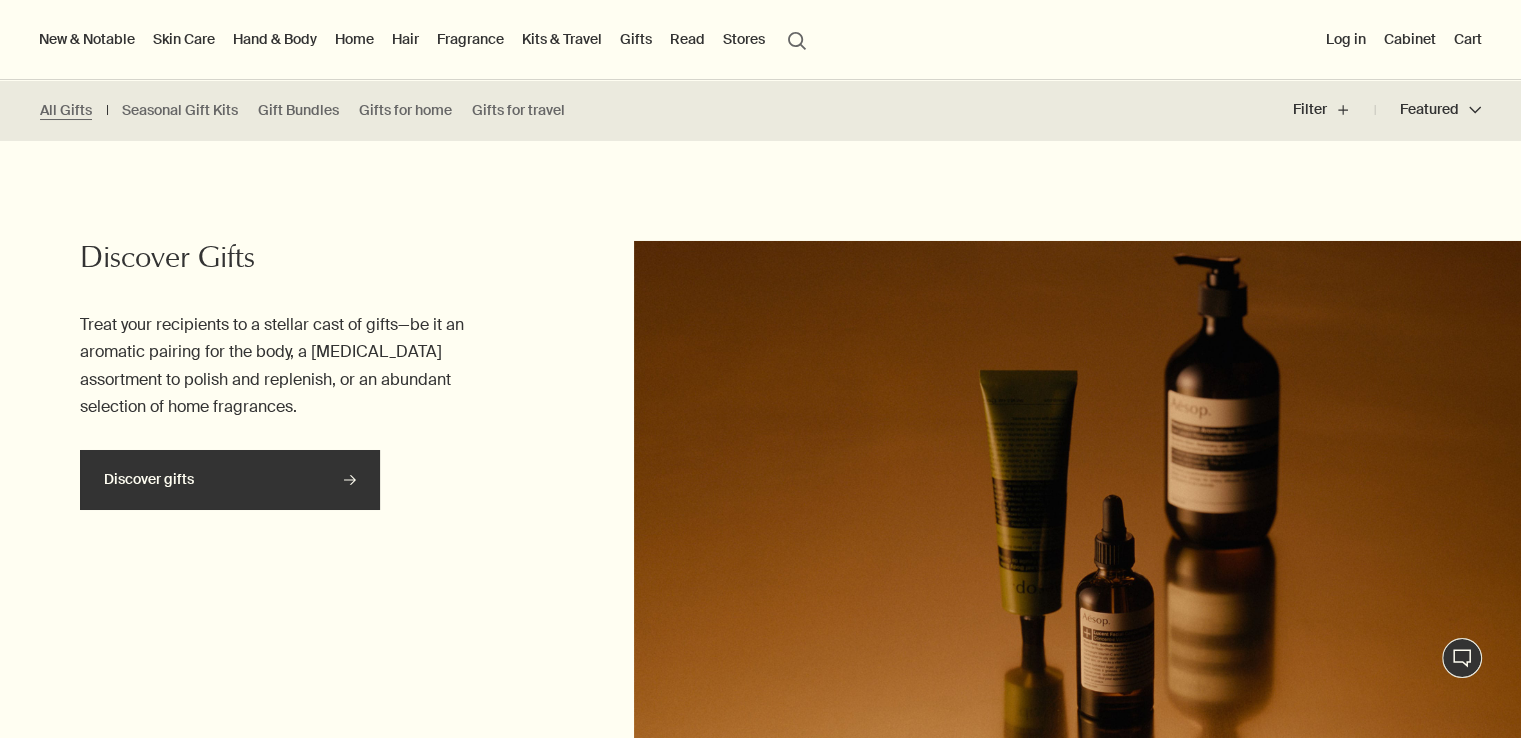 click on "Discover gifts   rightArrow" at bounding box center (230, 480) 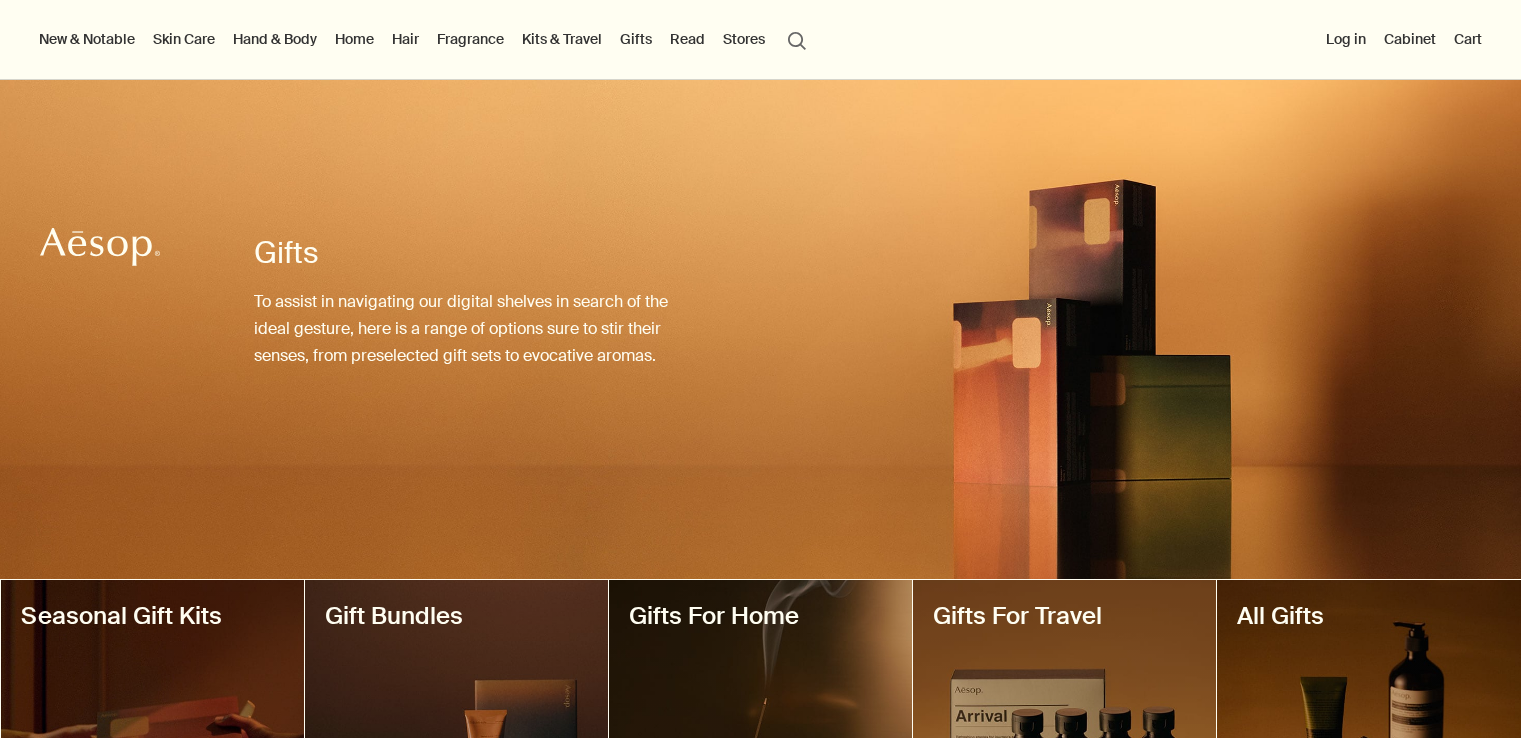 scroll, scrollTop: 400, scrollLeft: 0, axis: vertical 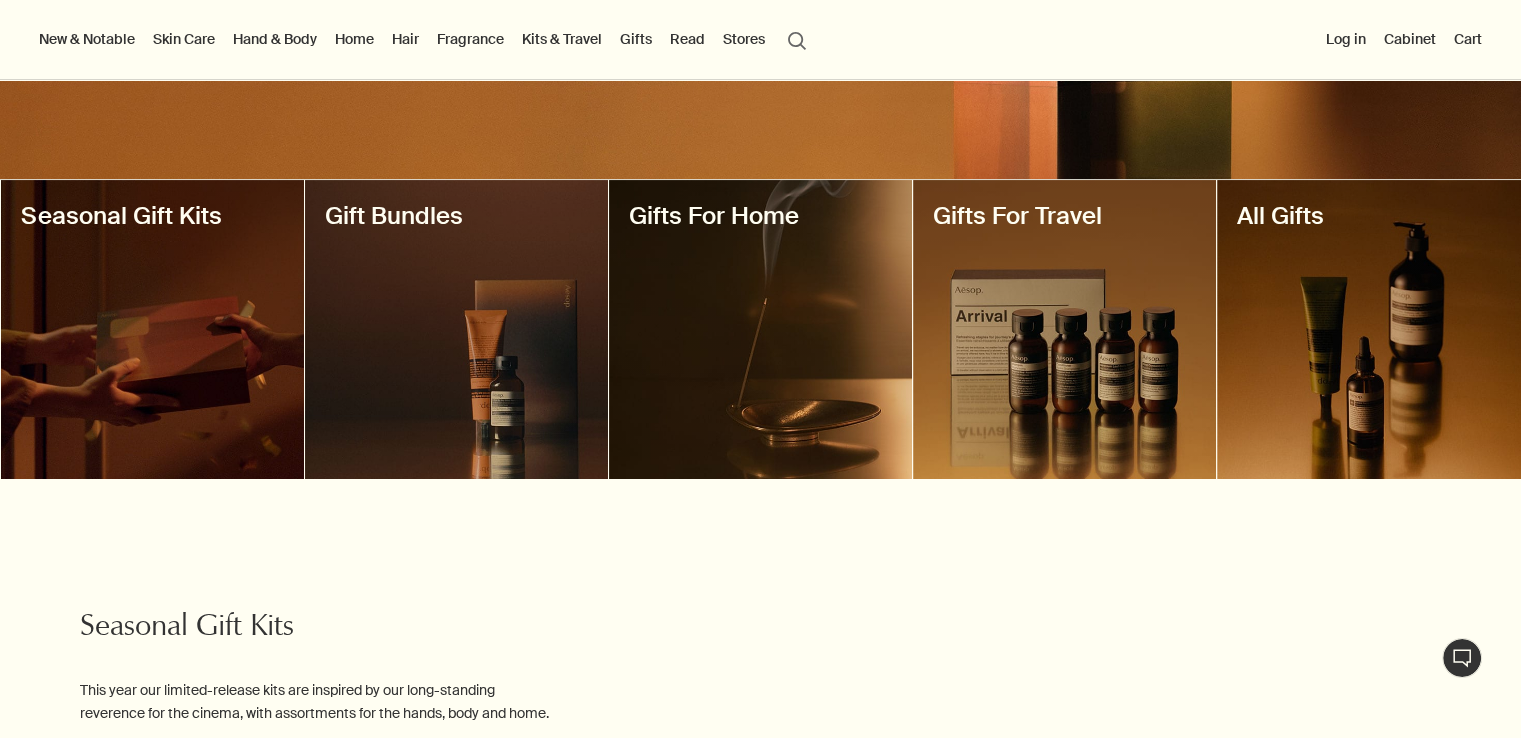 click at bounding box center (456, 329) 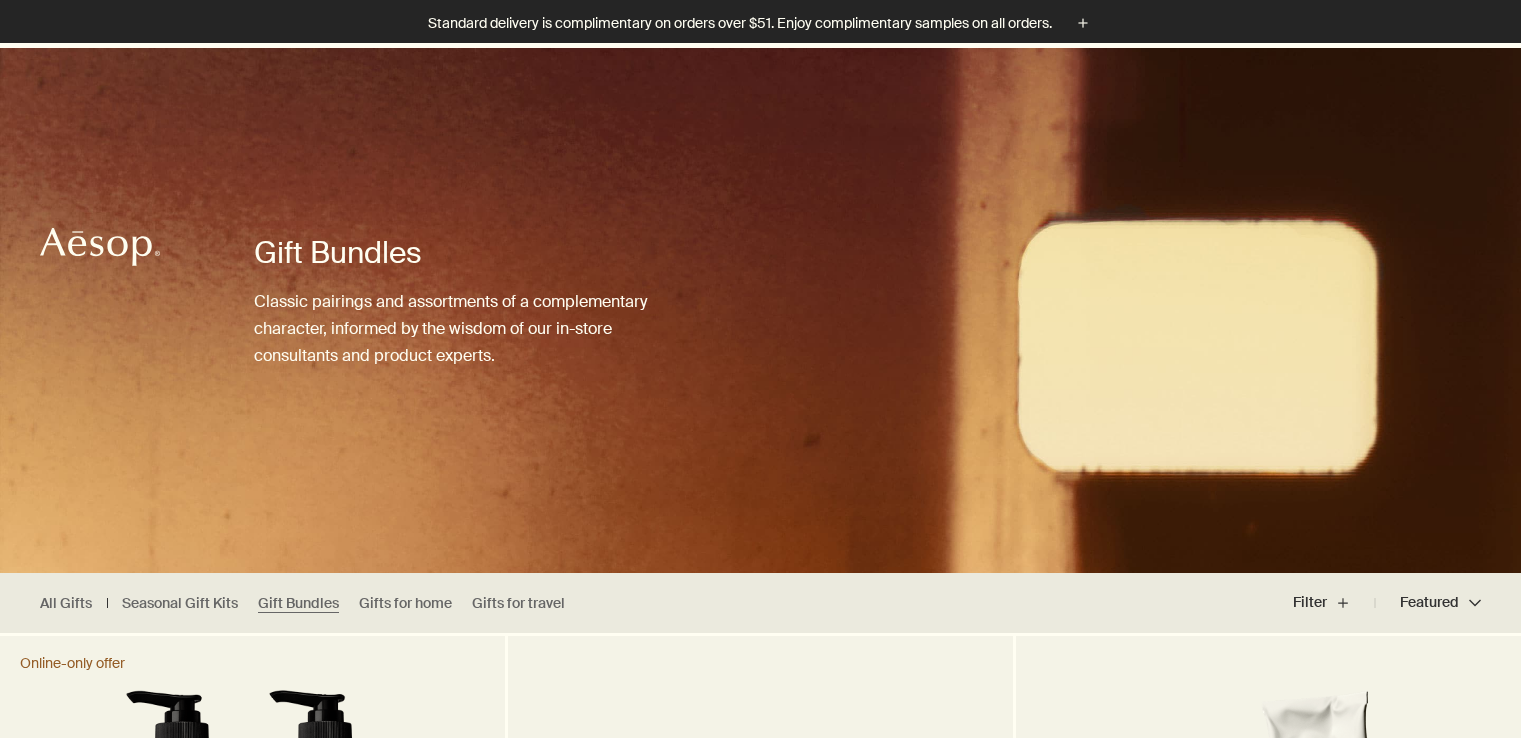 scroll, scrollTop: 811, scrollLeft: 0, axis: vertical 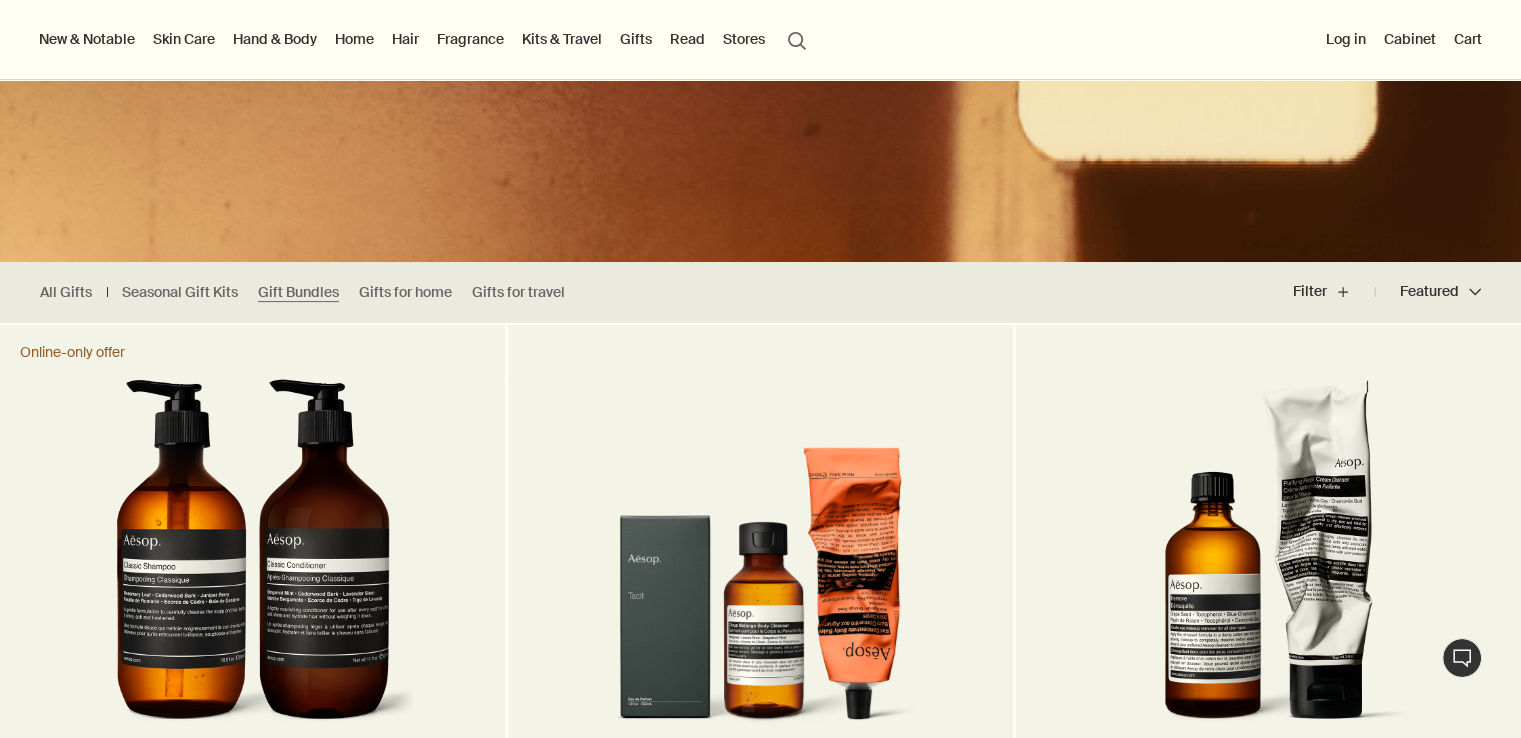 click at bounding box center [761, 564] 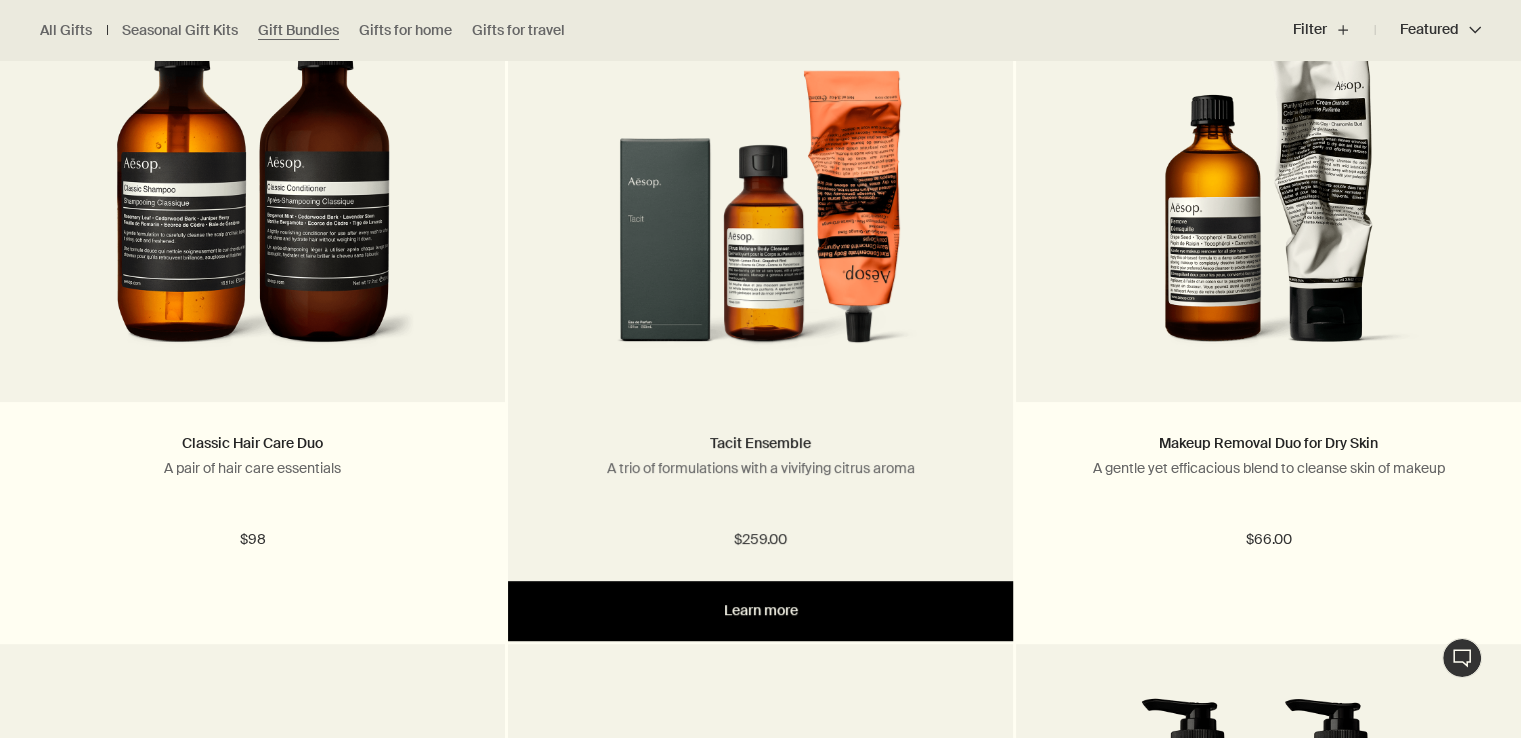 scroll, scrollTop: 711, scrollLeft: 0, axis: vertical 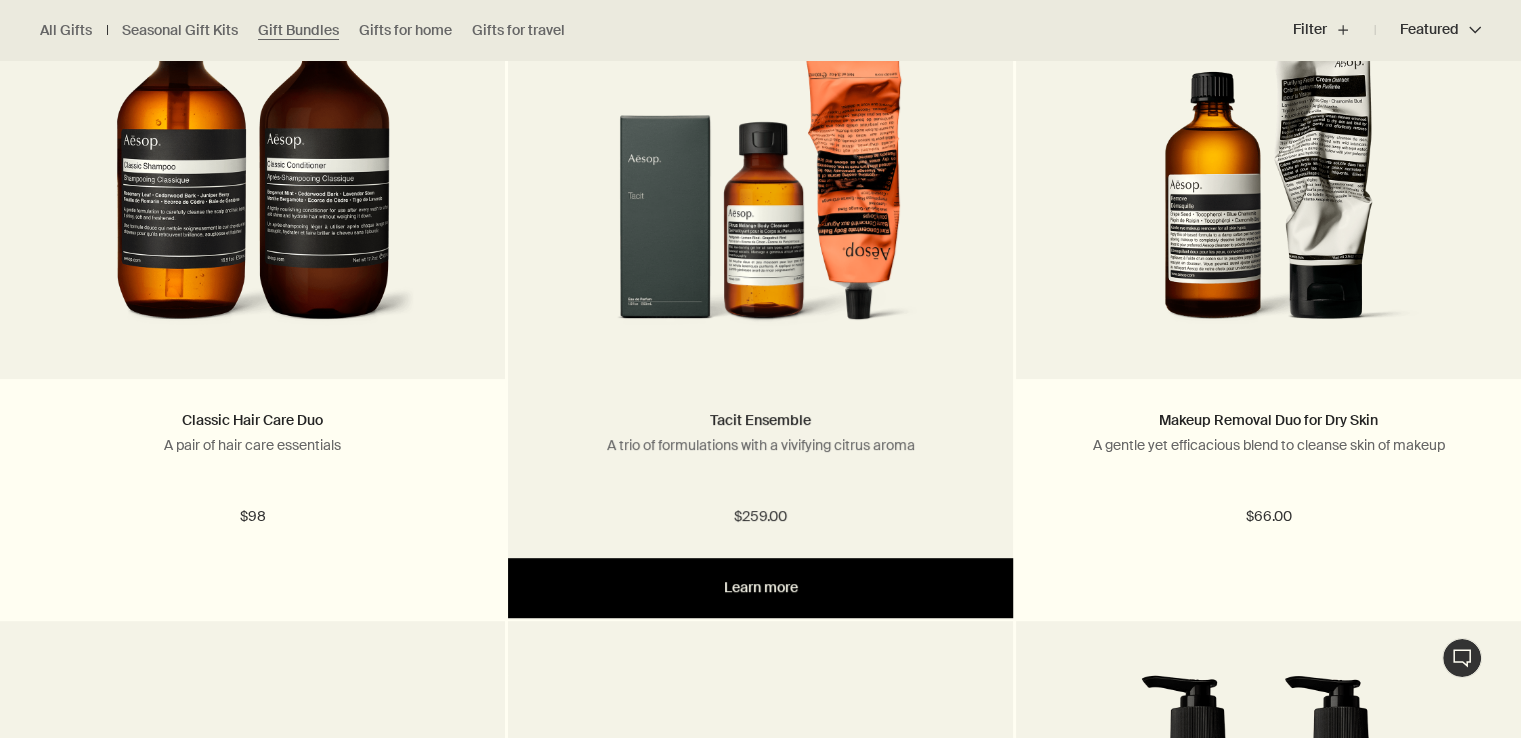 click on "Learn more" at bounding box center [760, 588] 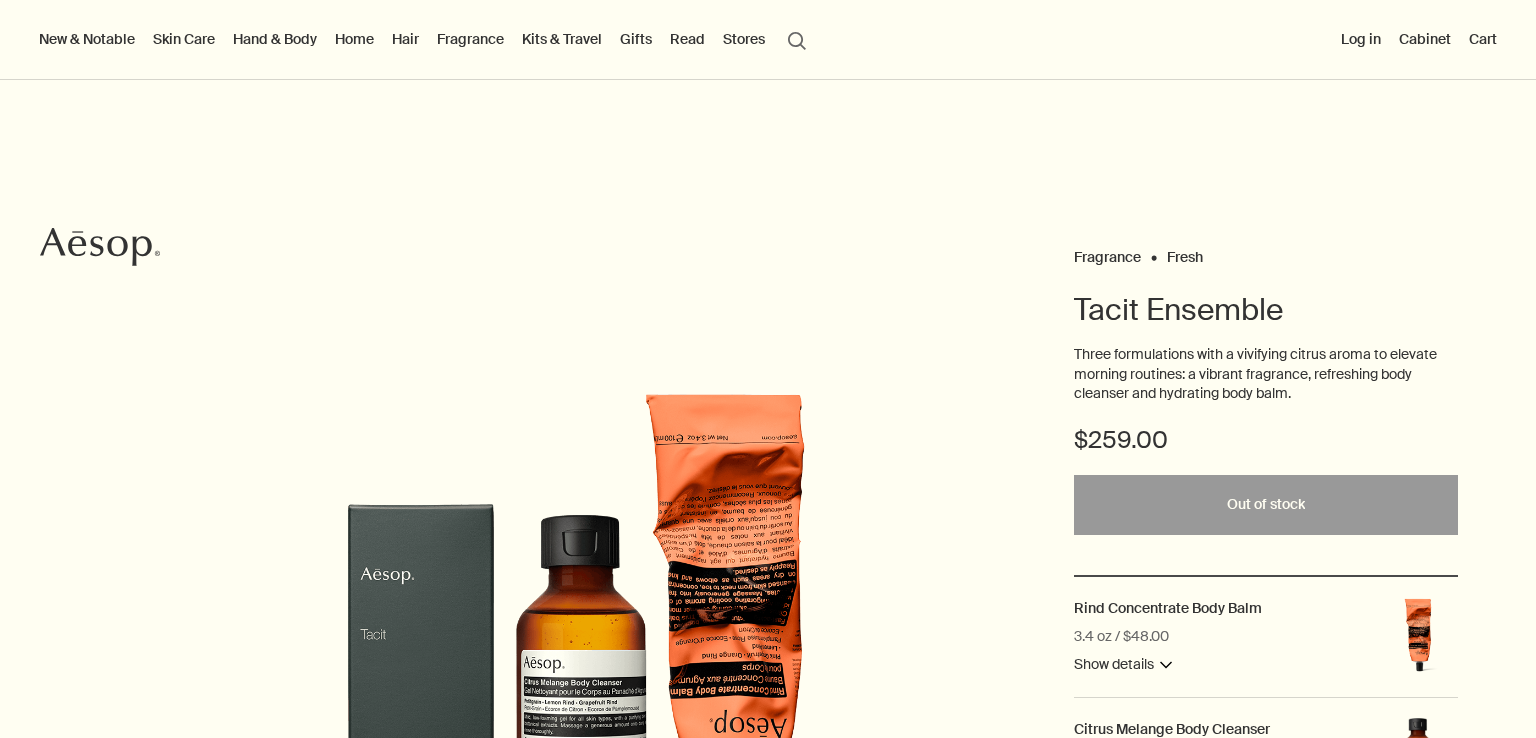 scroll, scrollTop: 0, scrollLeft: 0, axis: both 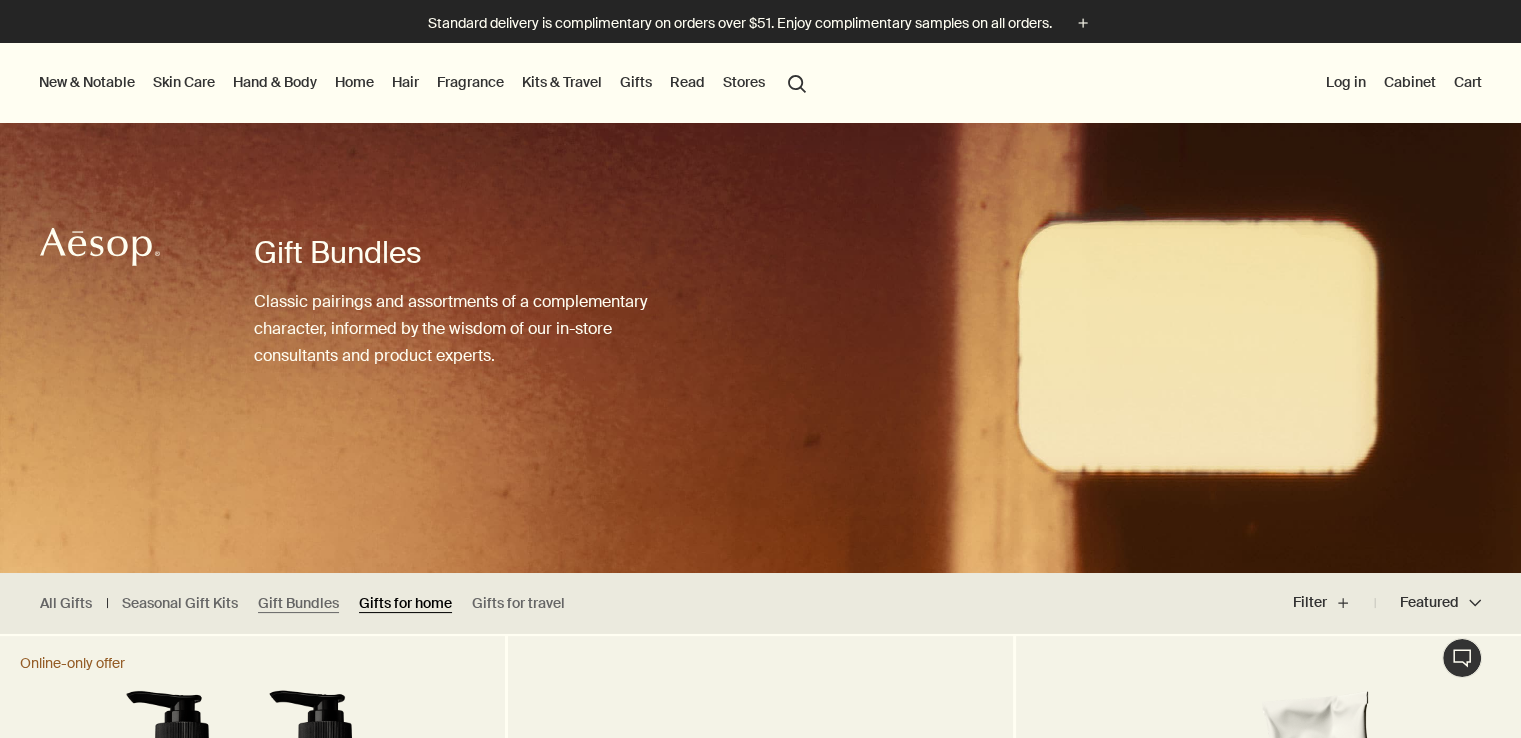 click on "Gifts for home" at bounding box center [405, 603] 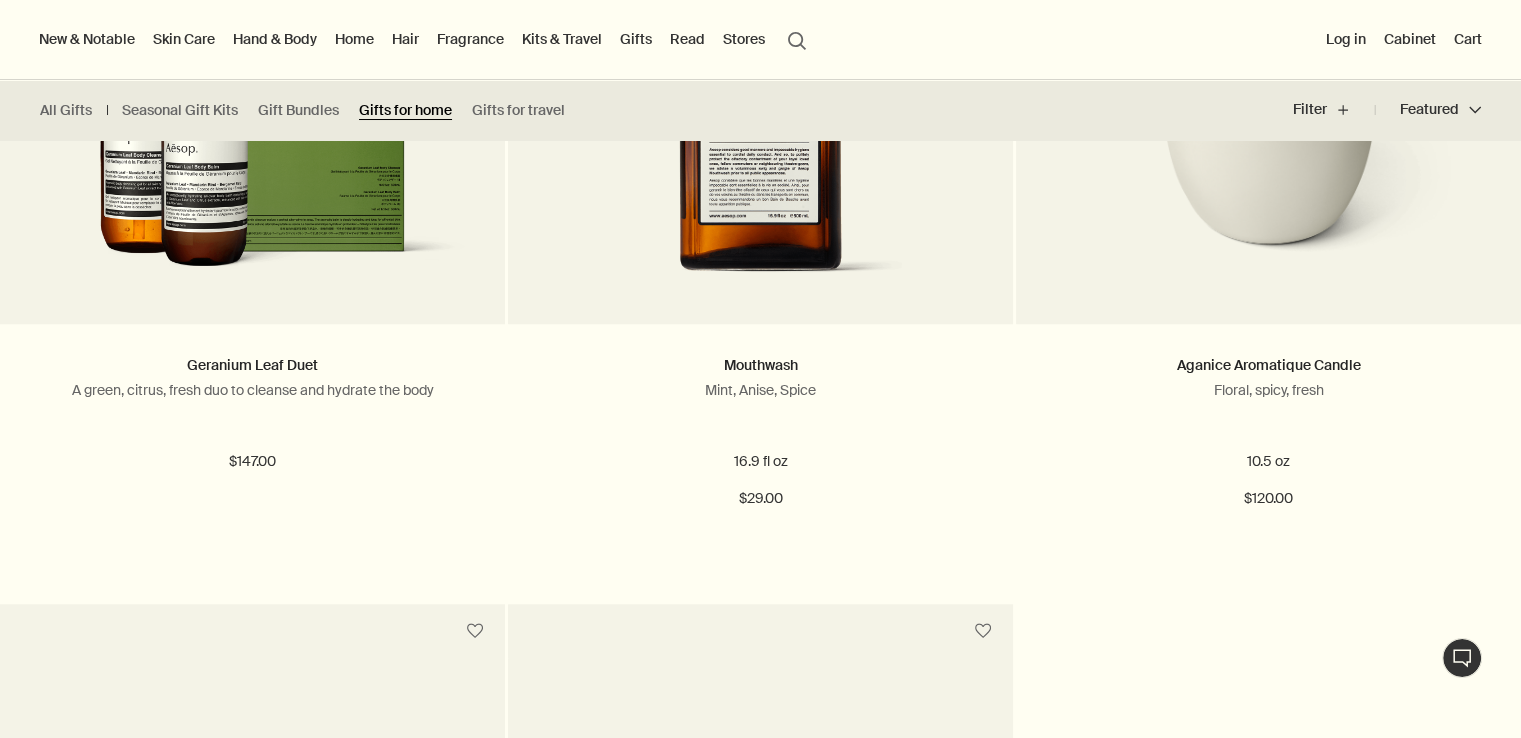 scroll, scrollTop: 1300, scrollLeft: 0, axis: vertical 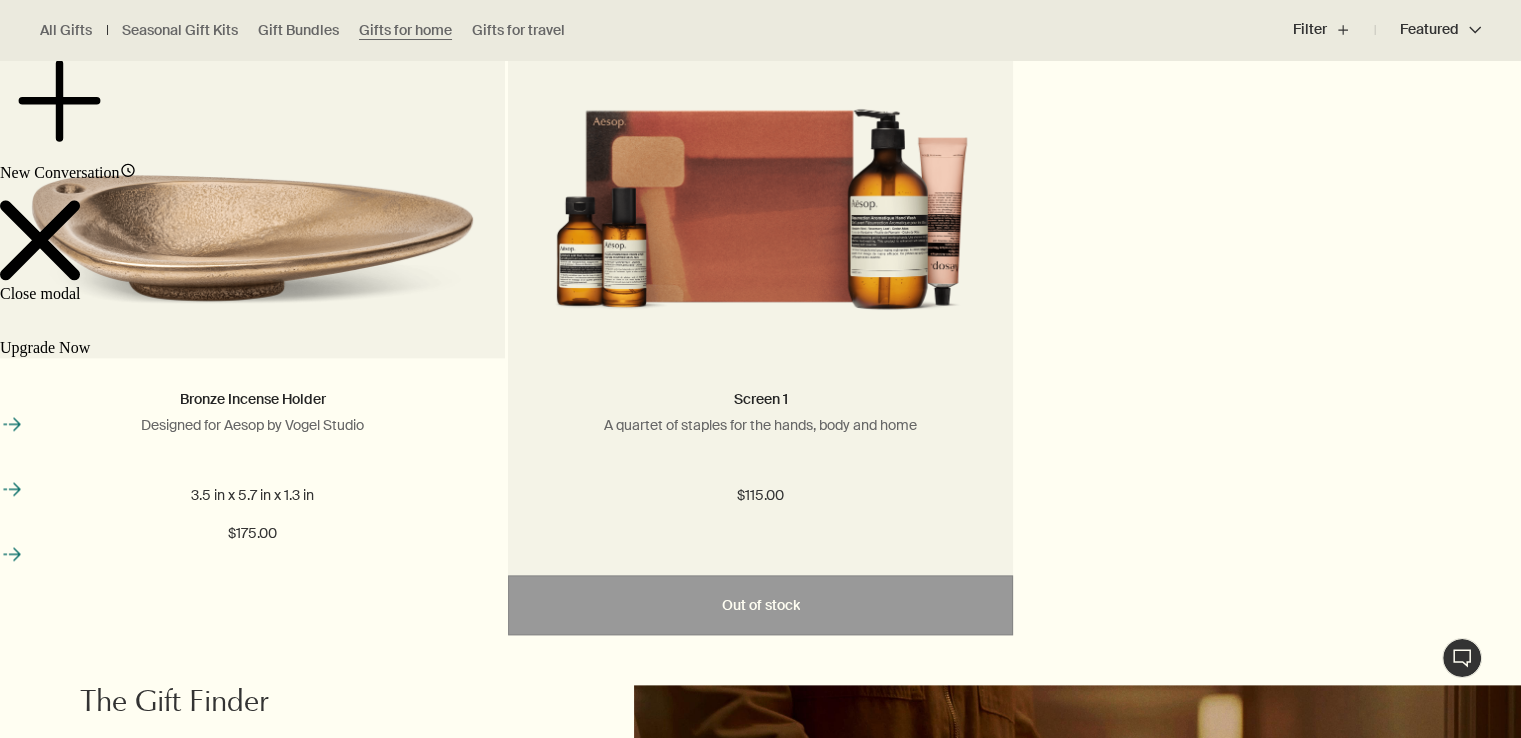 click at bounding box center [760, 193] 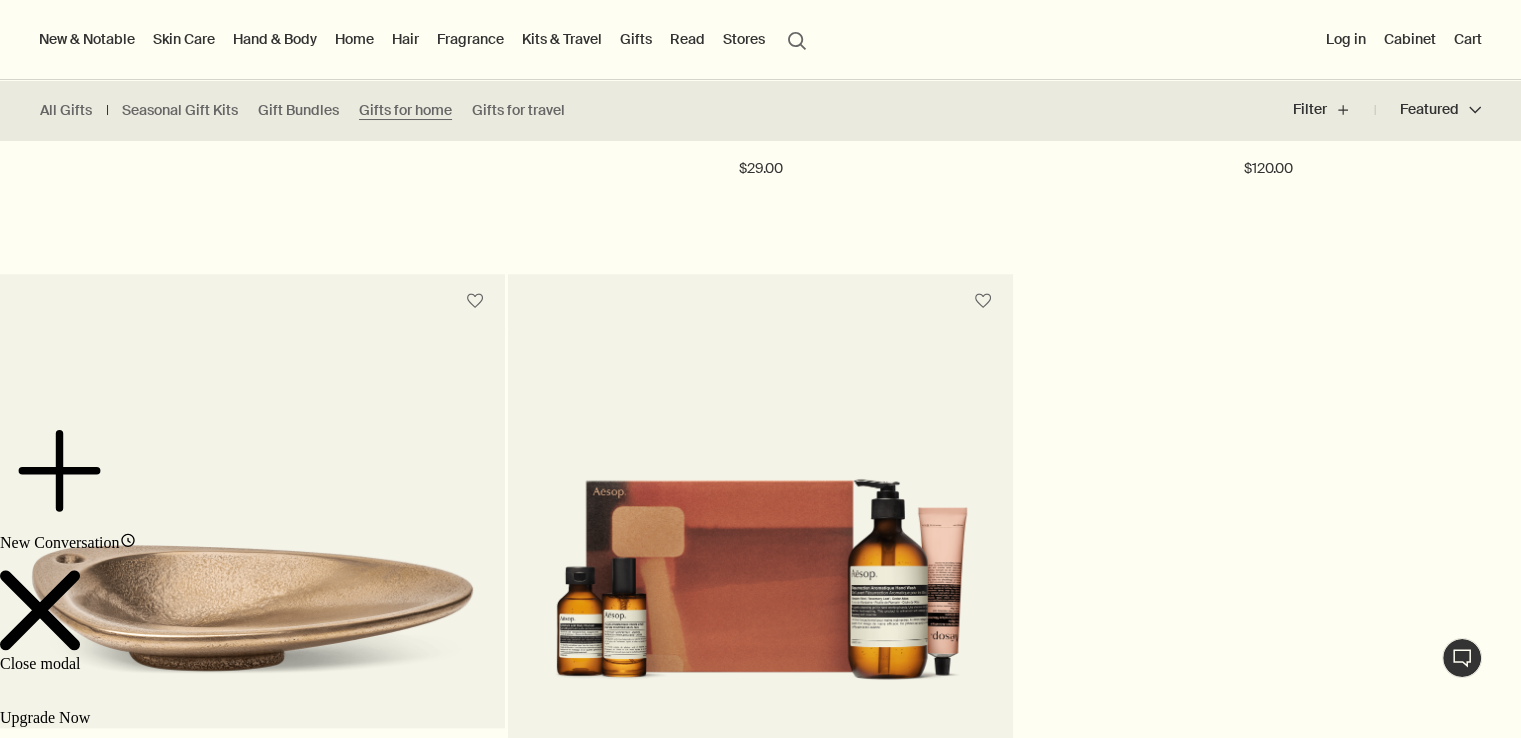 scroll, scrollTop: 1800, scrollLeft: 0, axis: vertical 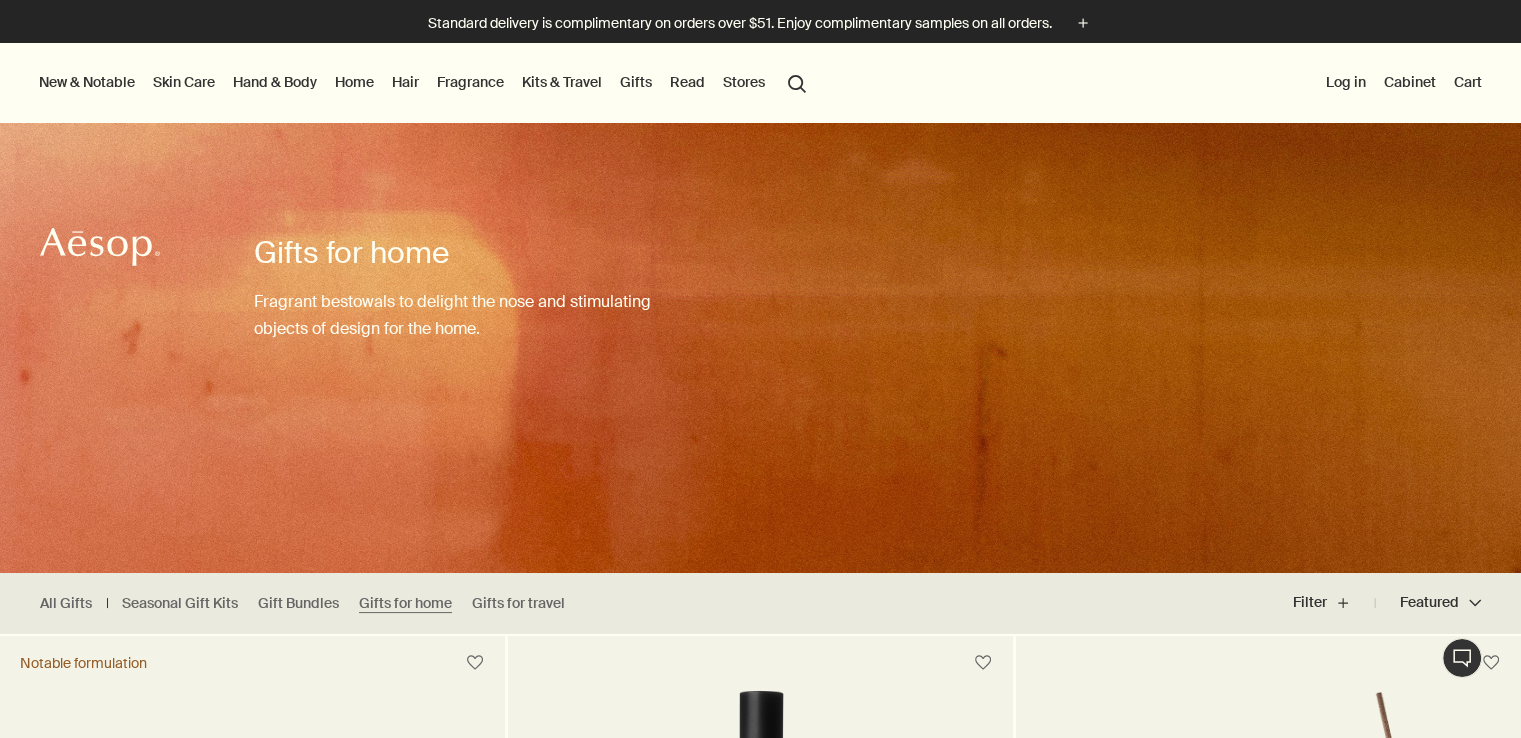 click on "Kits & Travel" at bounding box center (562, 82) 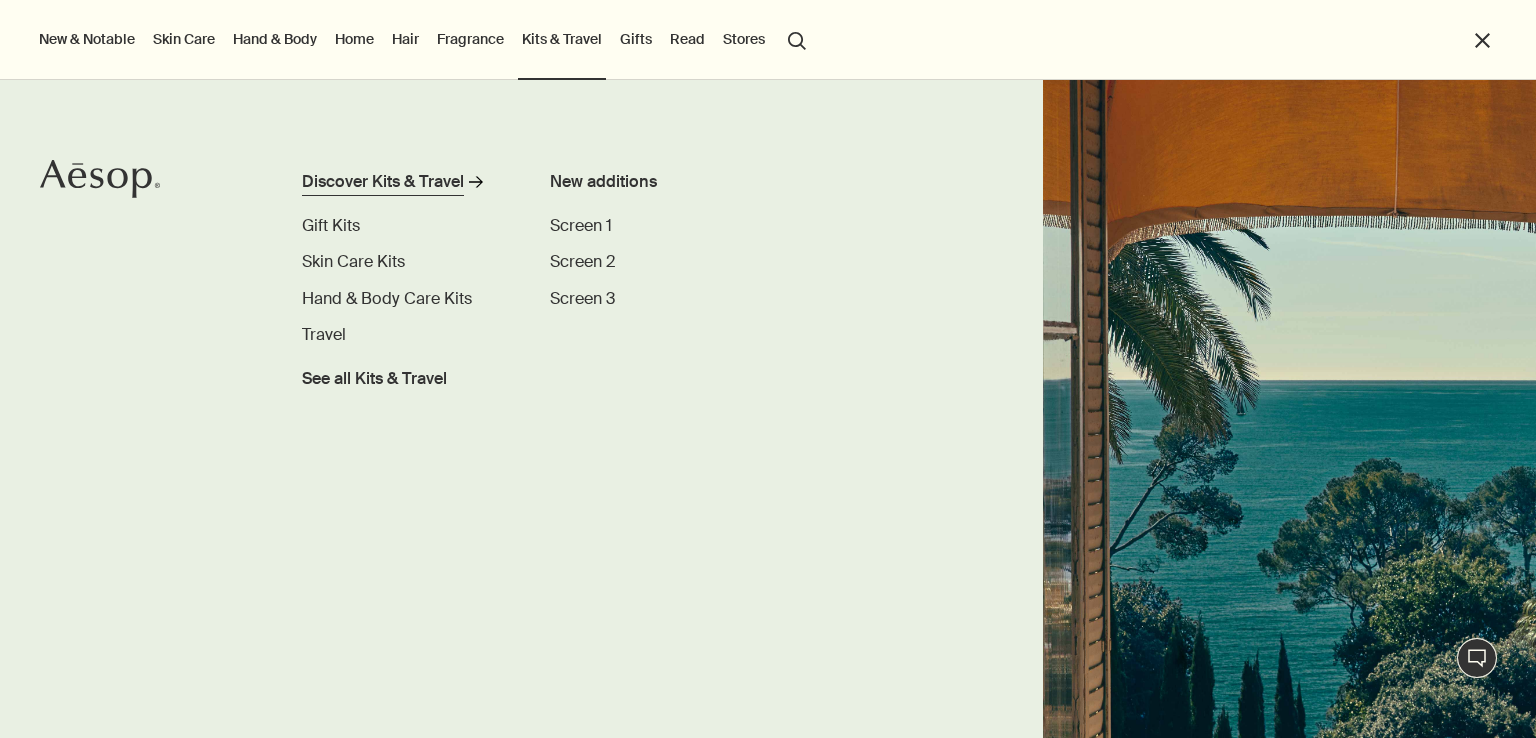 click on "Discover Kits & Travel" at bounding box center (383, 182) 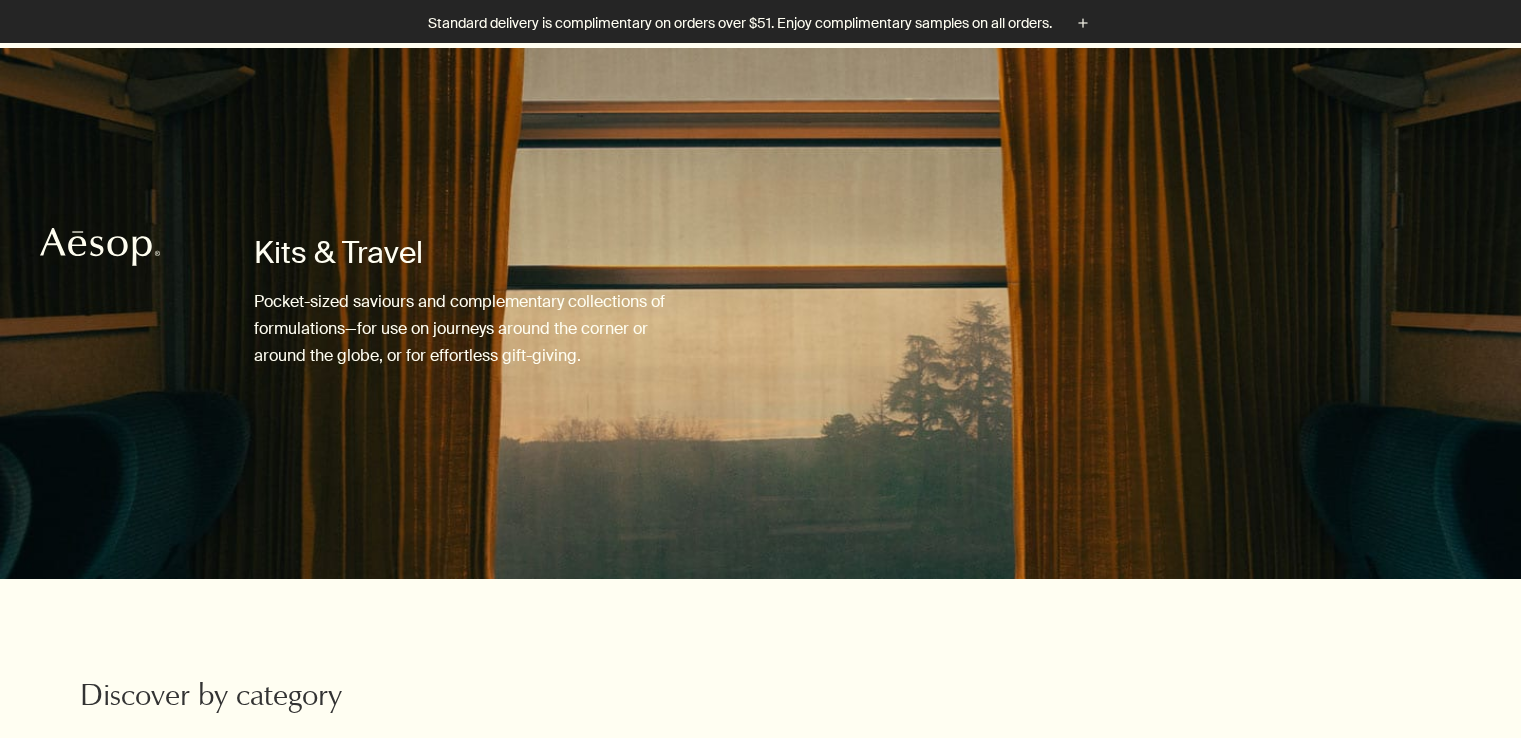 scroll, scrollTop: 900, scrollLeft: 0, axis: vertical 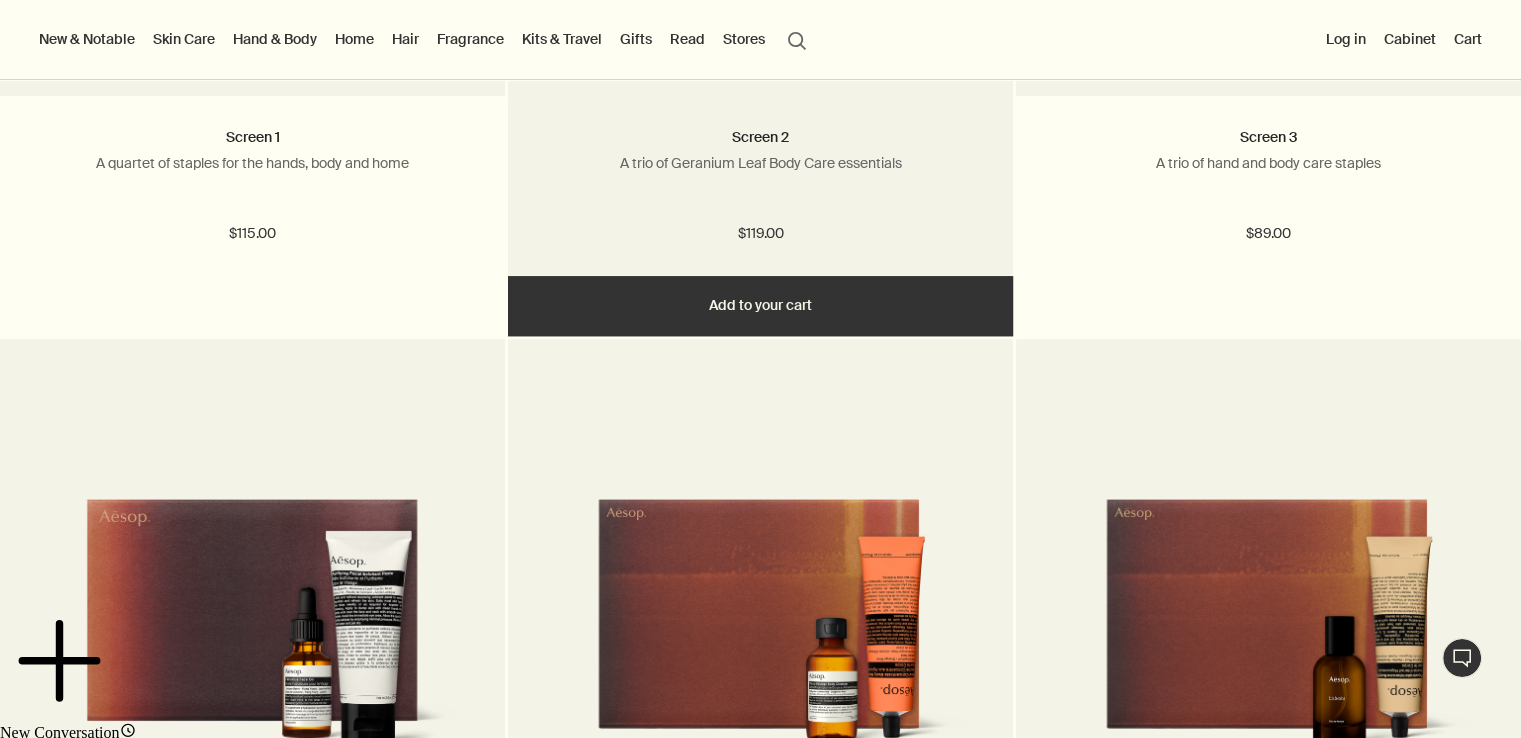 click on "Add Add to your cart" at bounding box center (760, 306) 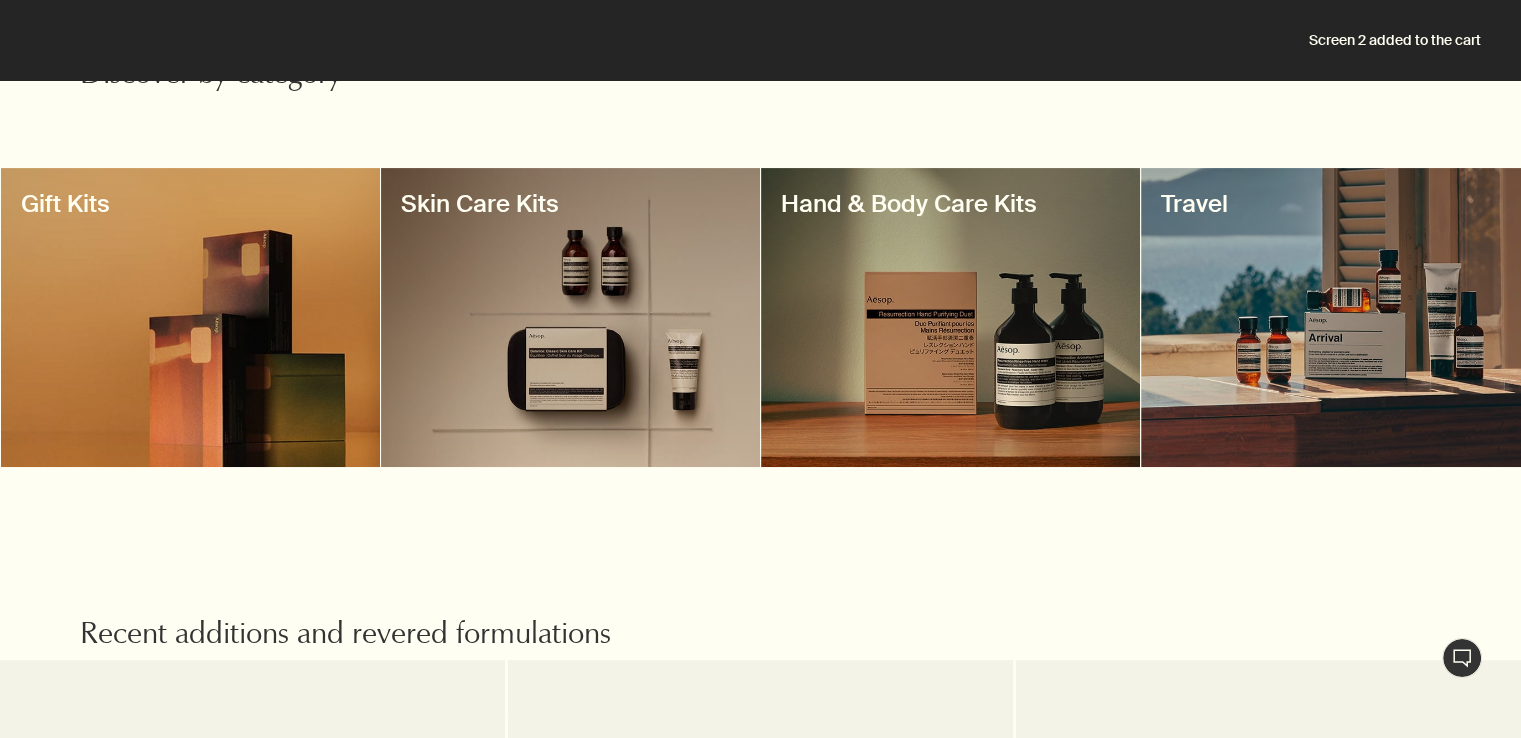 scroll, scrollTop: 540, scrollLeft: 0, axis: vertical 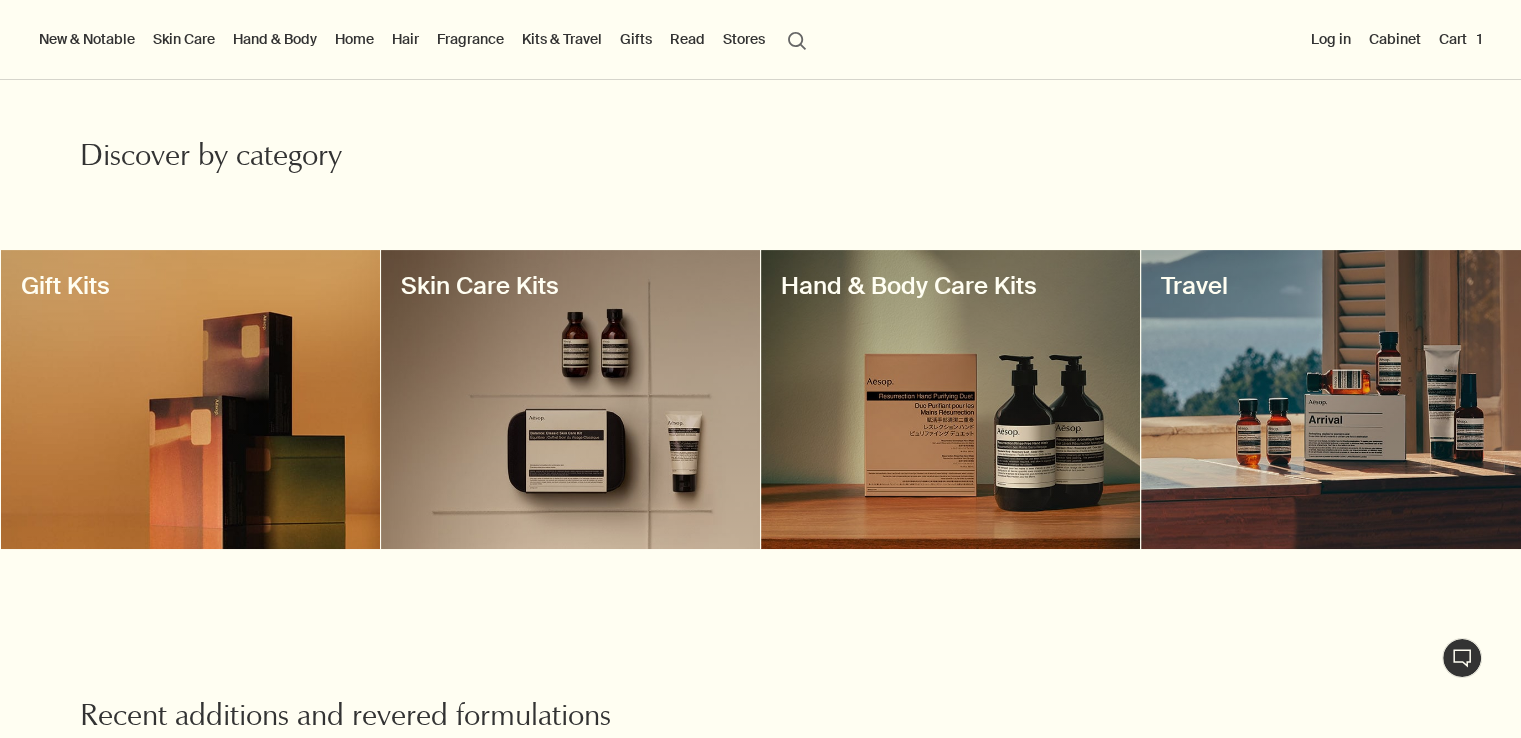 click at bounding box center [570, 399] 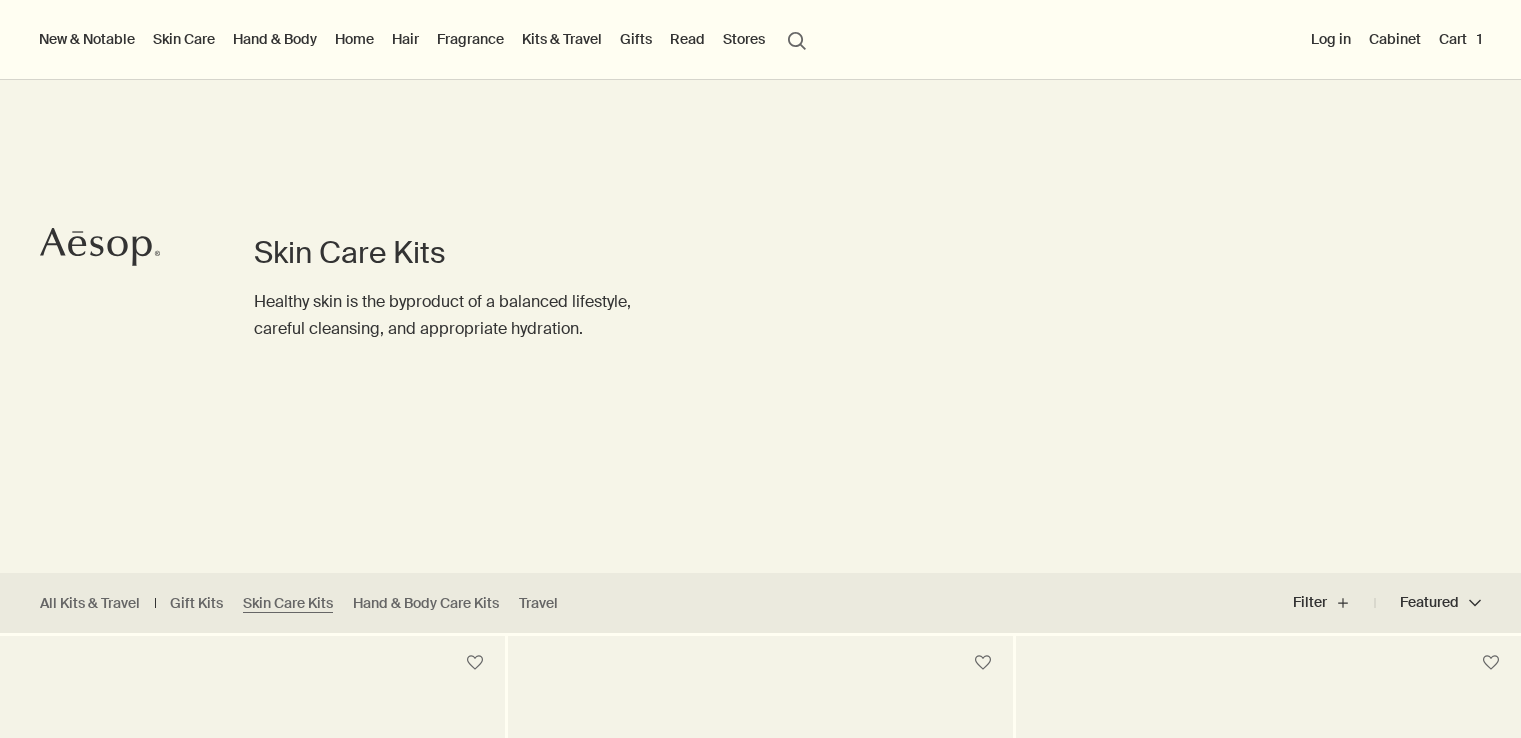 scroll, scrollTop: 500, scrollLeft: 0, axis: vertical 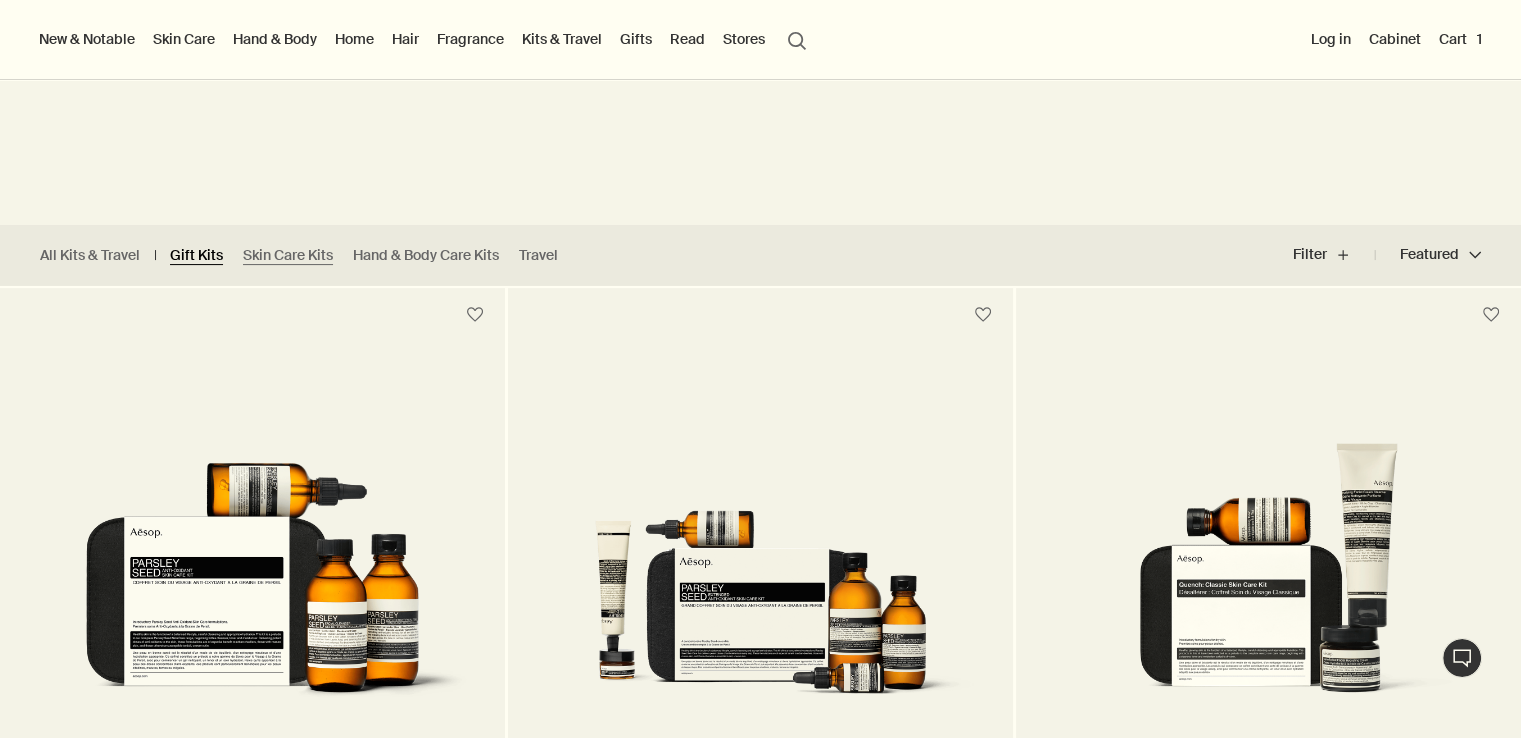 click on "Gift Kits" at bounding box center (196, 255) 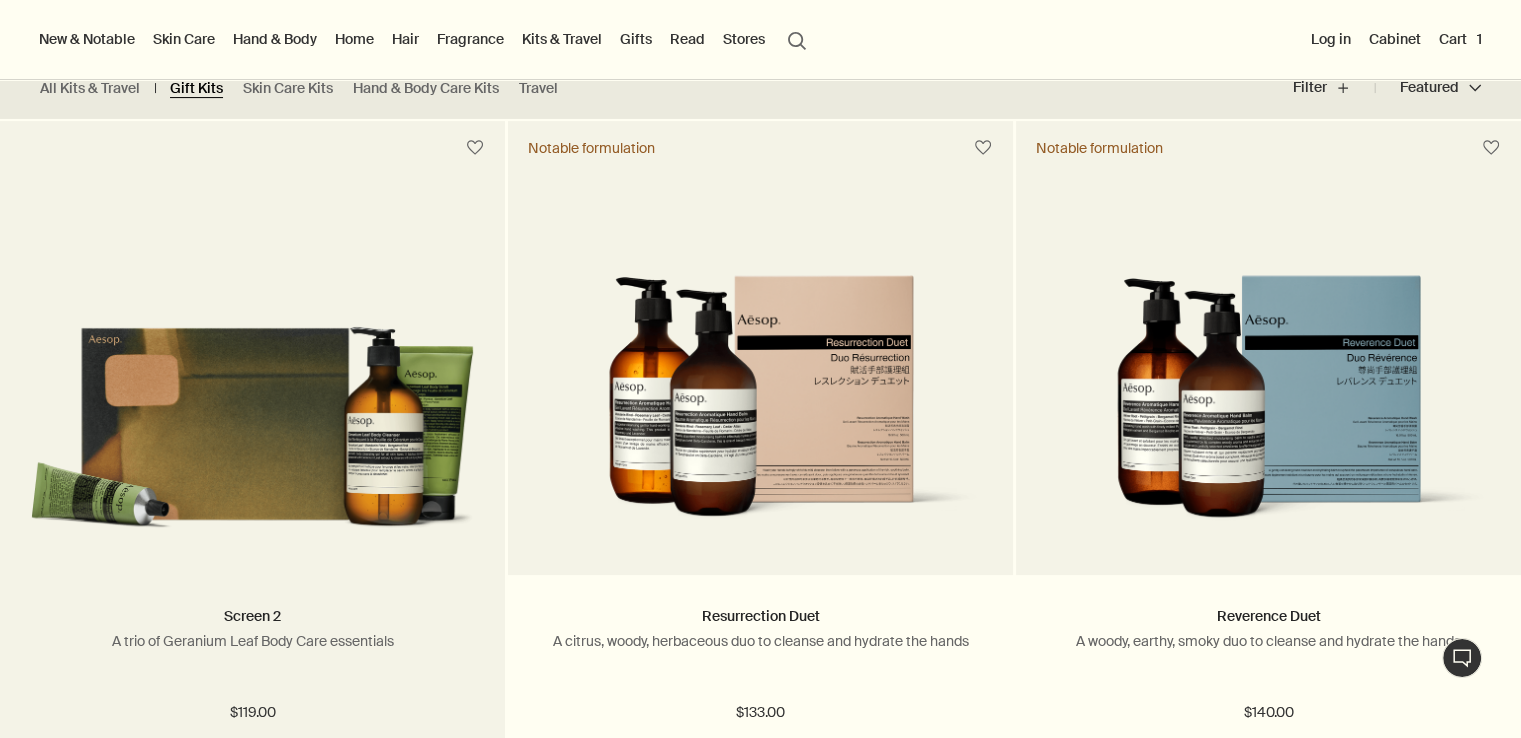 scroll, scrollTop: 500, scrollLeft: 0, axis: vertical 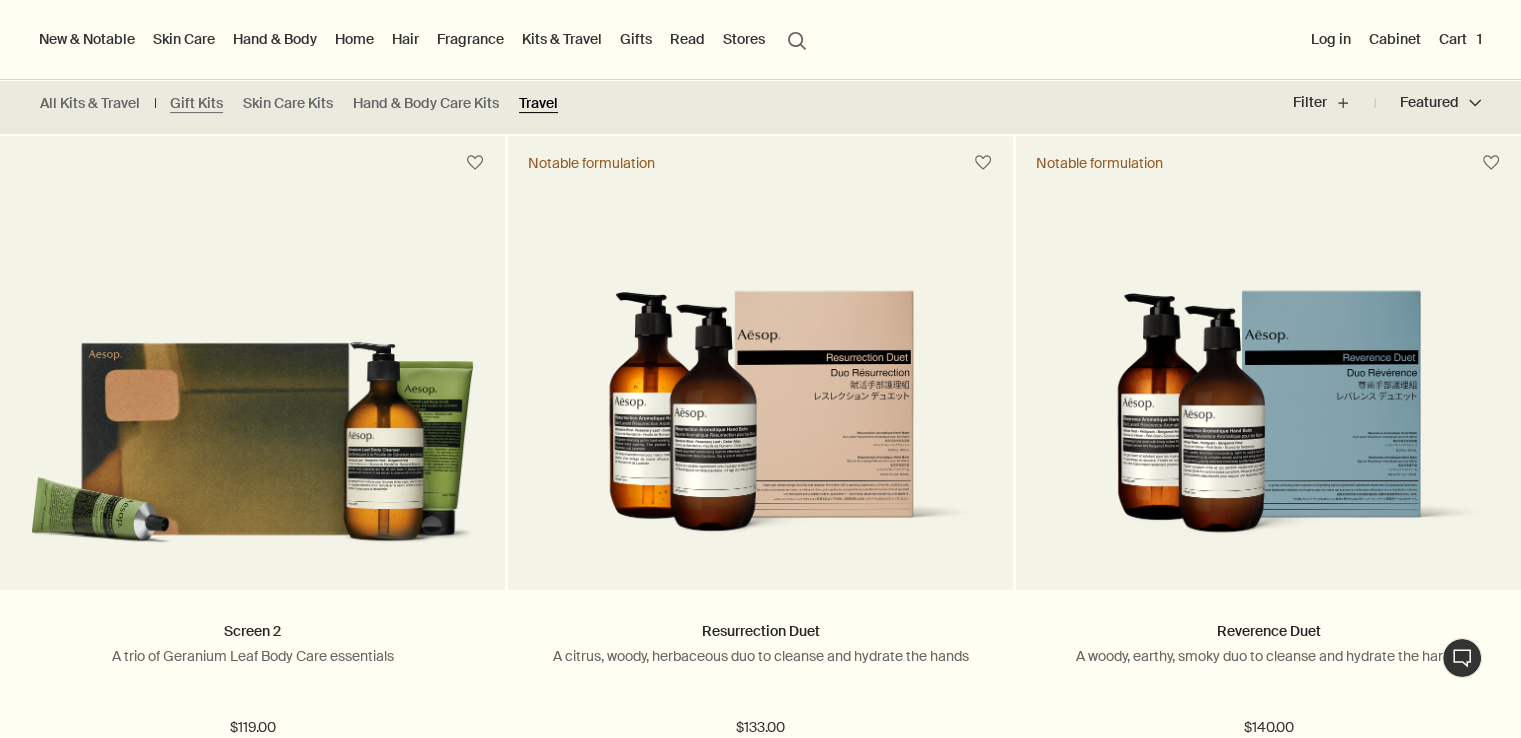 click on "Travel" at bounding box center (538, 103) 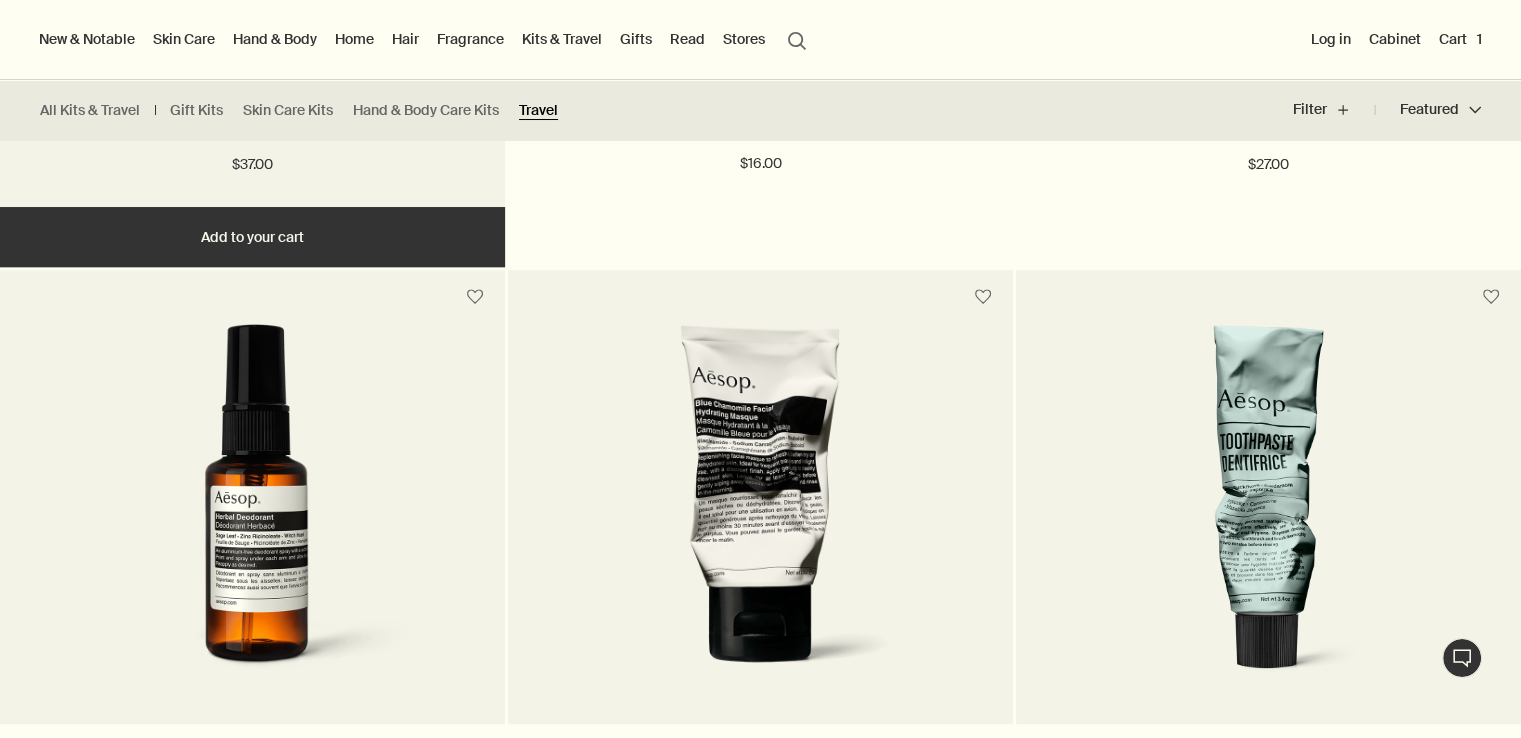 scroll, scrollTop: 300, scrollLeft: 0, axis: vertical 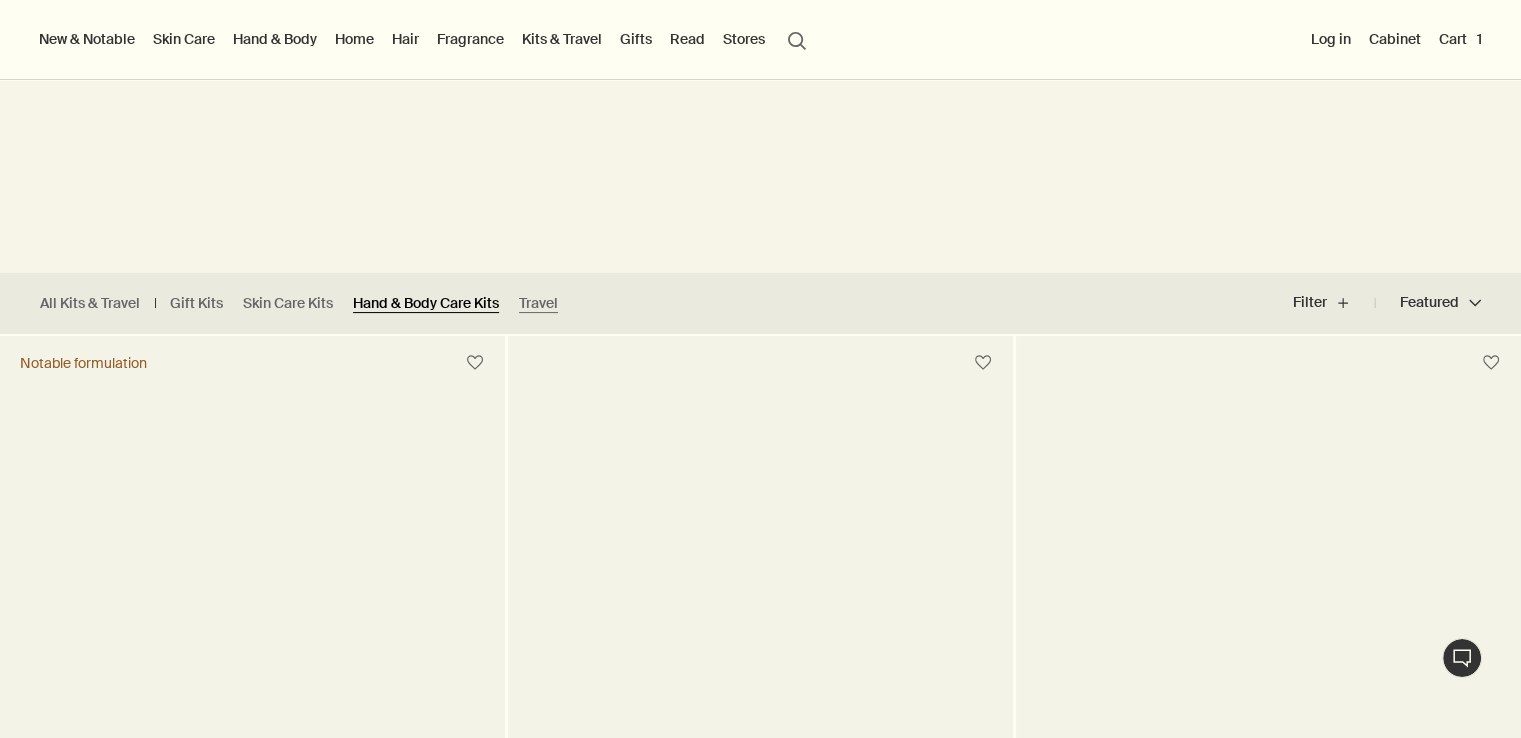 click on "Hand & Body Care Kits" at bounding box center (426, 303) 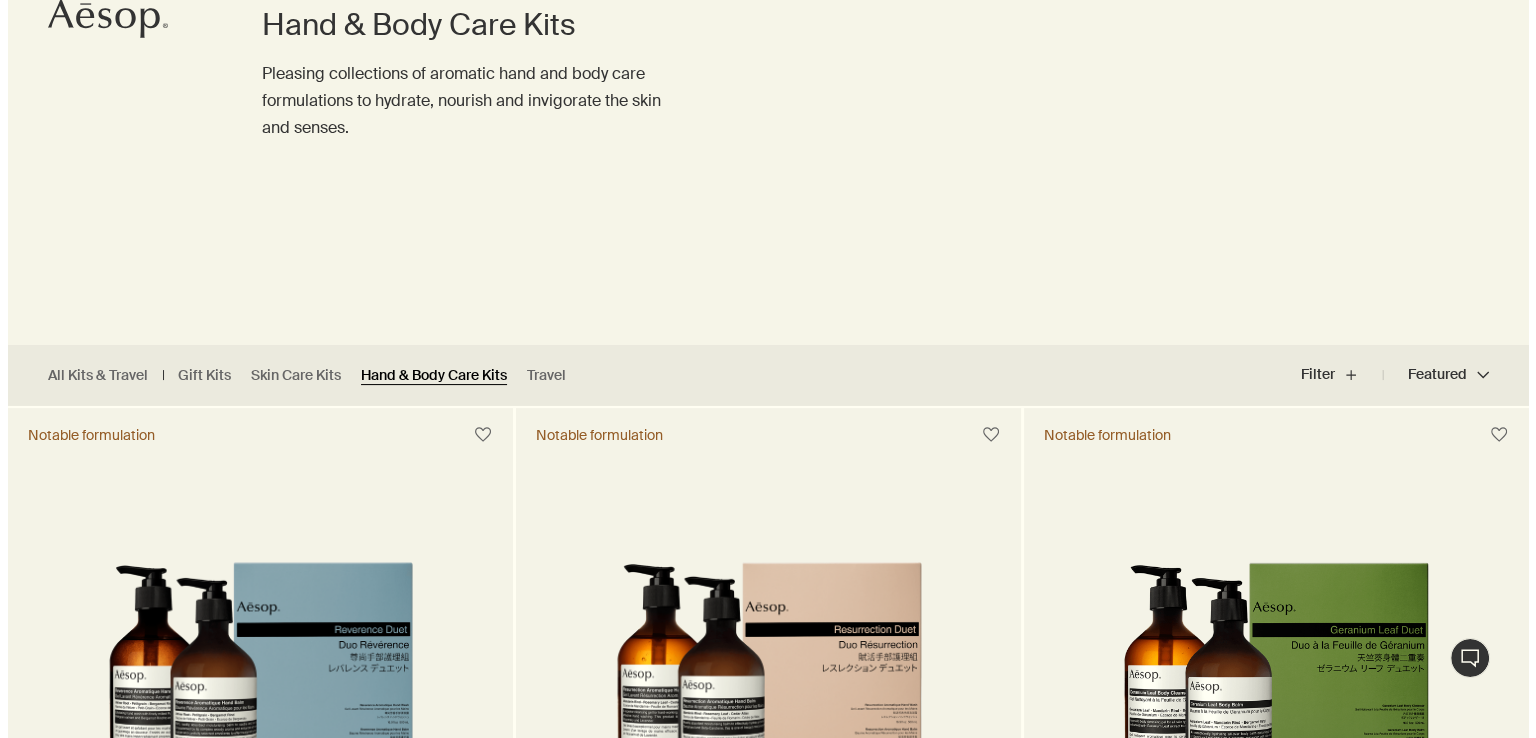 scroll, scrollTop: 0, scrollLeft: 0, axis: both 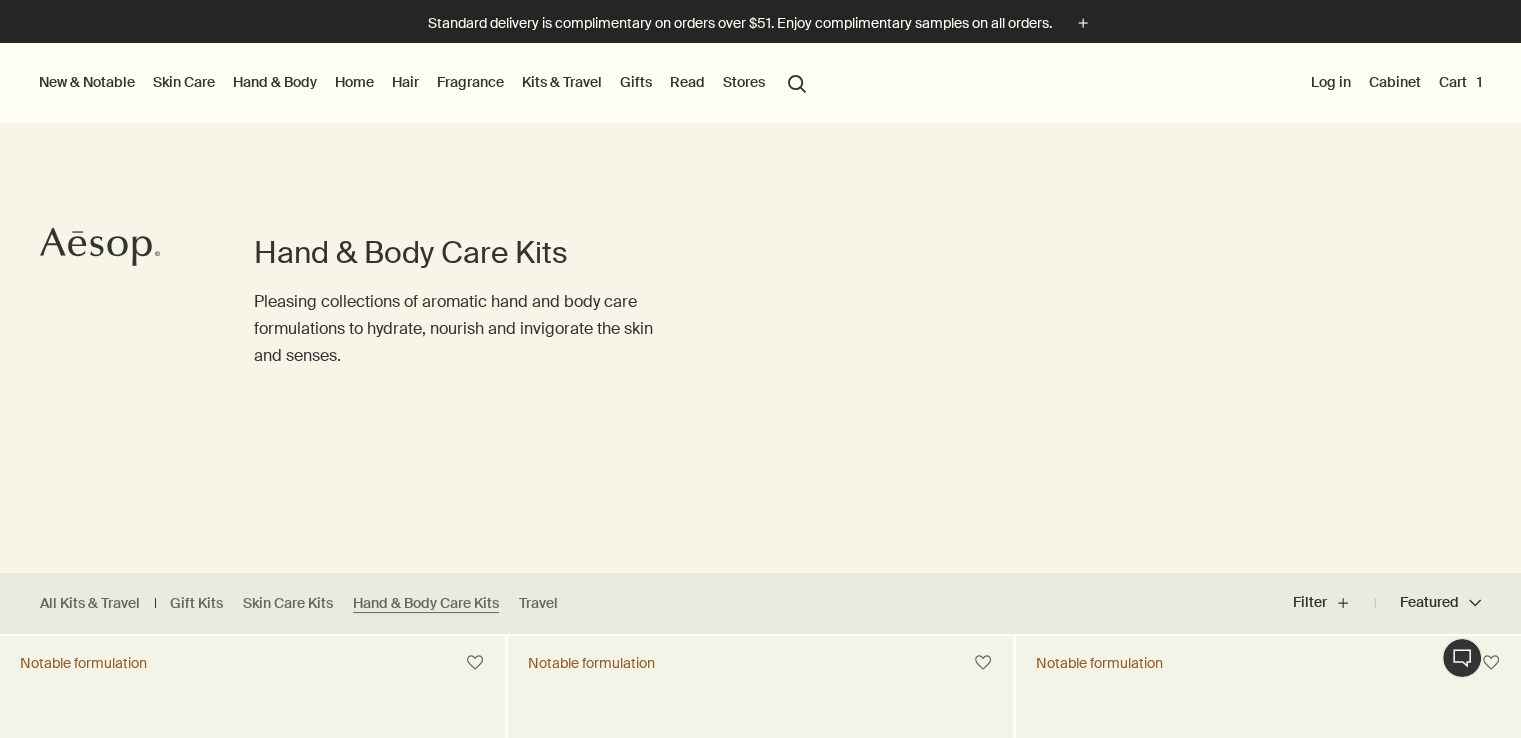 click on "Home" at bounding box center [354, 82] 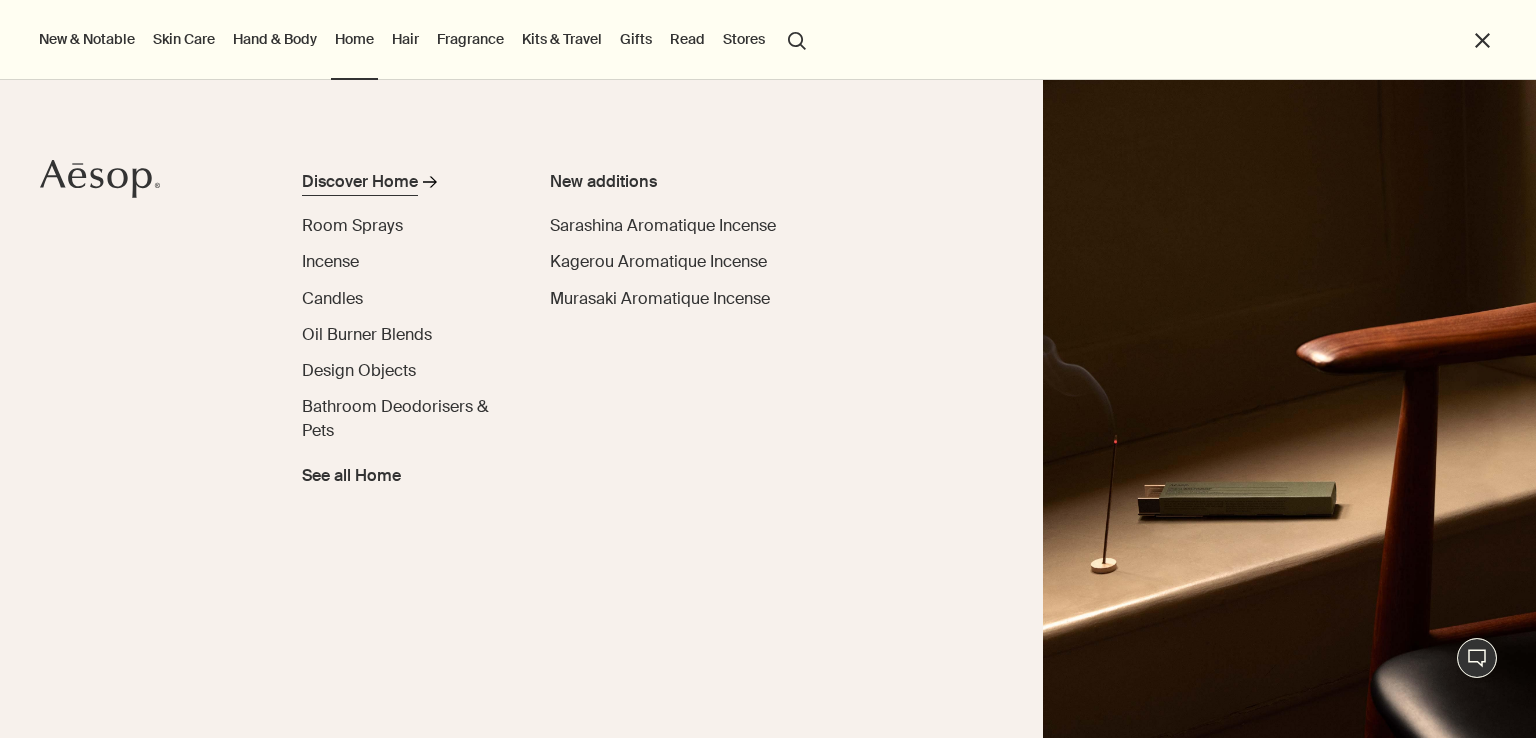 click on "Discover Home" at bounding box center [360, 182] 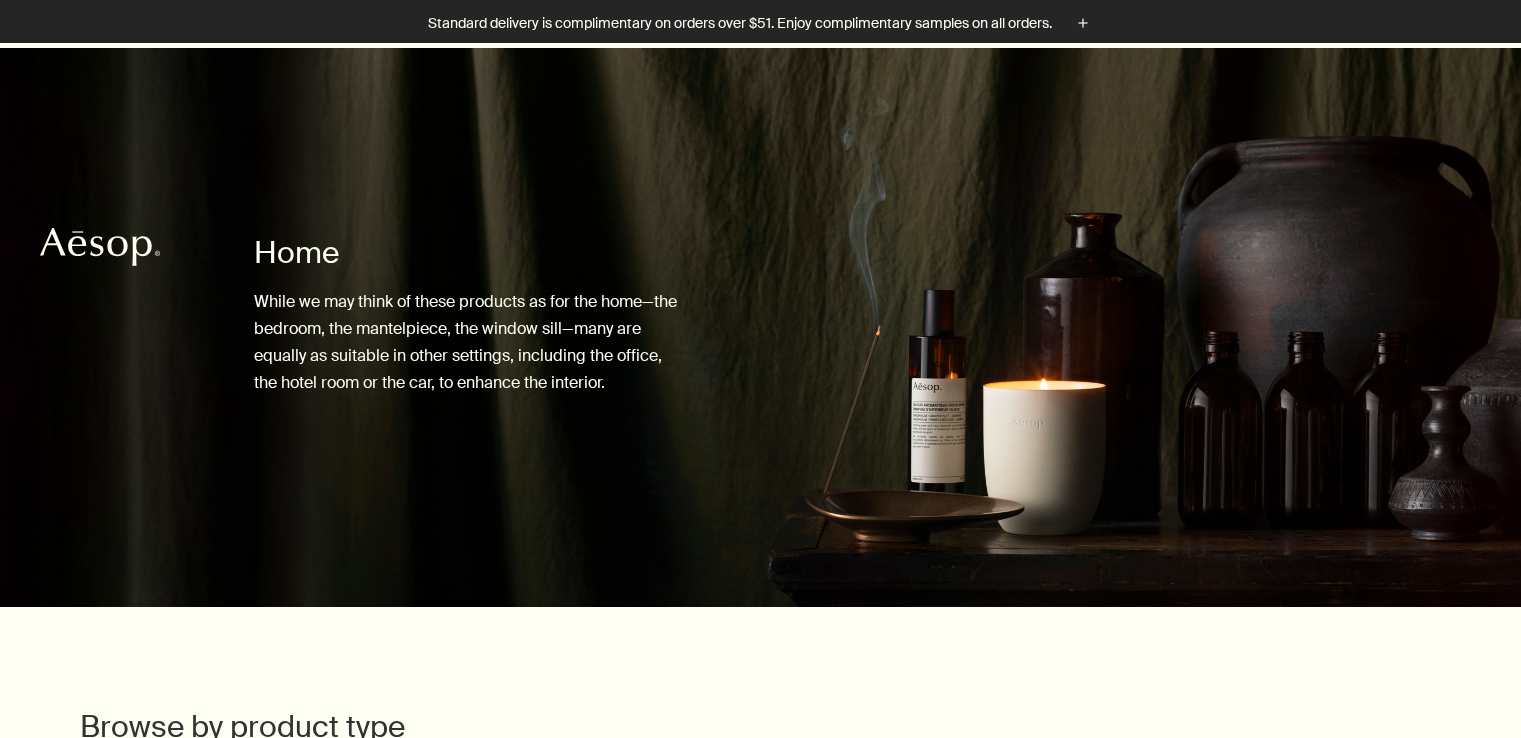 scroll, scrollTop: 488, scrollLeft: 0, axis: vertical 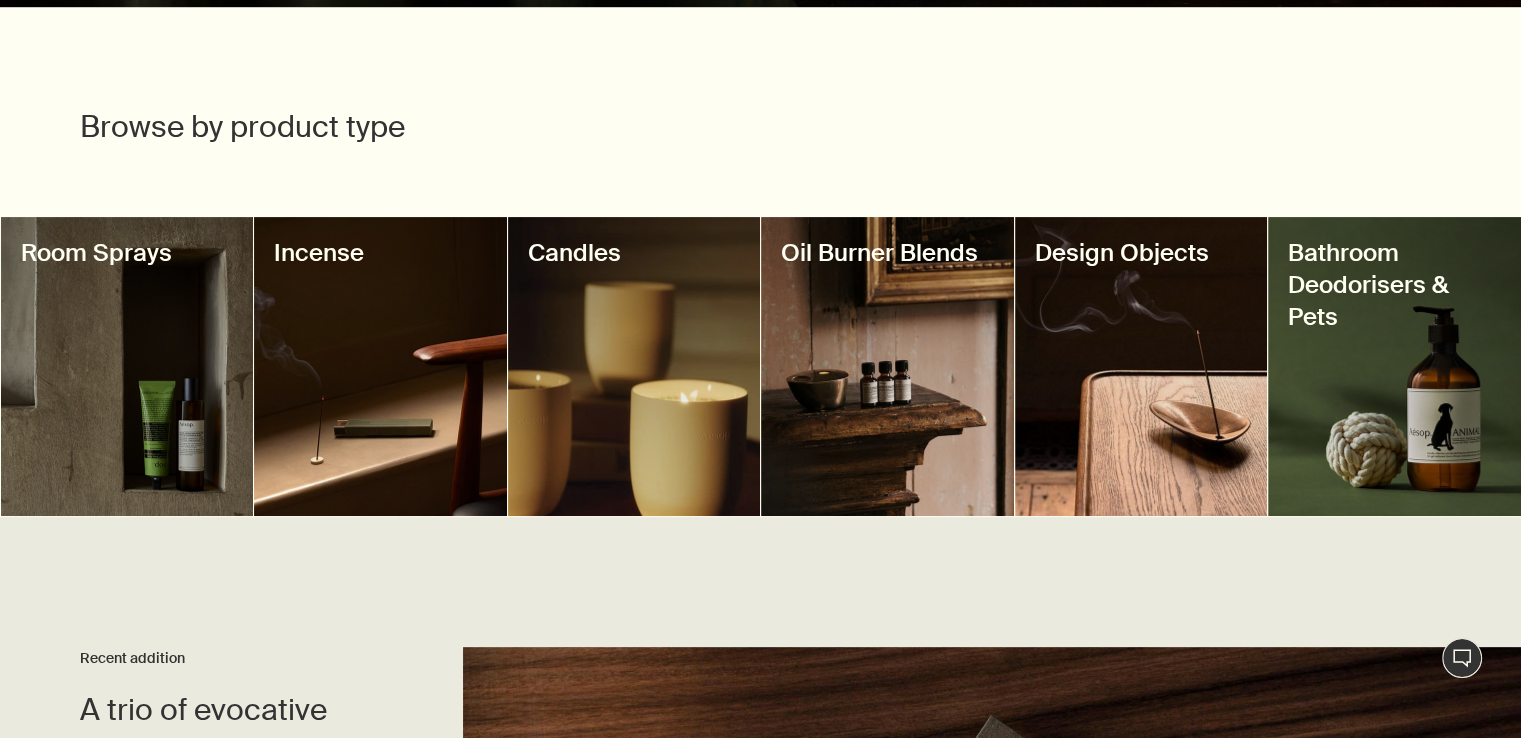 click at bounding box center [380, 366] 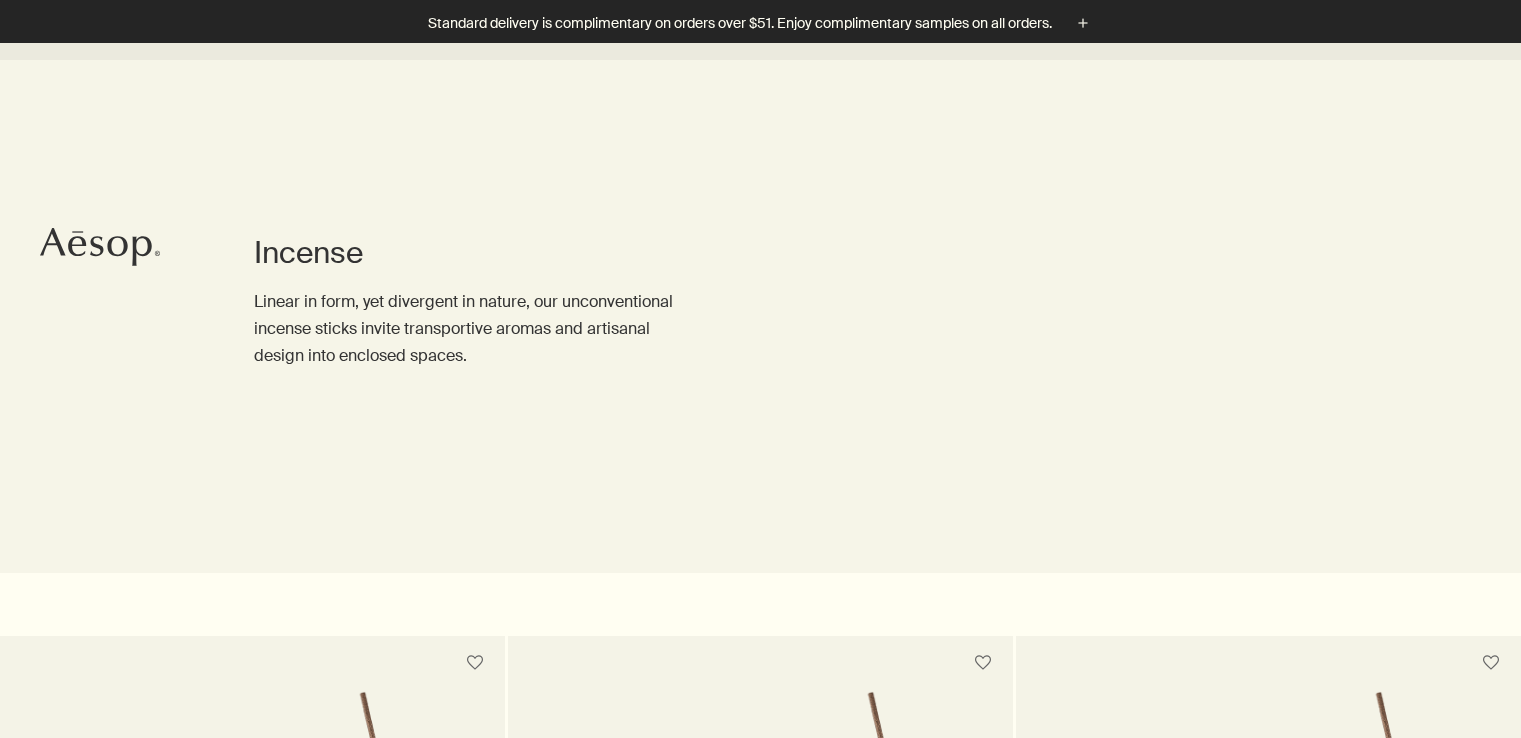 scroll, scrollTop: 896, scrollLeft: 0, axis: vertical 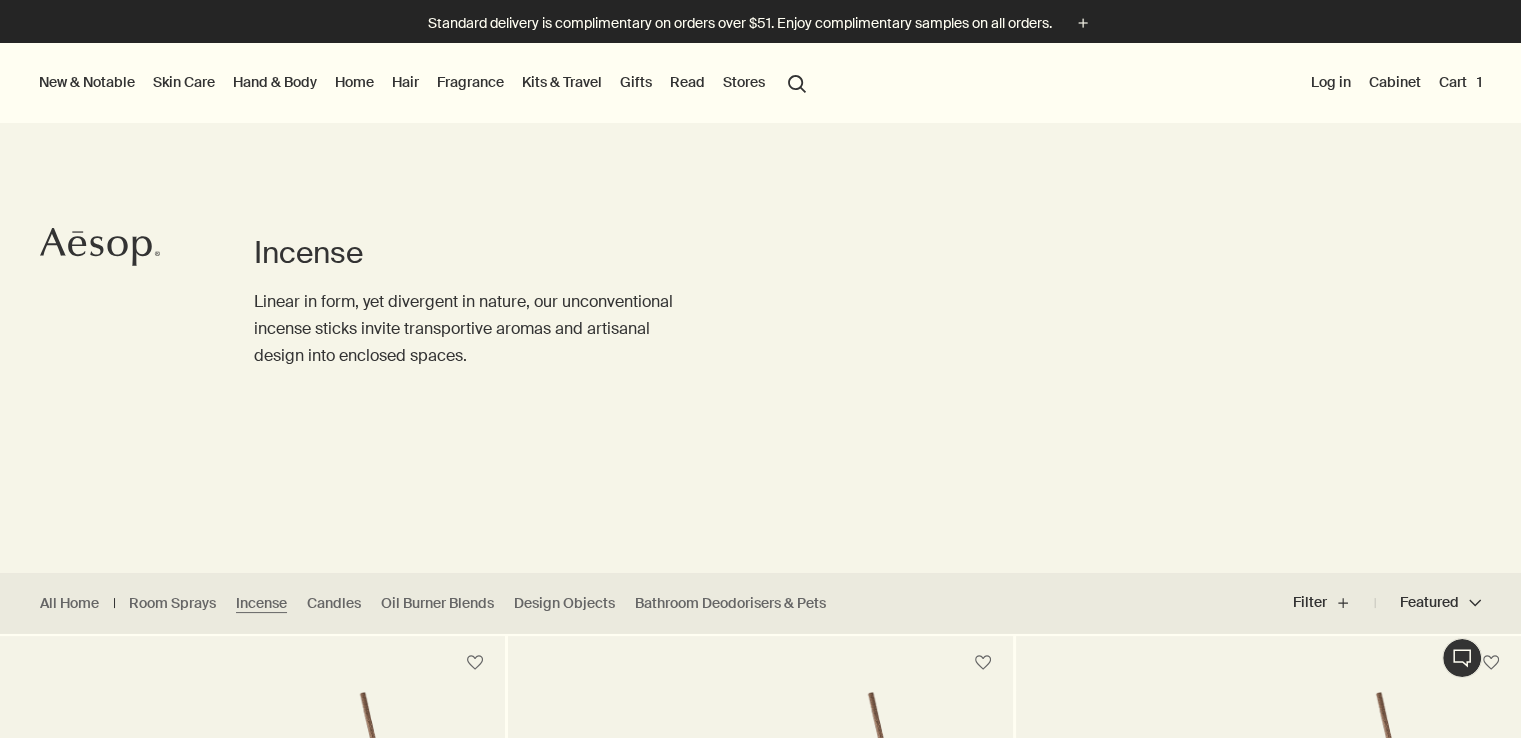 click on "All Home Room Sprays Incense Candles Oil Burner Blends Design Objects Bathroom Deodorisers & Pets" at bounding box center (438, 603) 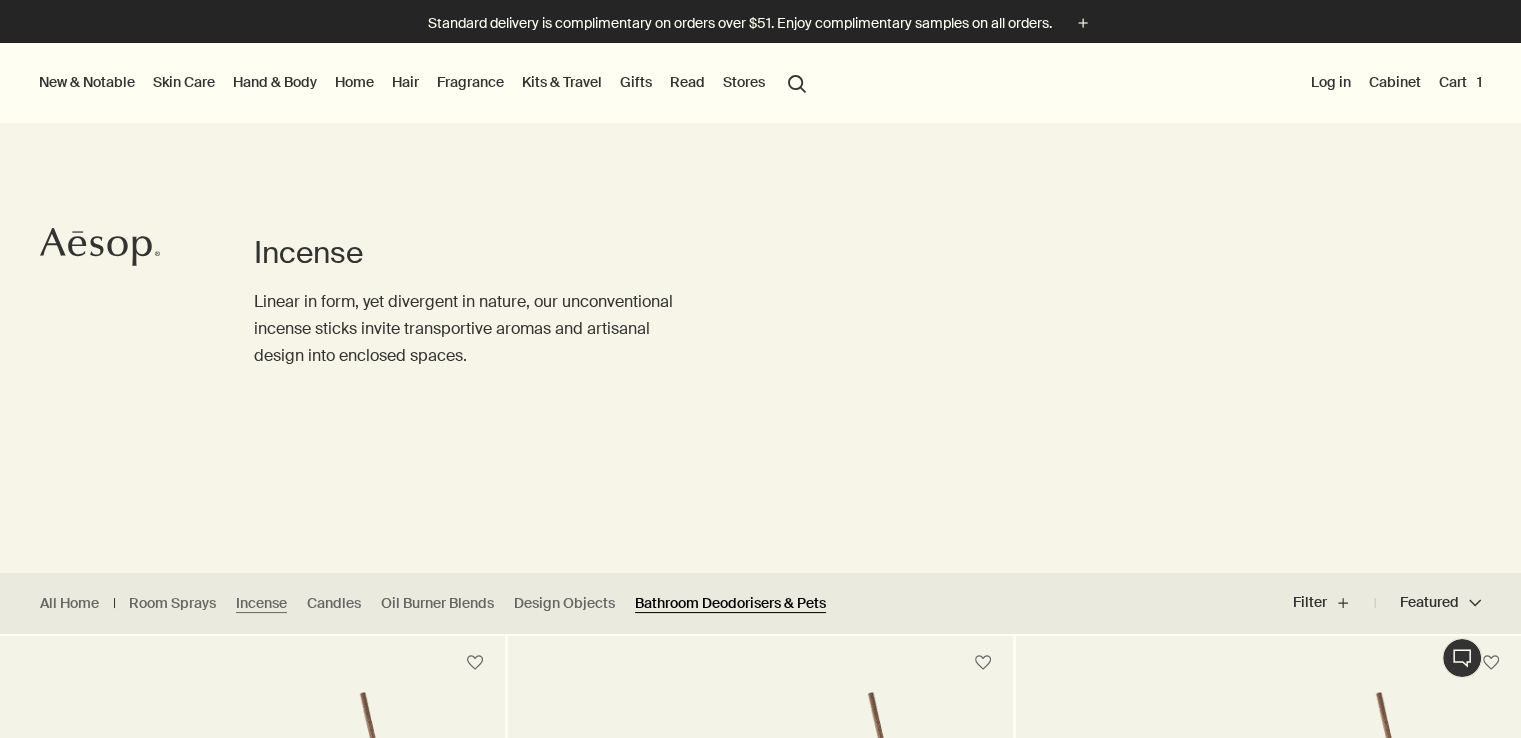 click on "Bathroom Deodorisers & Pets" at bounding box center [730, 603] 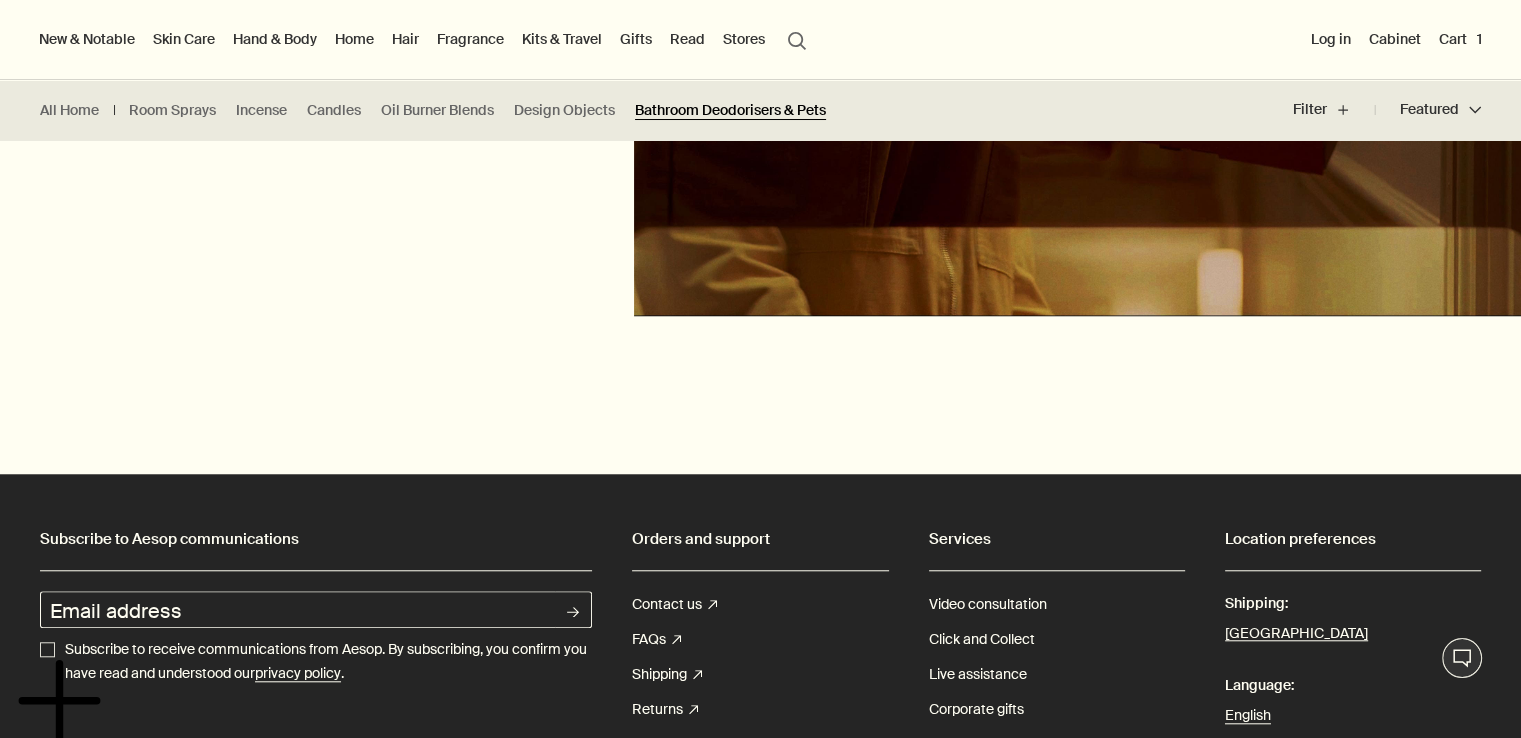 scroll, scrollTop: 1000, scrollLeft: 0, axis: vertical 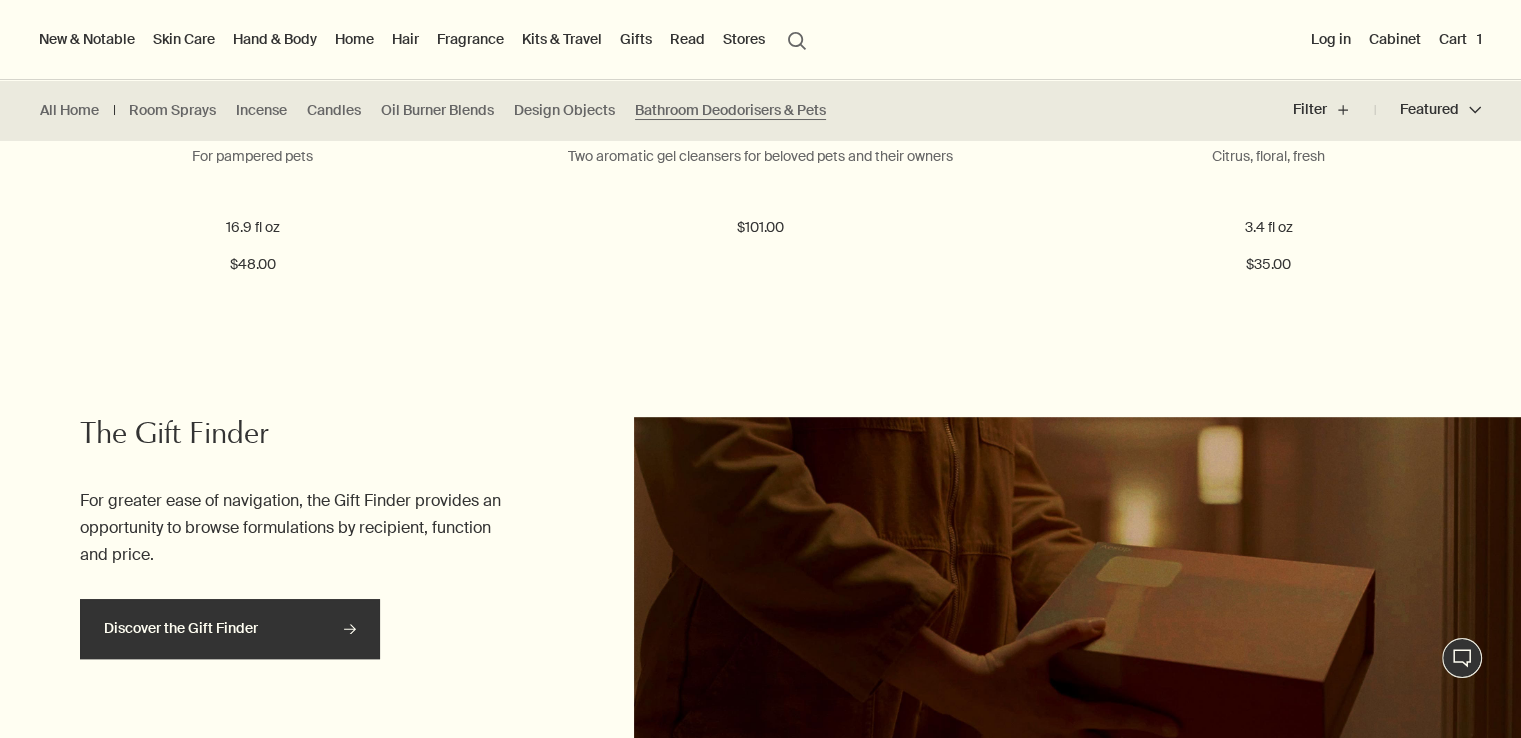 click on "Discover the Gift Finder   rightArrow" at bounding box center [230, 629] 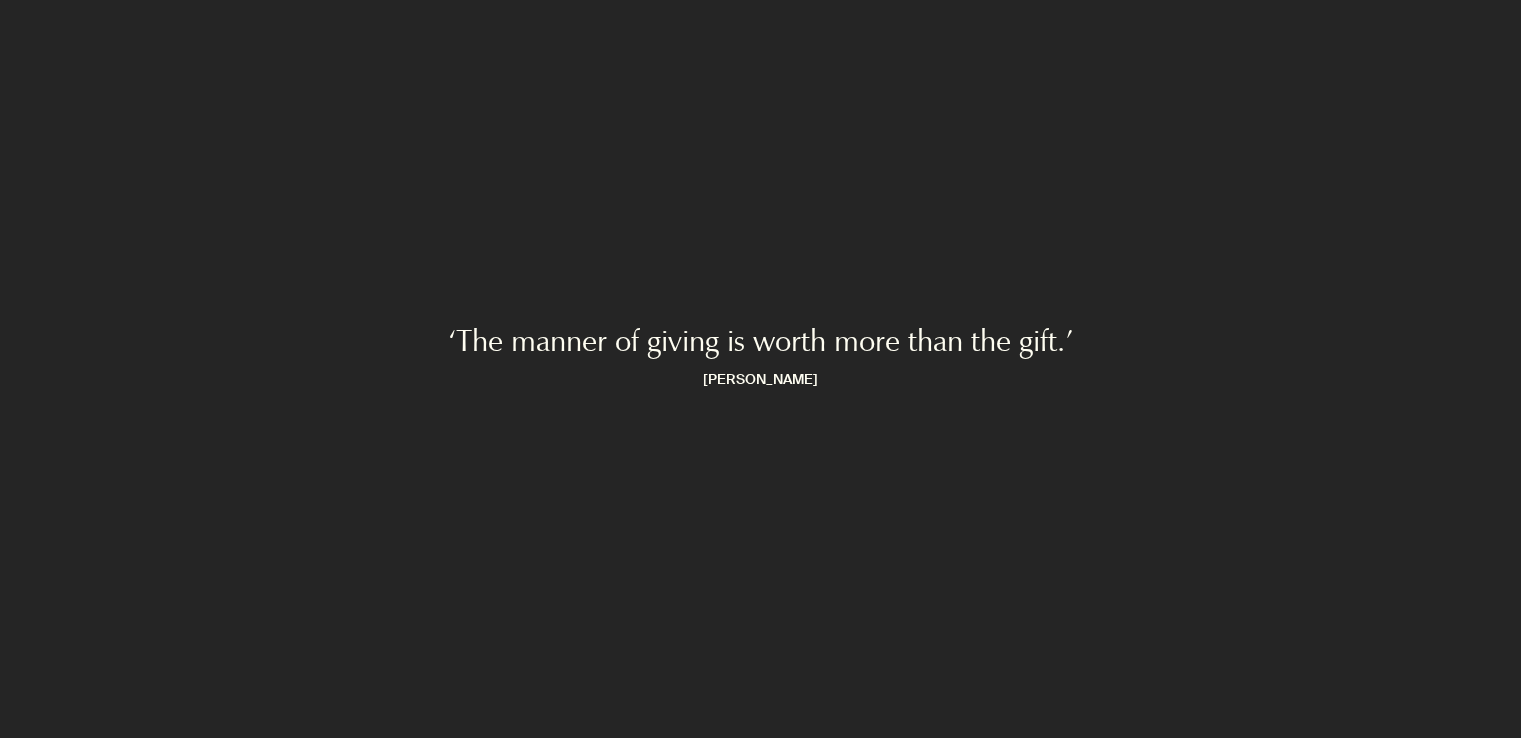 scroll, scrollTop: 0, scrollLeft: 0, axis: both 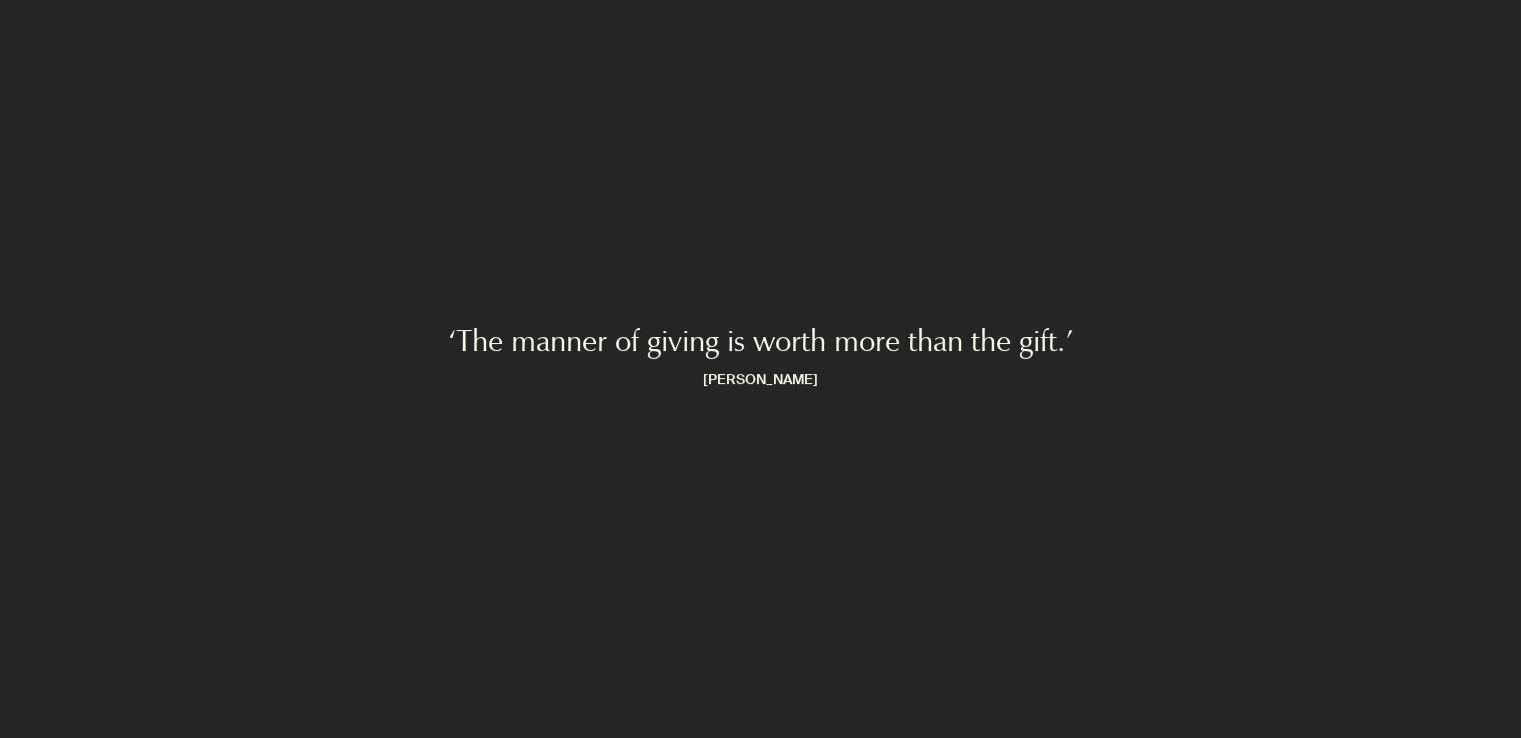 click on "‘The manner of giving is worth more than the gift.’ Pierre Corneille" at bounding box center (760, 369) 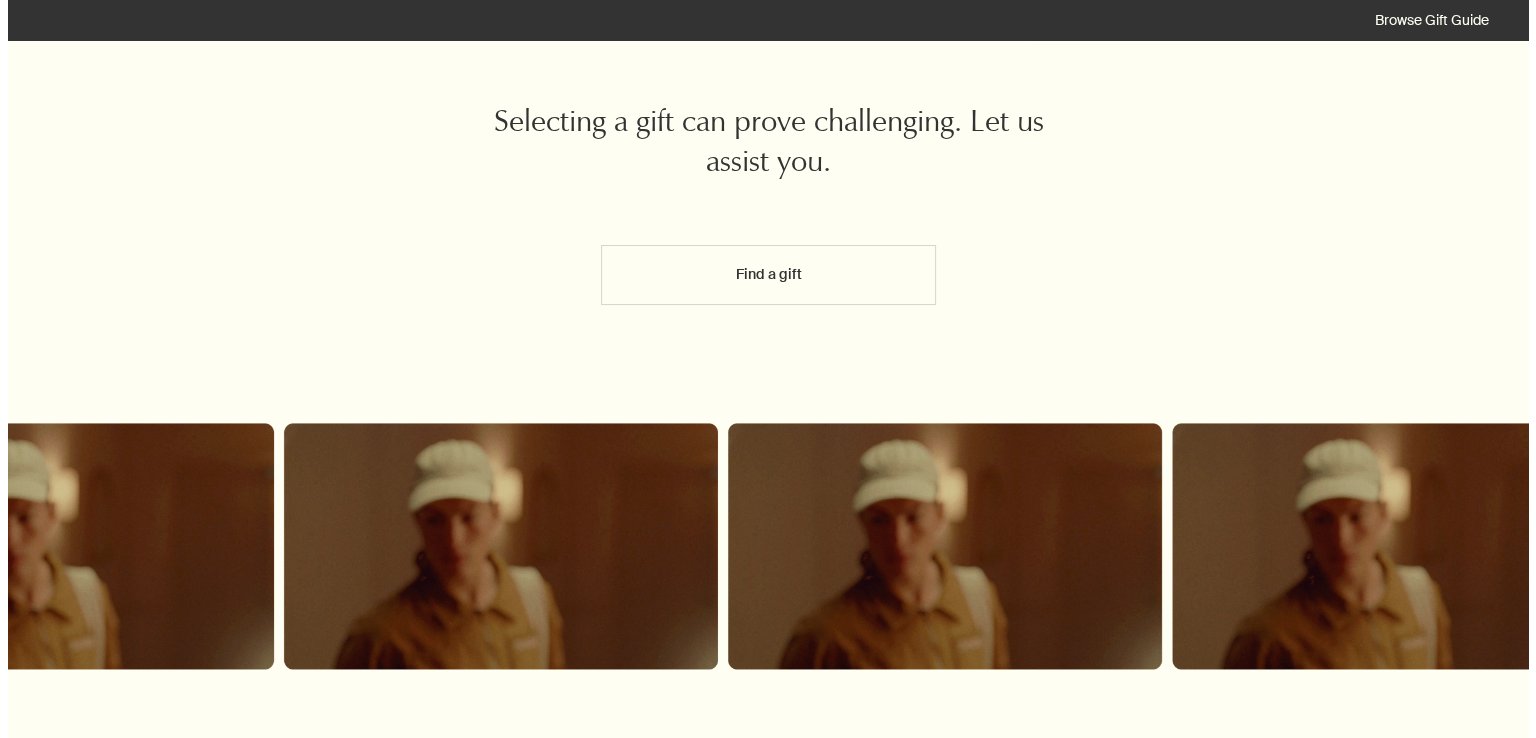 scroll, scrollTop: 0, scrollLeft: 0, axis: both 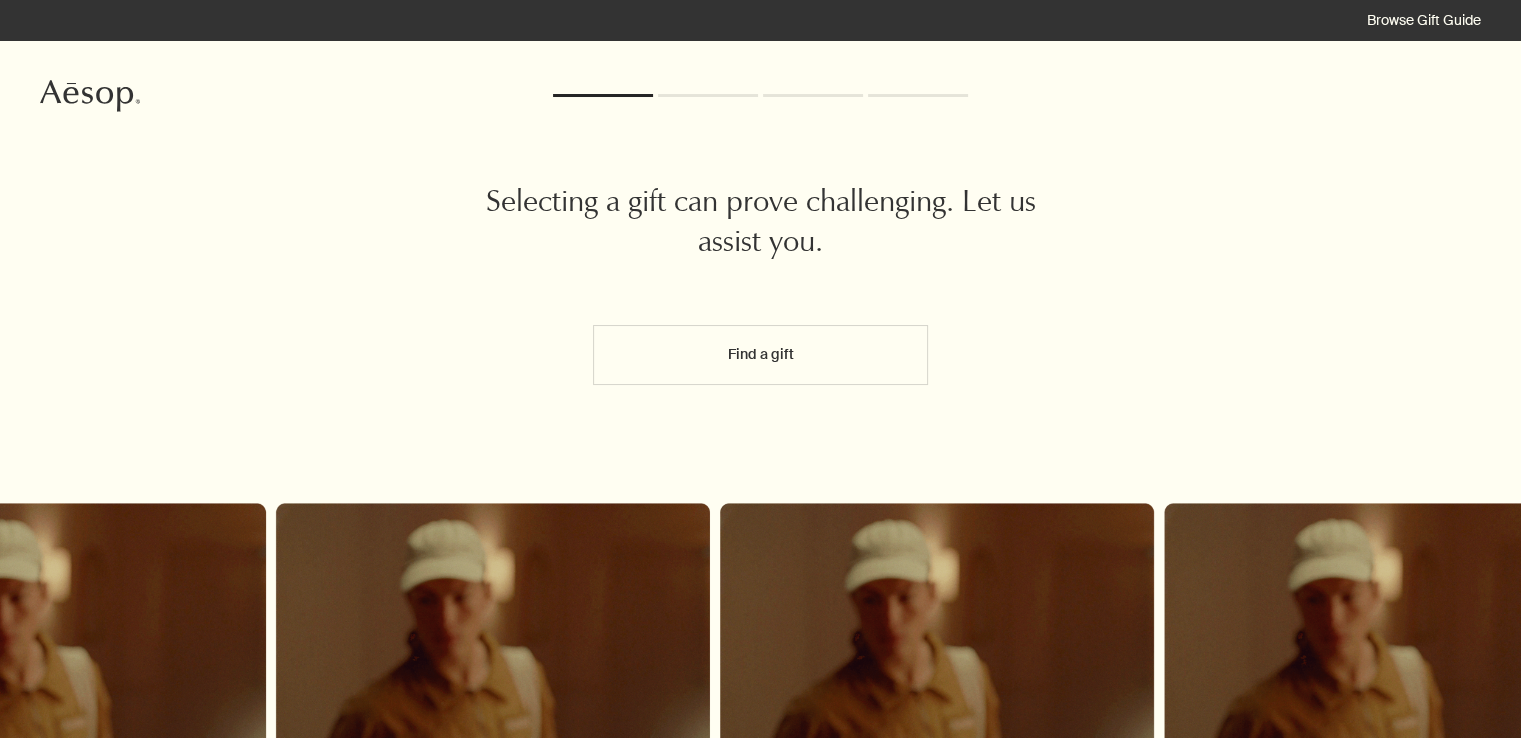 click on "Find a gift" at bounding box center (760, 355) 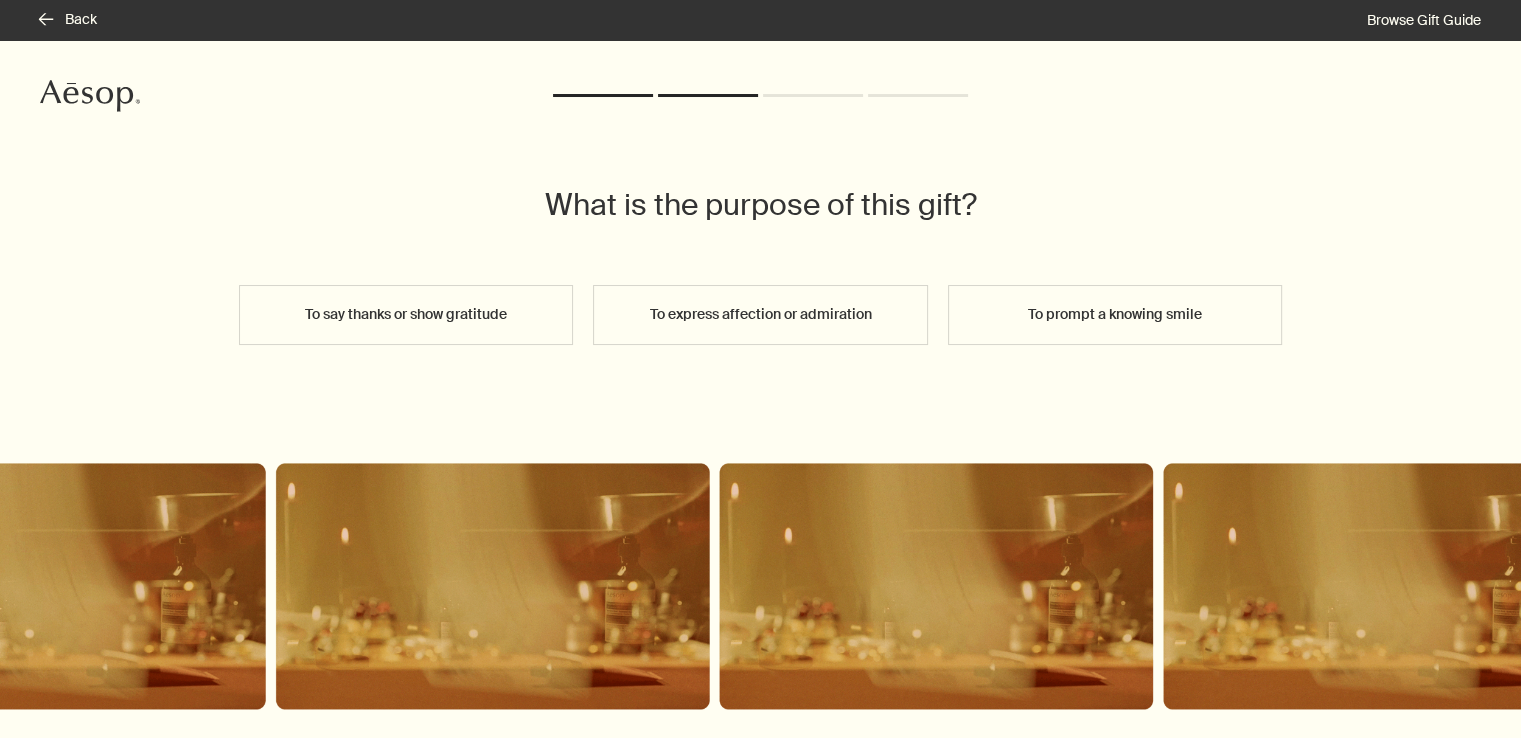 click on "To say thanks or show gratitude" at bounding box center [406, 315] 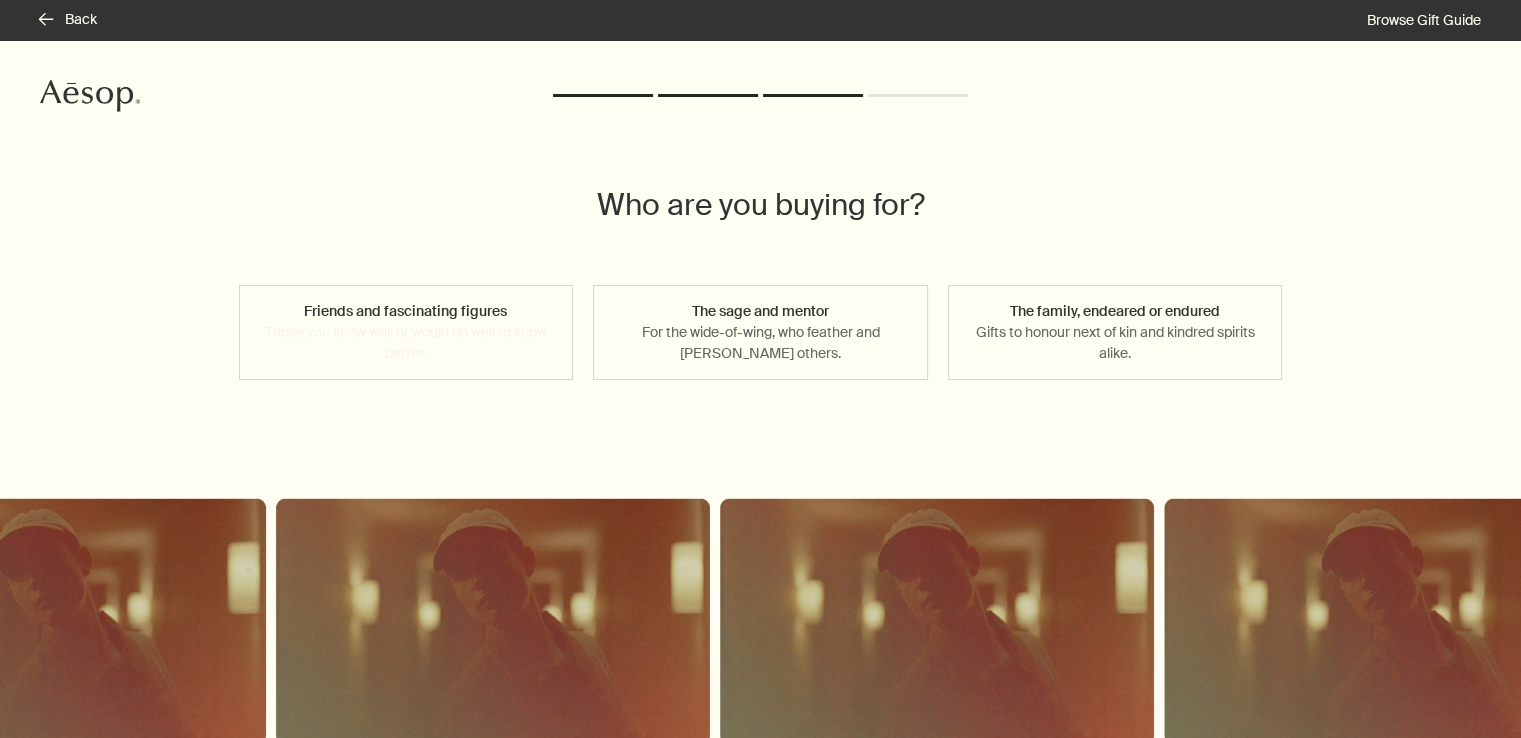 click on "Friends and fascinating figures Those you know well or would do well to know better." at bounding box center (406, 332) 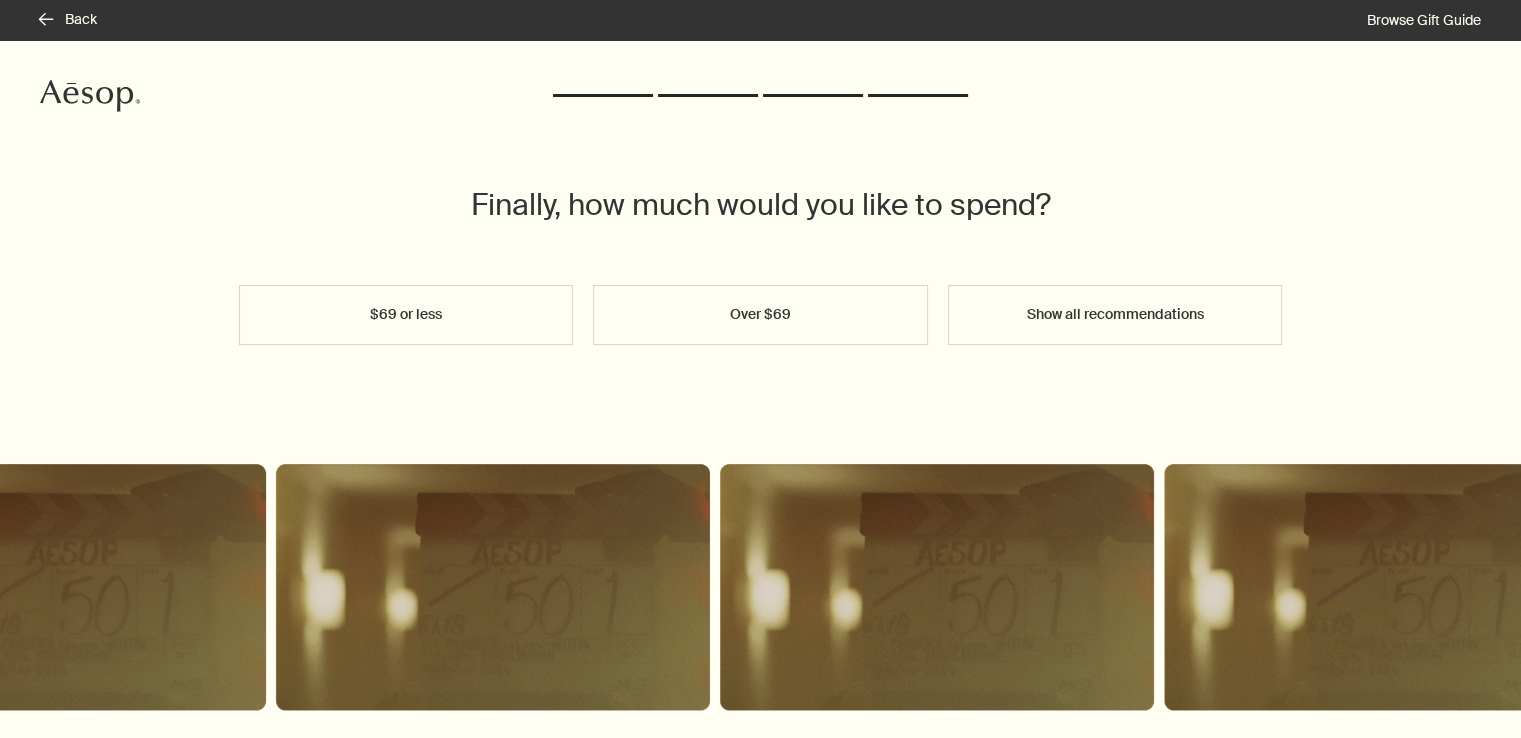 click on "Over $69" at bounding box center [760, 315] 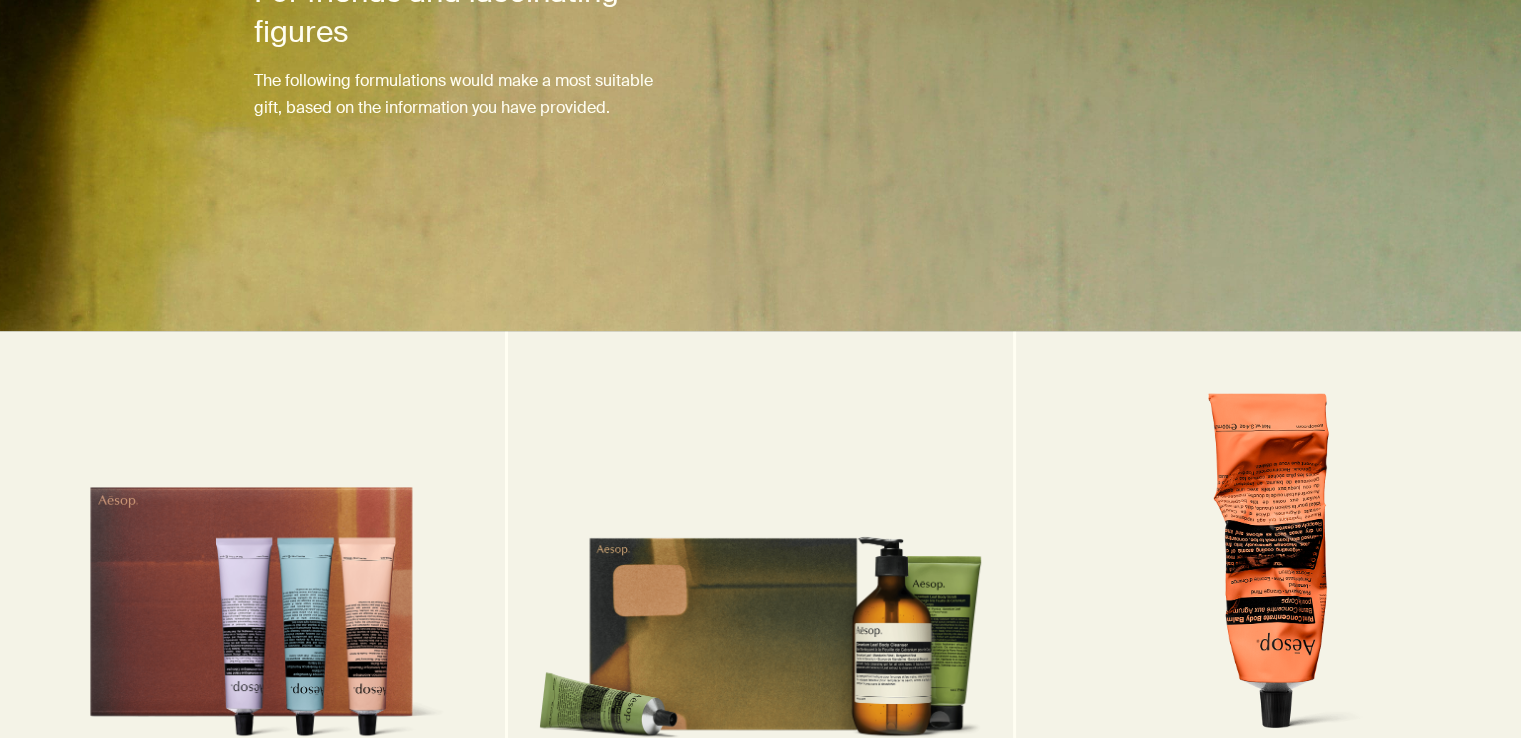 scroll, scrollTop: 528, scrollLeft: 0, axis: vertical 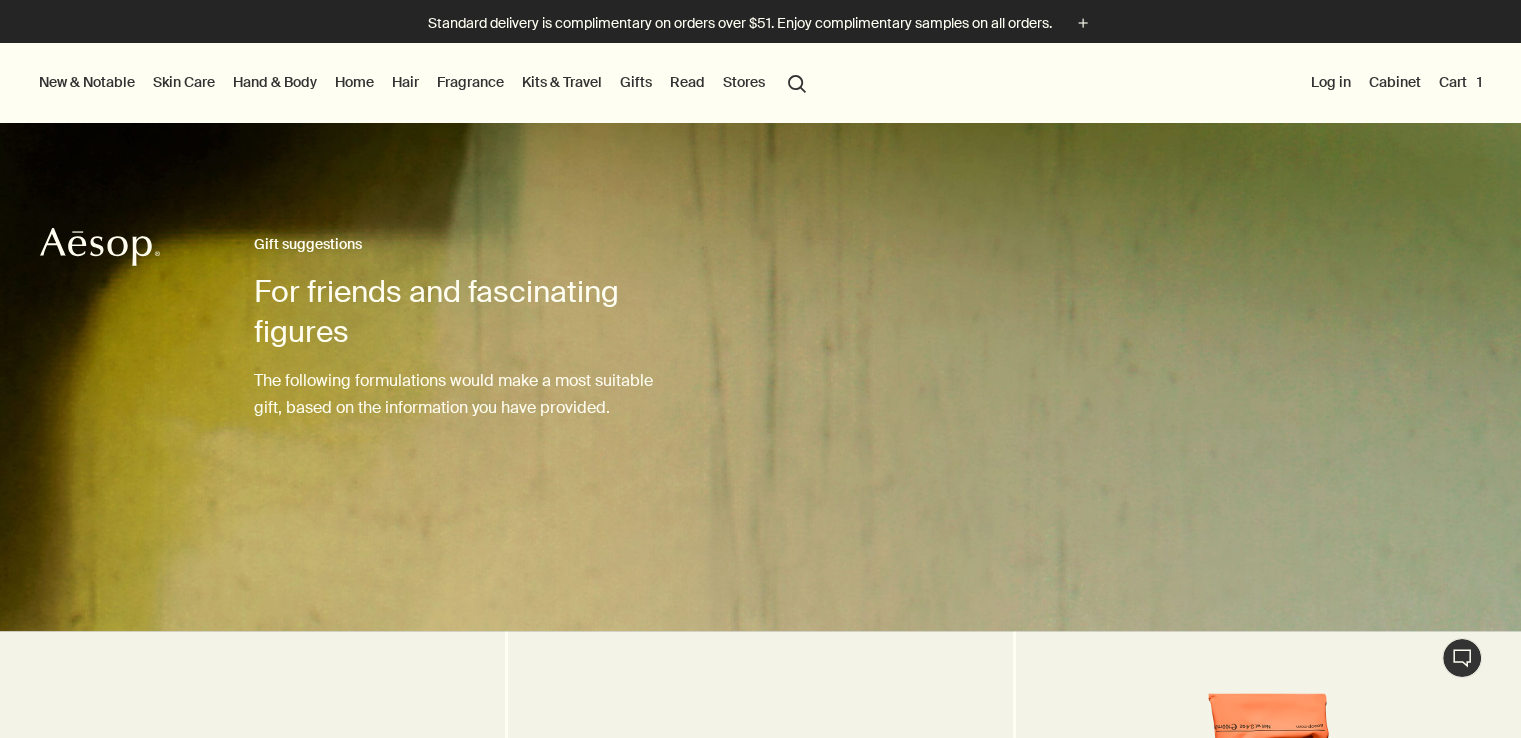 click on "Cart 1" at bounding box center [1460, 82] 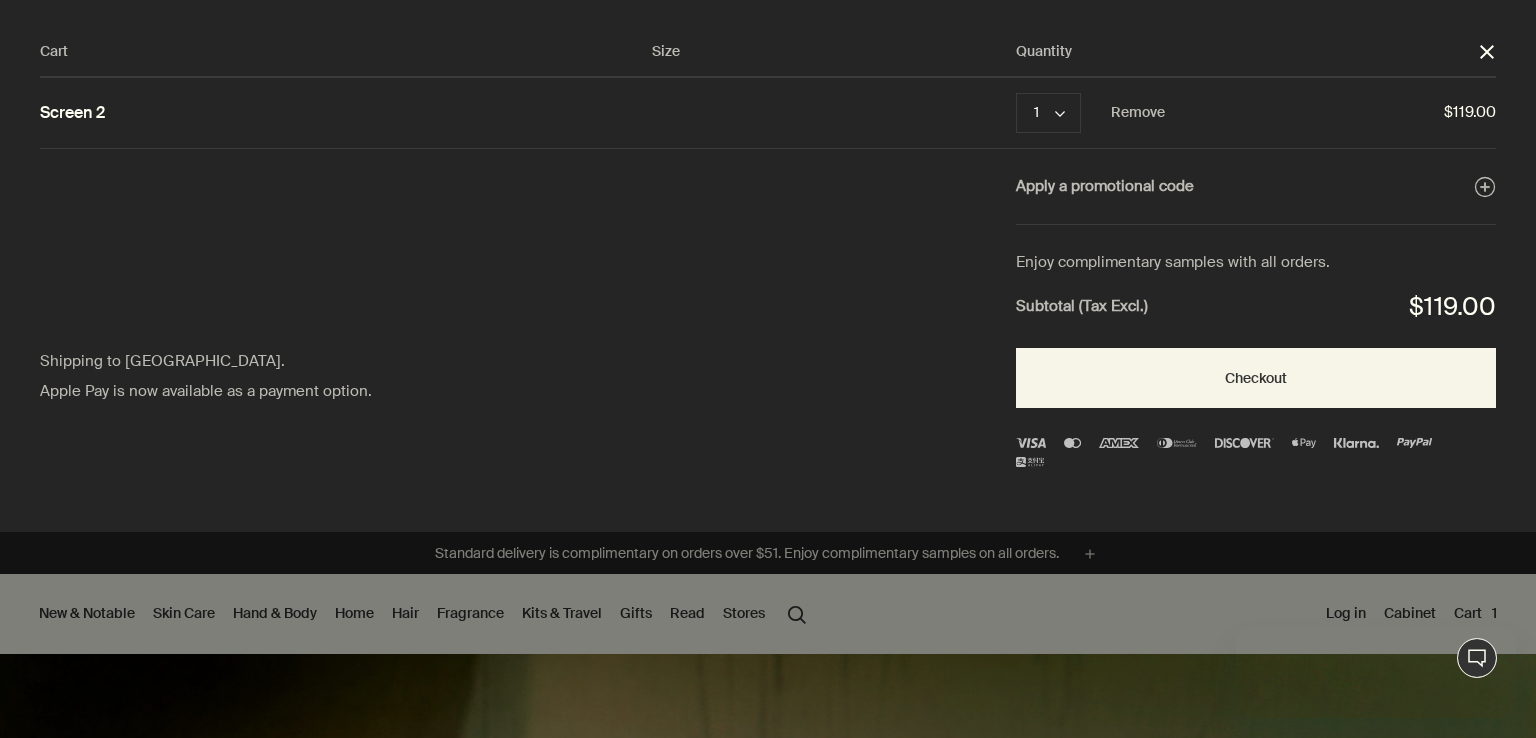 scroll, scrollTop: 0, scrollLeft: 0, axis: both 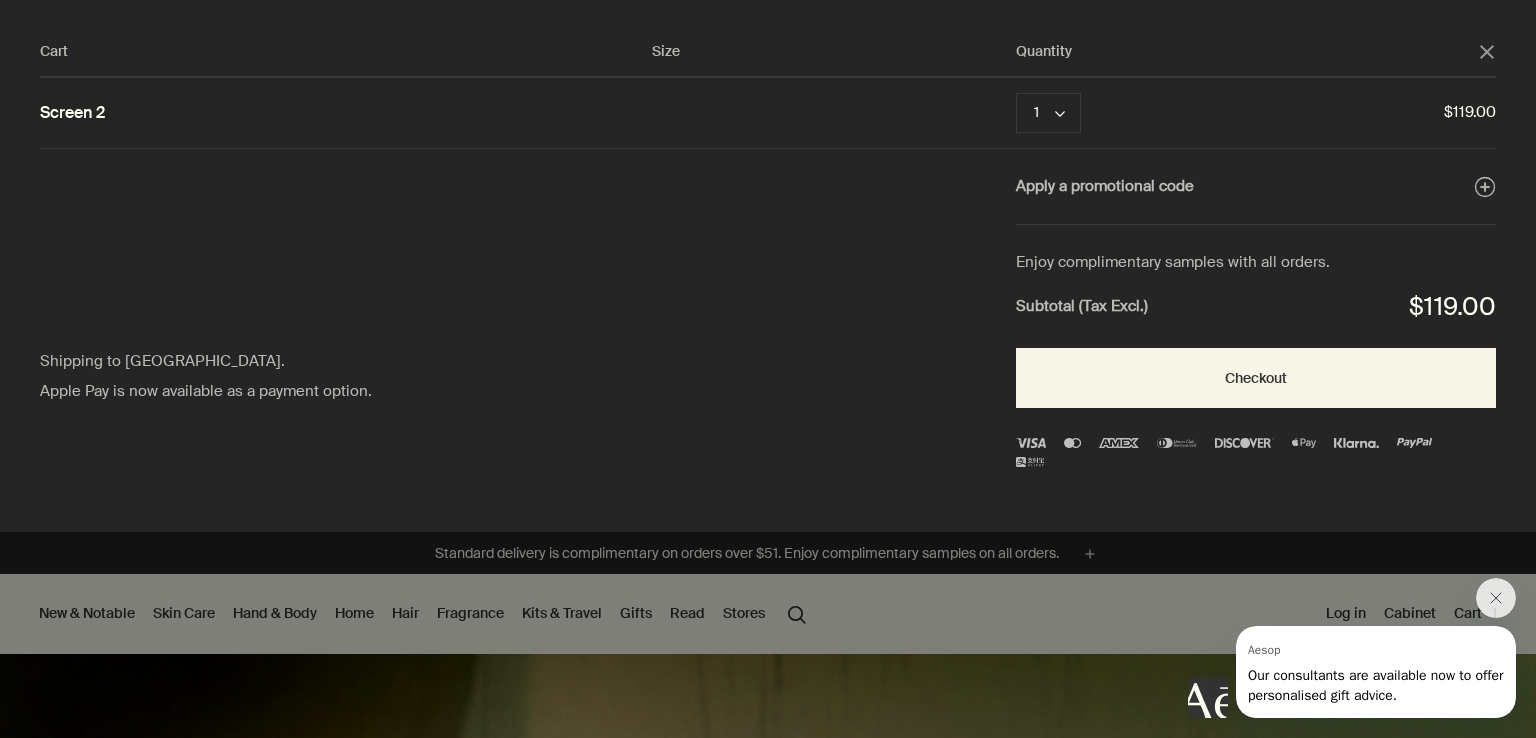 click on "close" 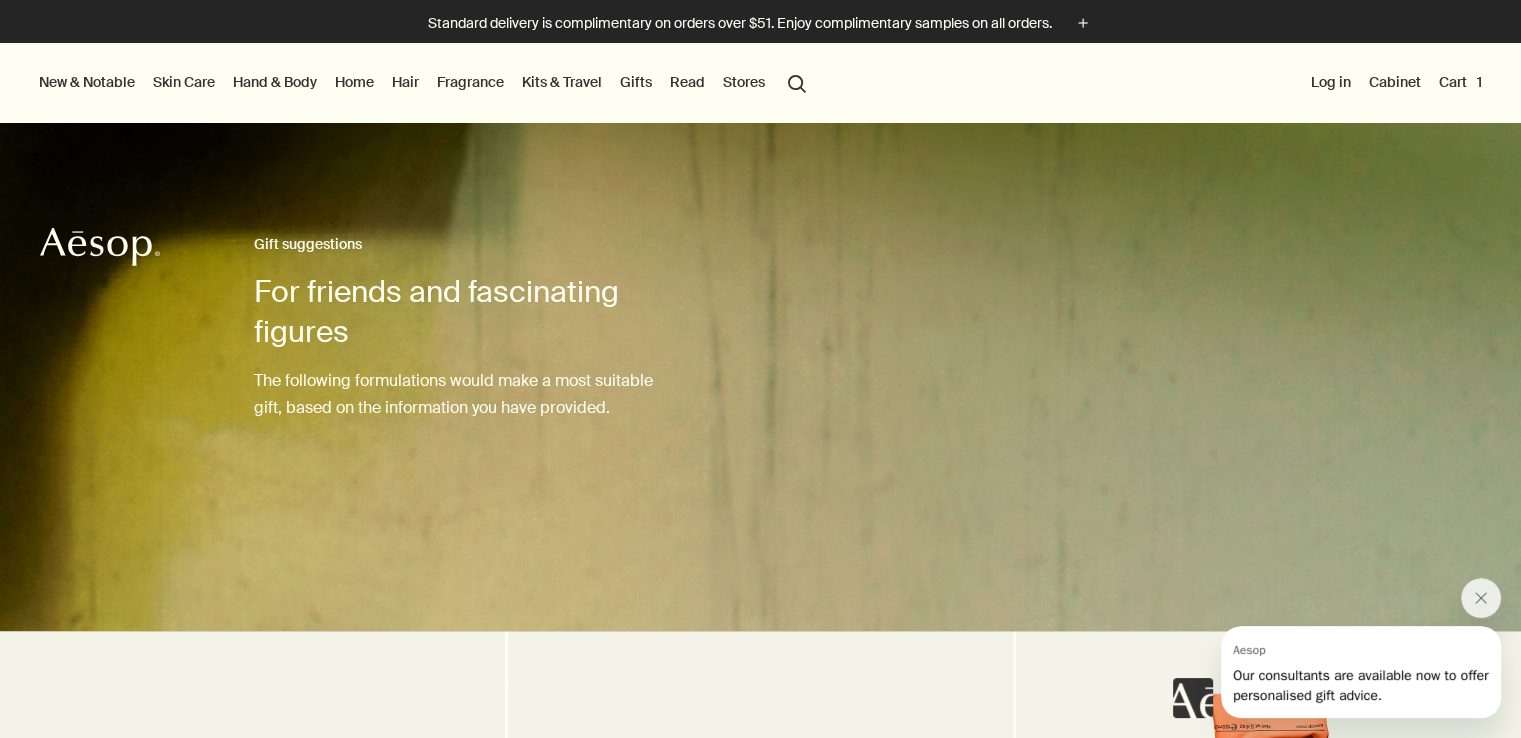 click on "Gifts" at bounding box center [636, 82] 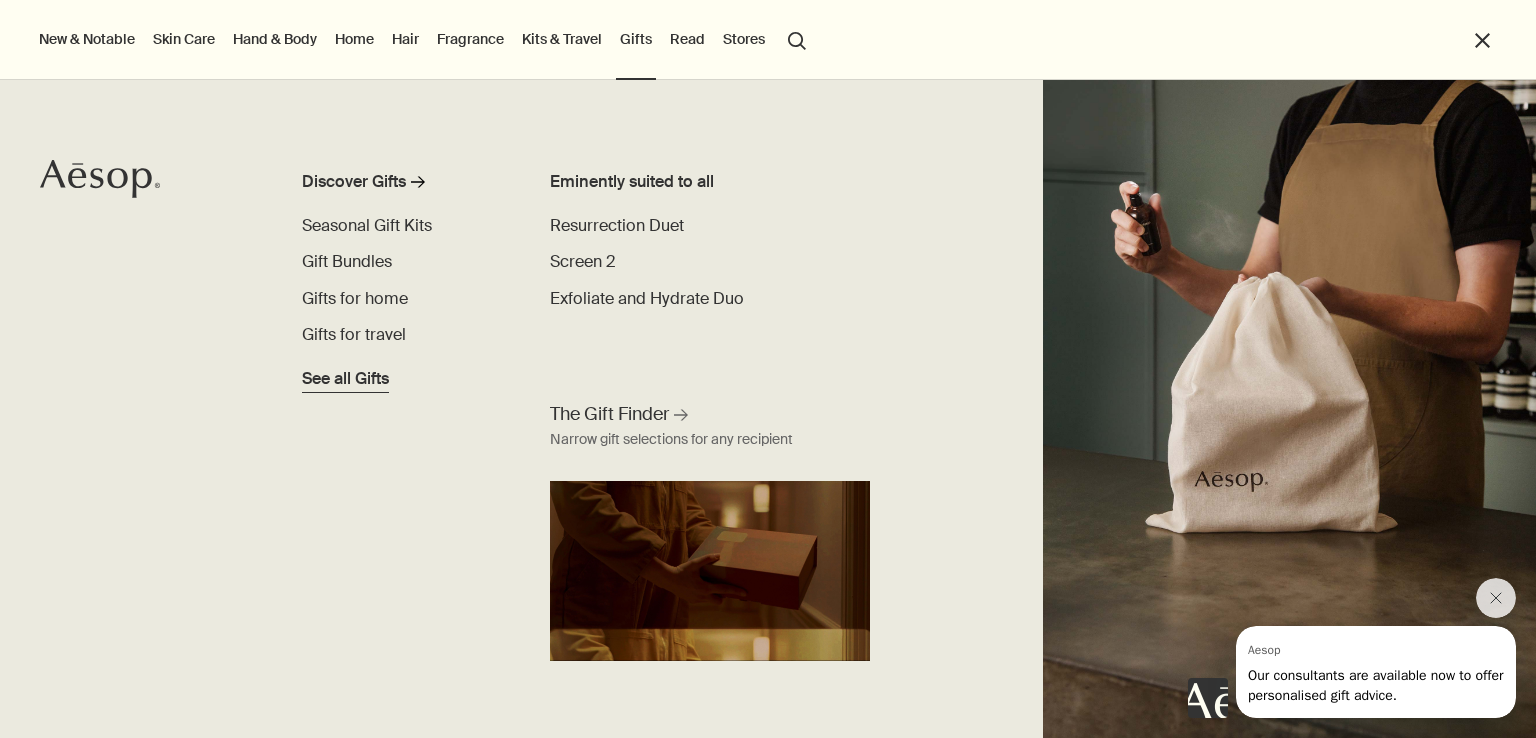 click on "See all Gifts" at bounding box center (345, 379) 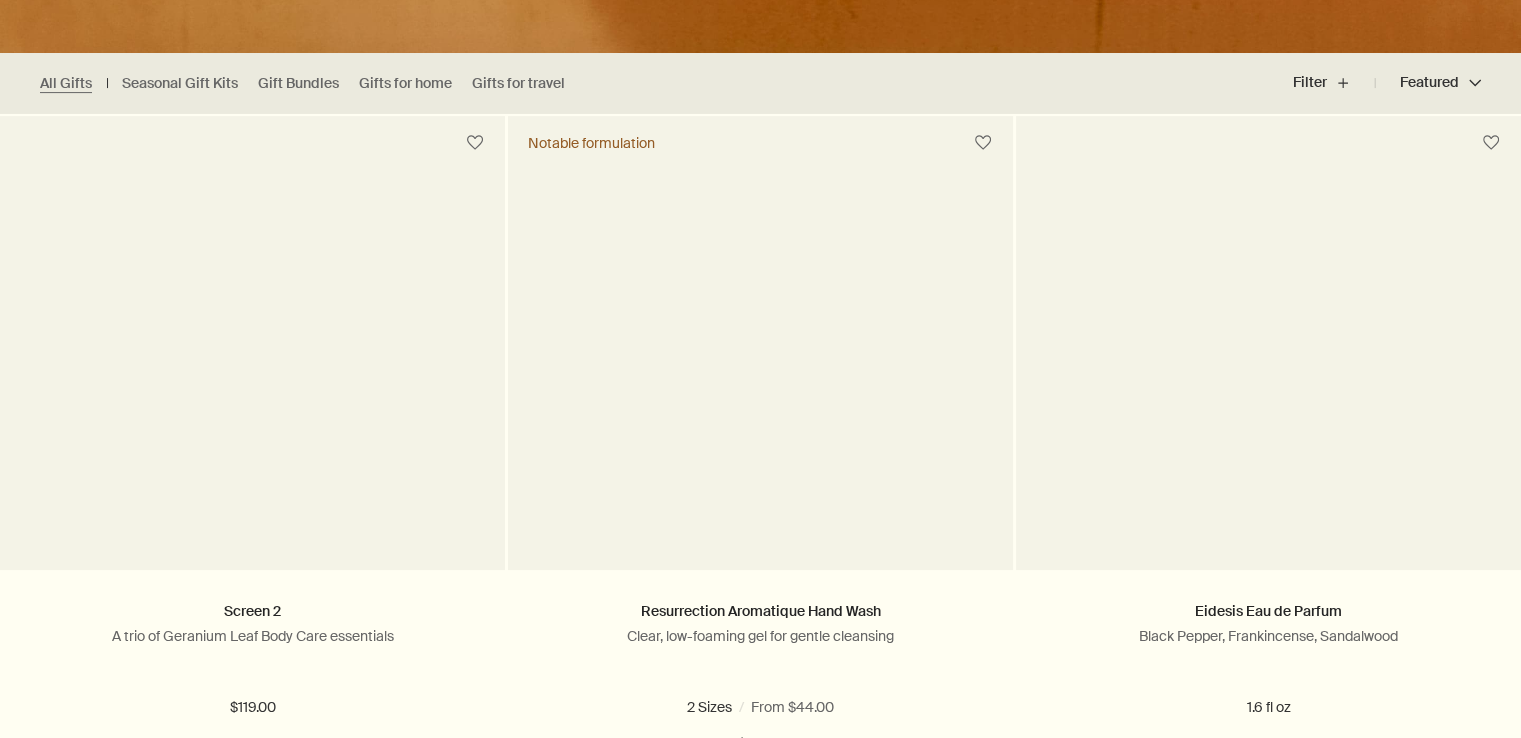 scroll, scrollTop: 720, scrollLeft: 0, axis: vertical 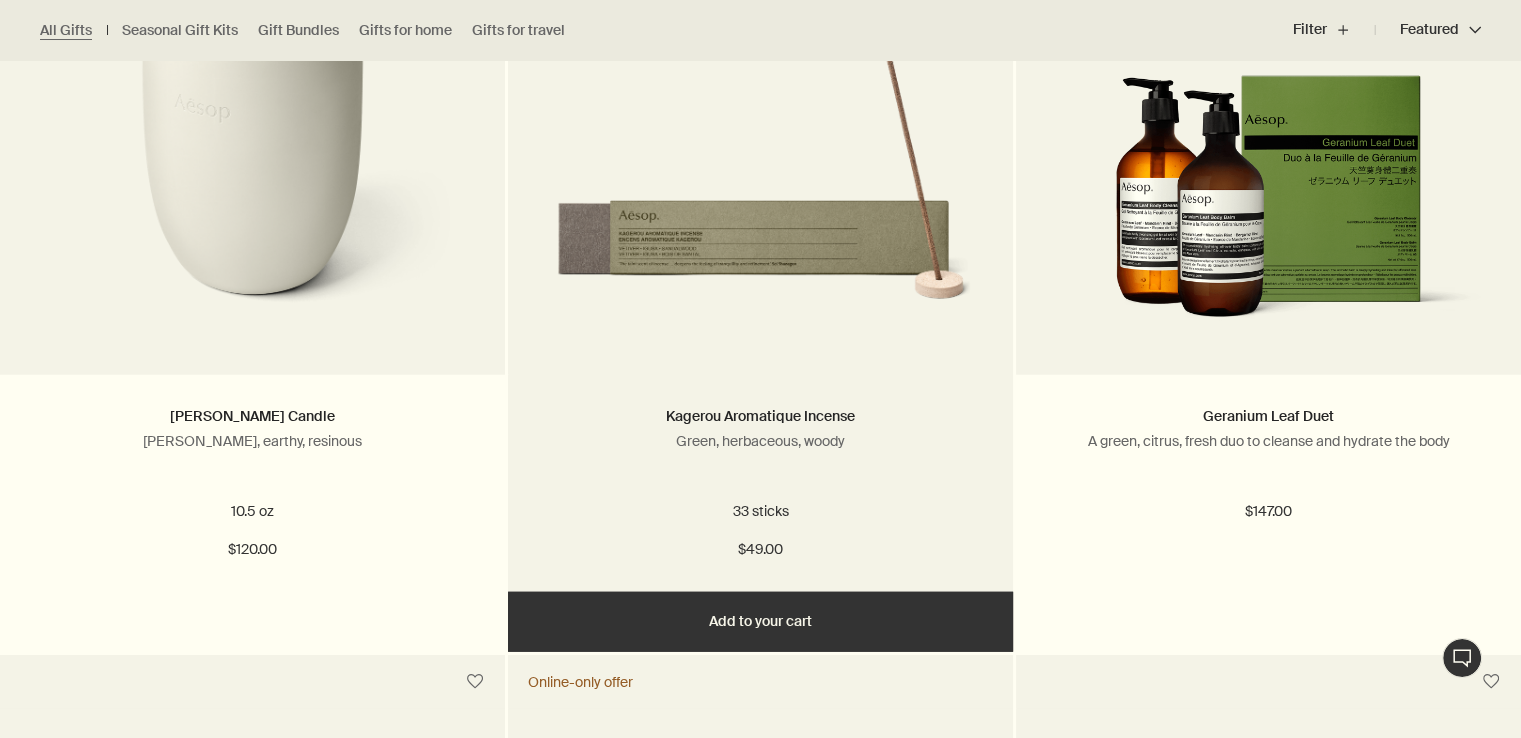 click on "Add Add to your cart" at bounding box center [760, 622] 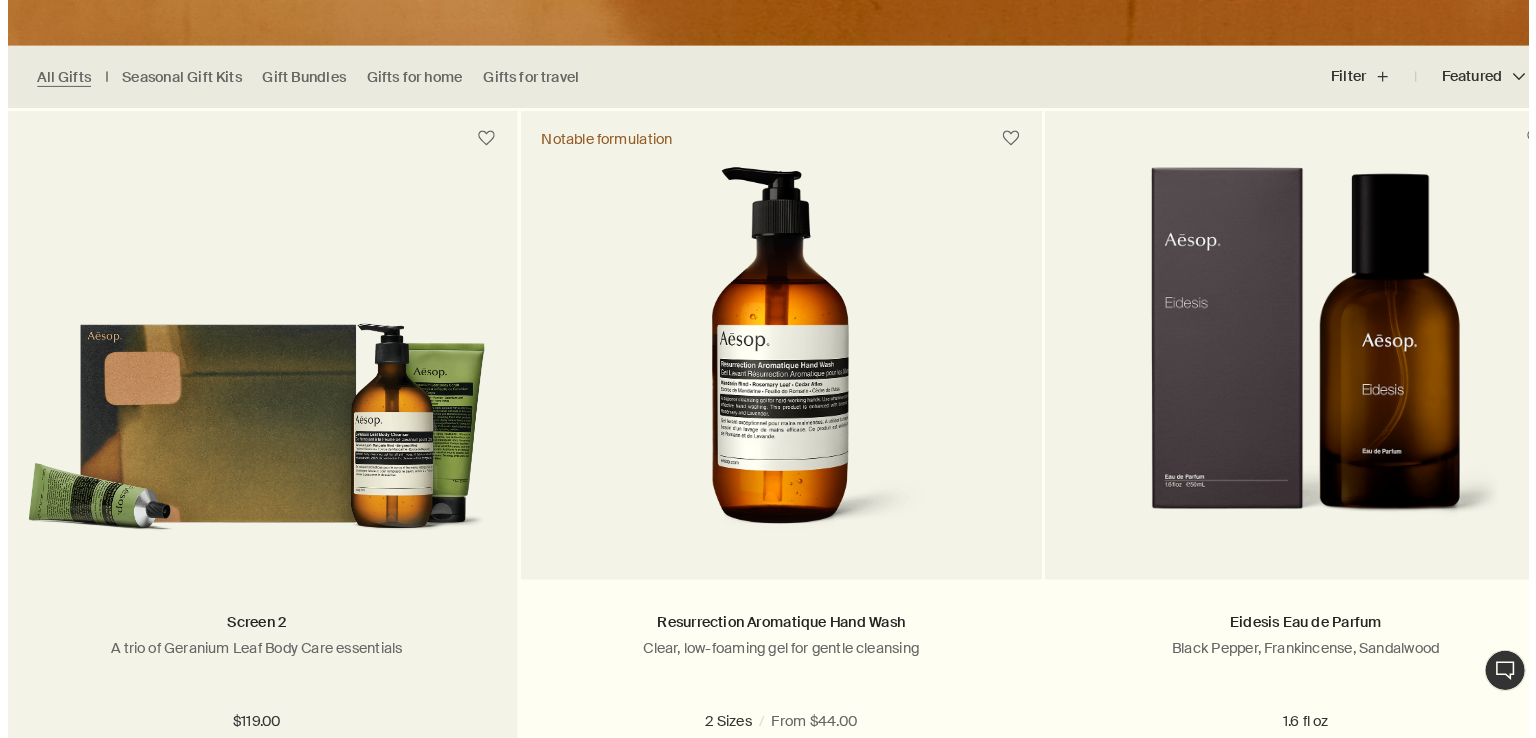scroll, scrollTop: 514, scrollLeft: 0, axis: vertical 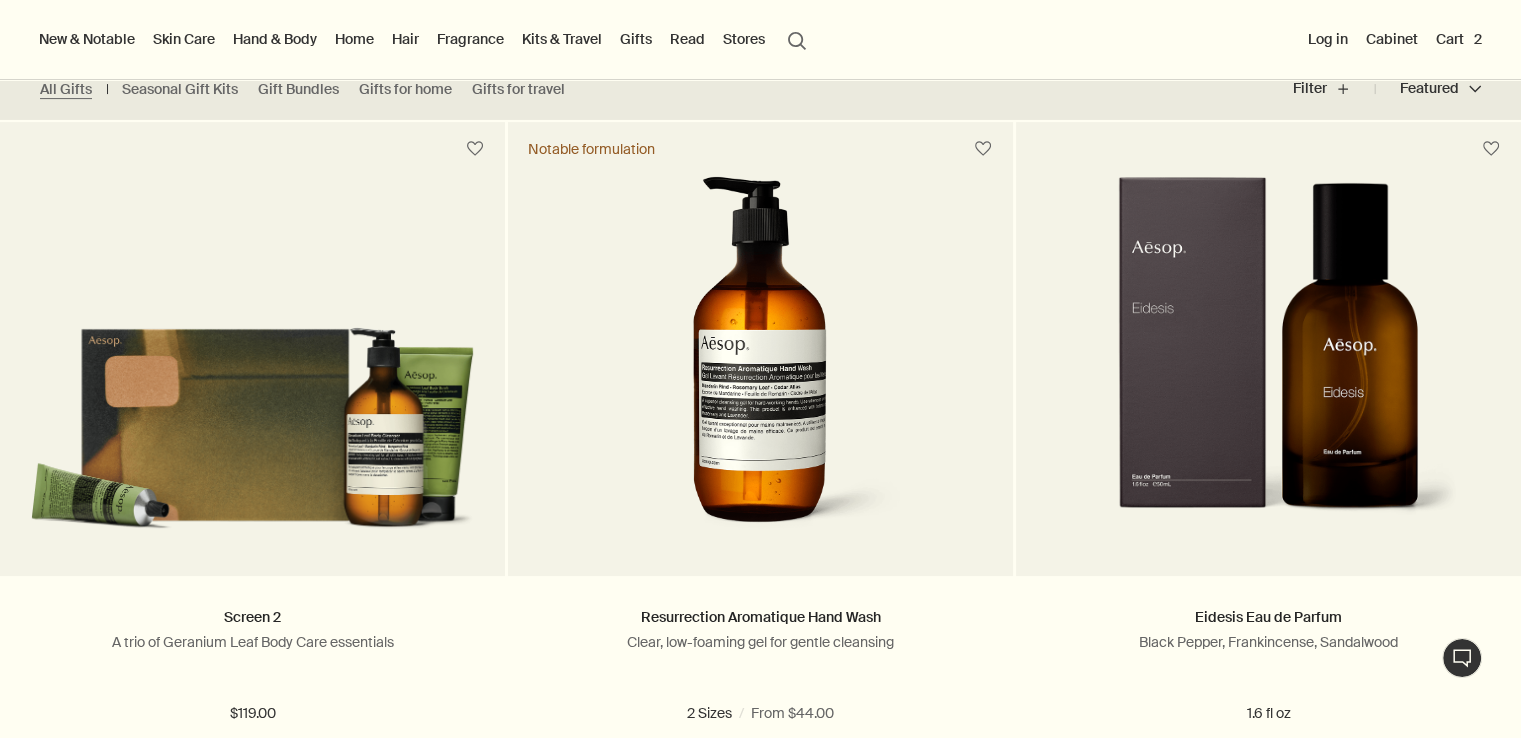 click on "Hand & Body" at bounding box center [275, 39] 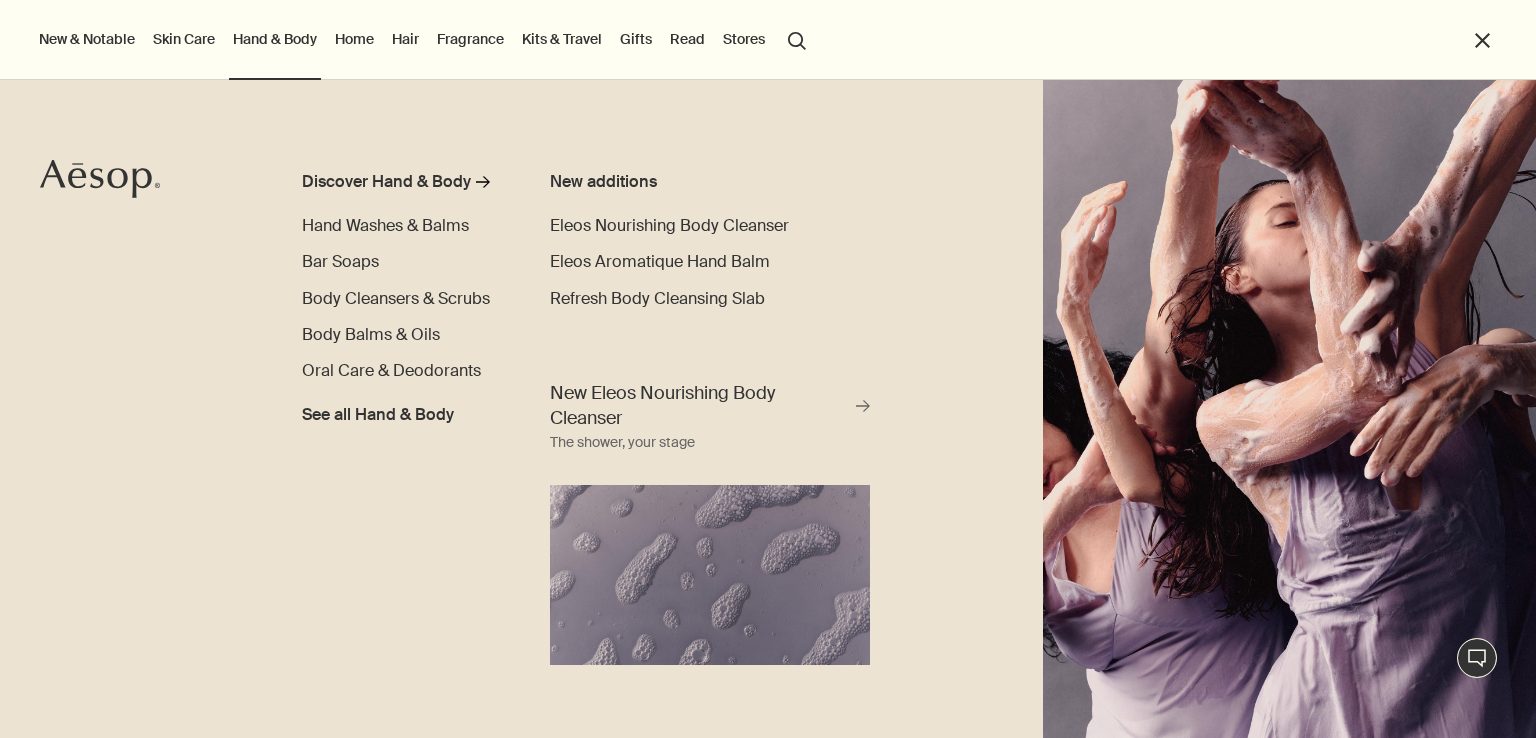 click on "Home" at bounding box center [354, 39] 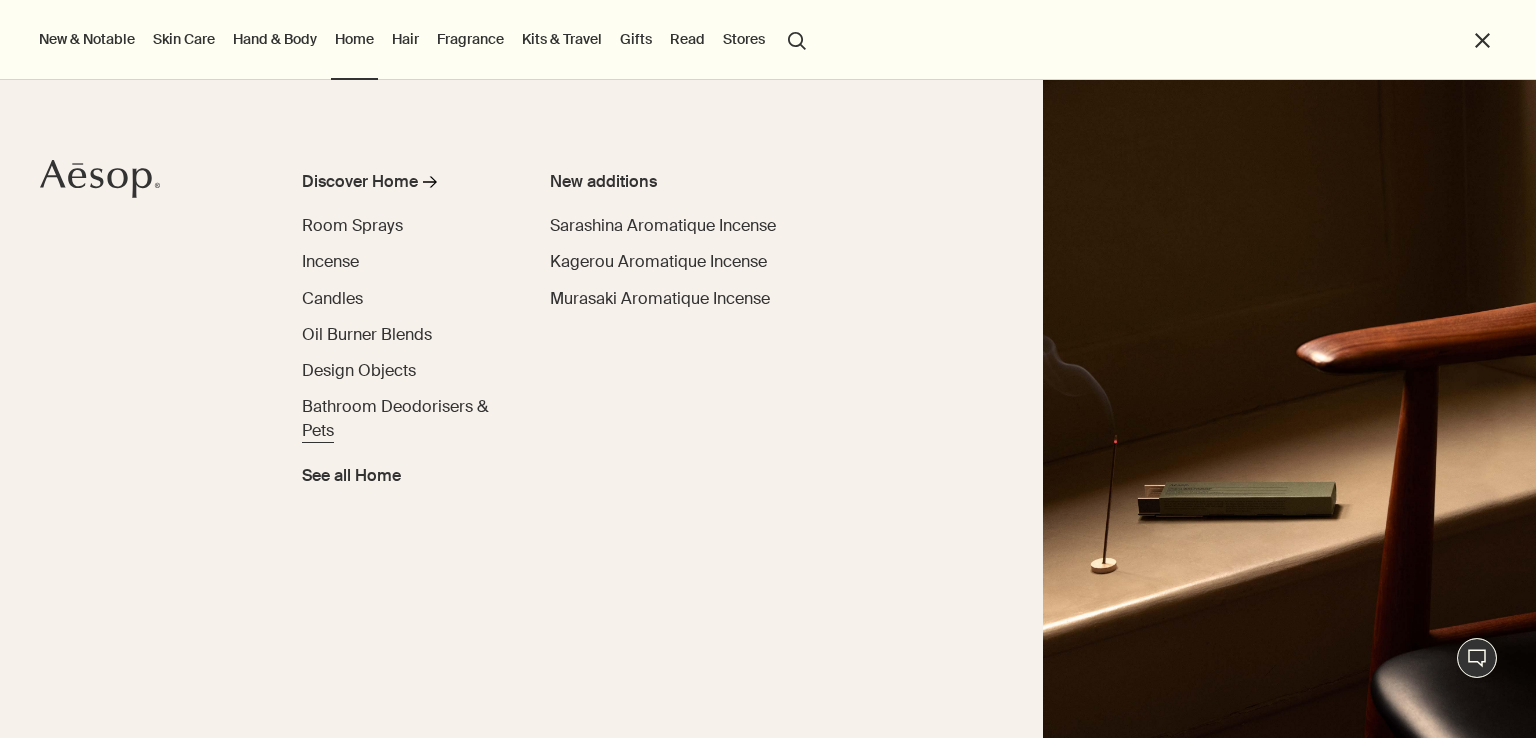 click on "Bathroom Deodorisers & Pets" at bounding box center [395, 418] 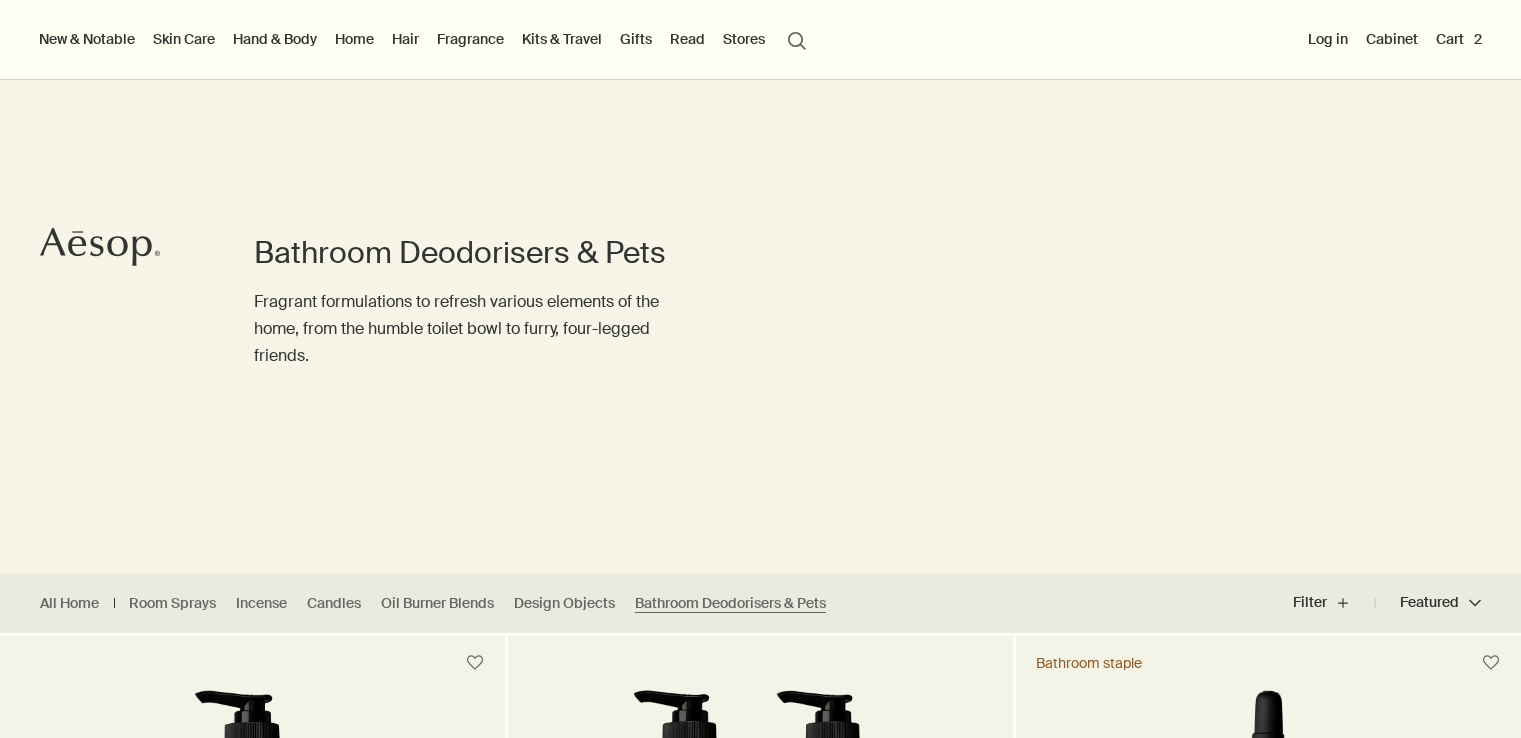 scroll, scrollTop: 300, scrollLeft: 0, axis: vertical 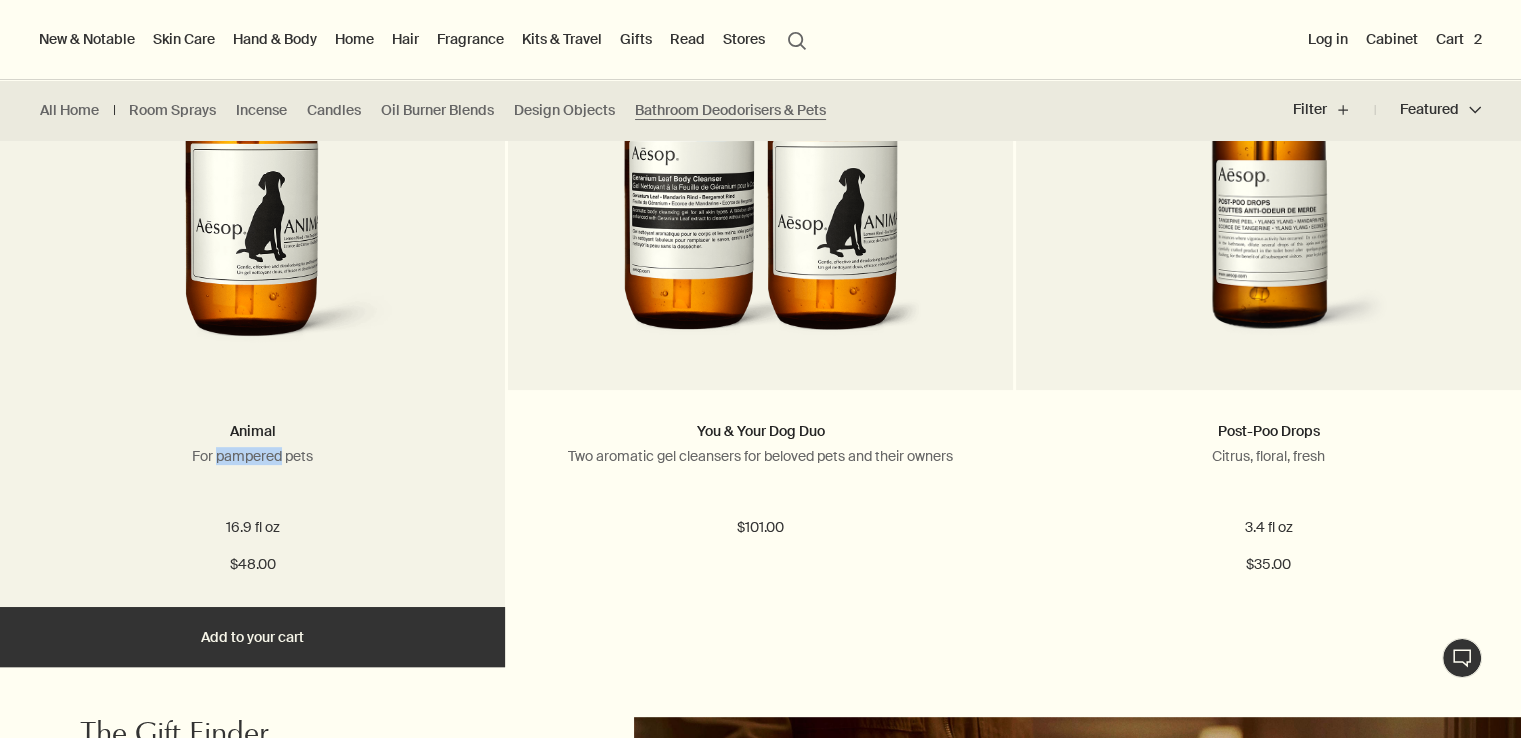 drag, startPoint x: 217, startPoint y: 457, endPoint x: 279, endPoint y: 458, distance: 62.008064 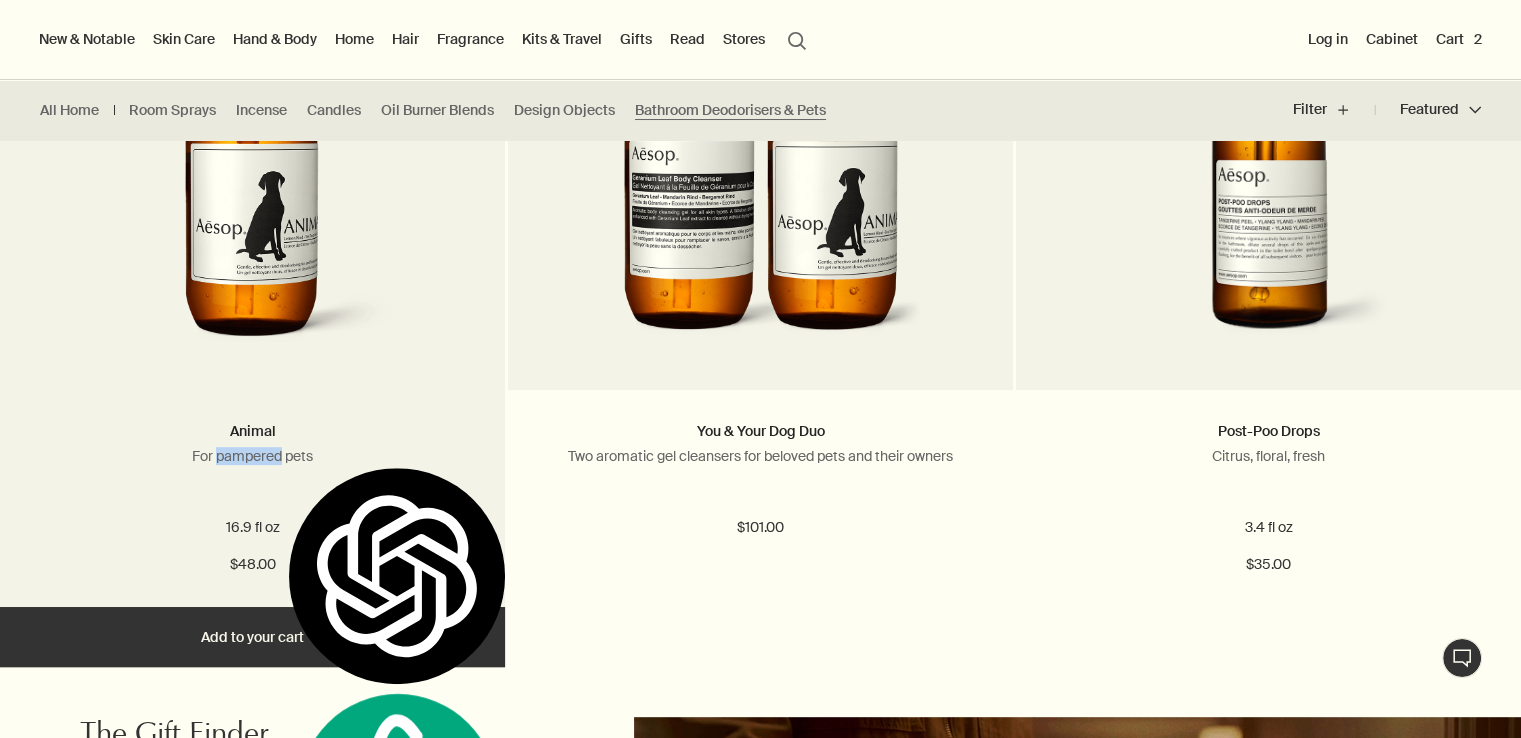copy on "pampered" 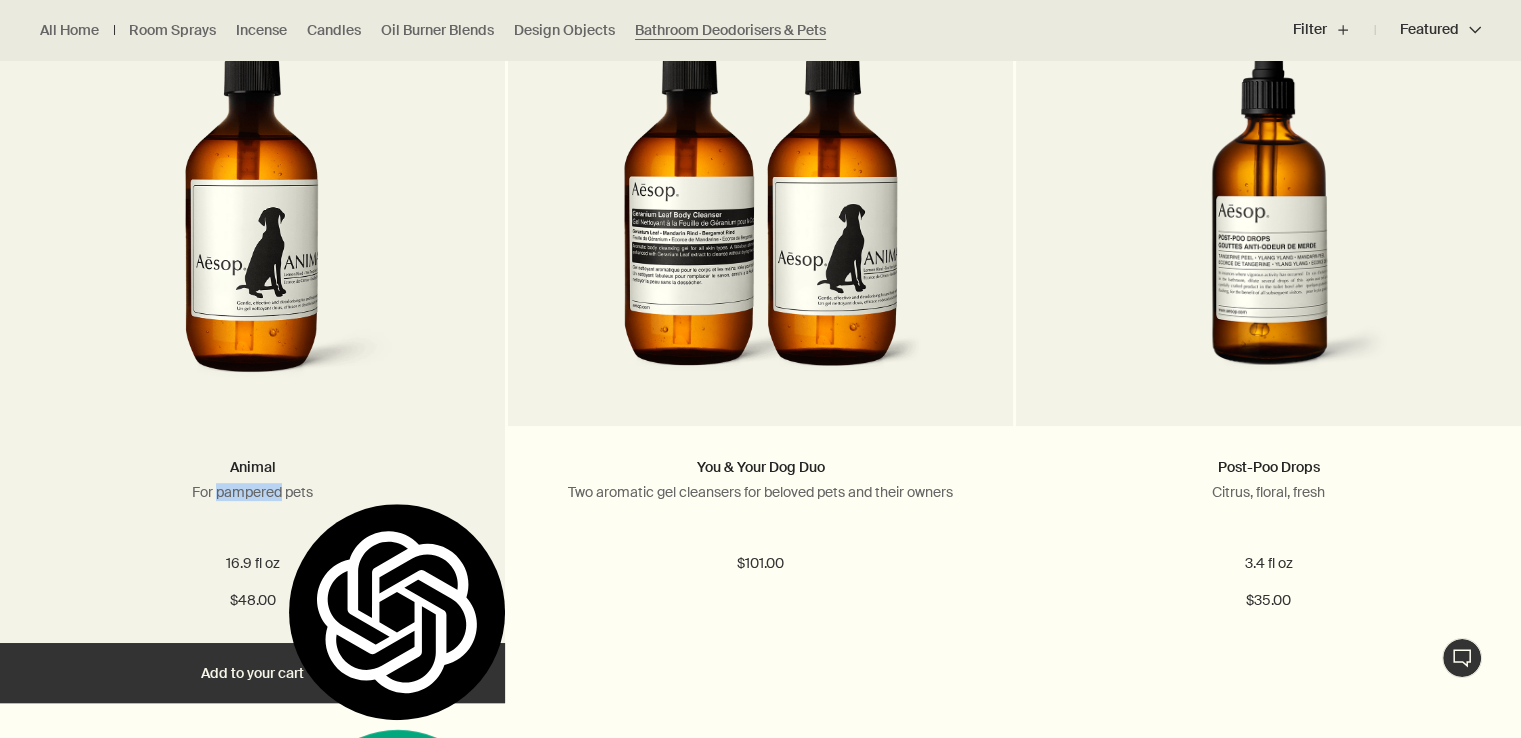 scroll, scrollTop: 700, scrollLeft: 0, axis: vertical 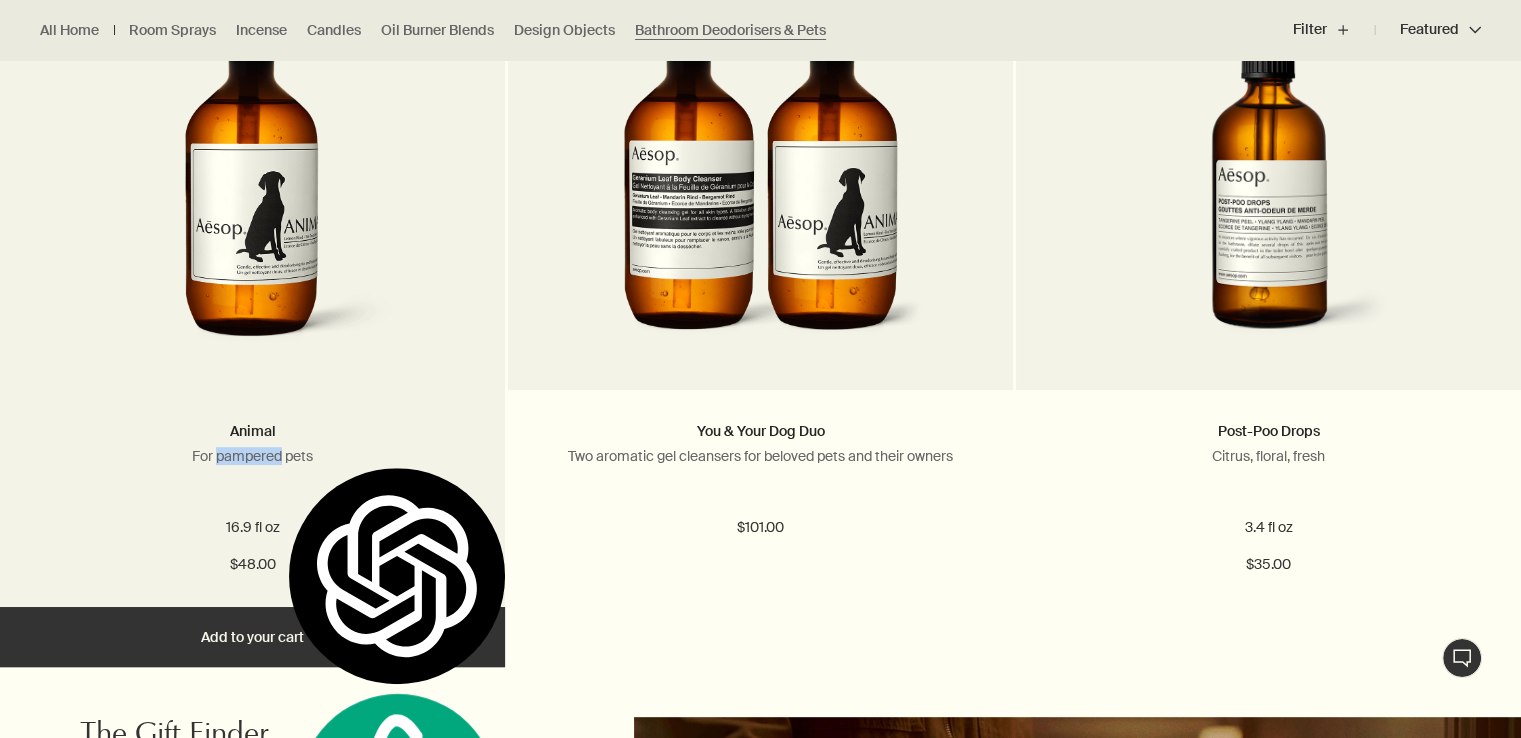 click on "Add Add to your cart" at bounding box center (252, 637) 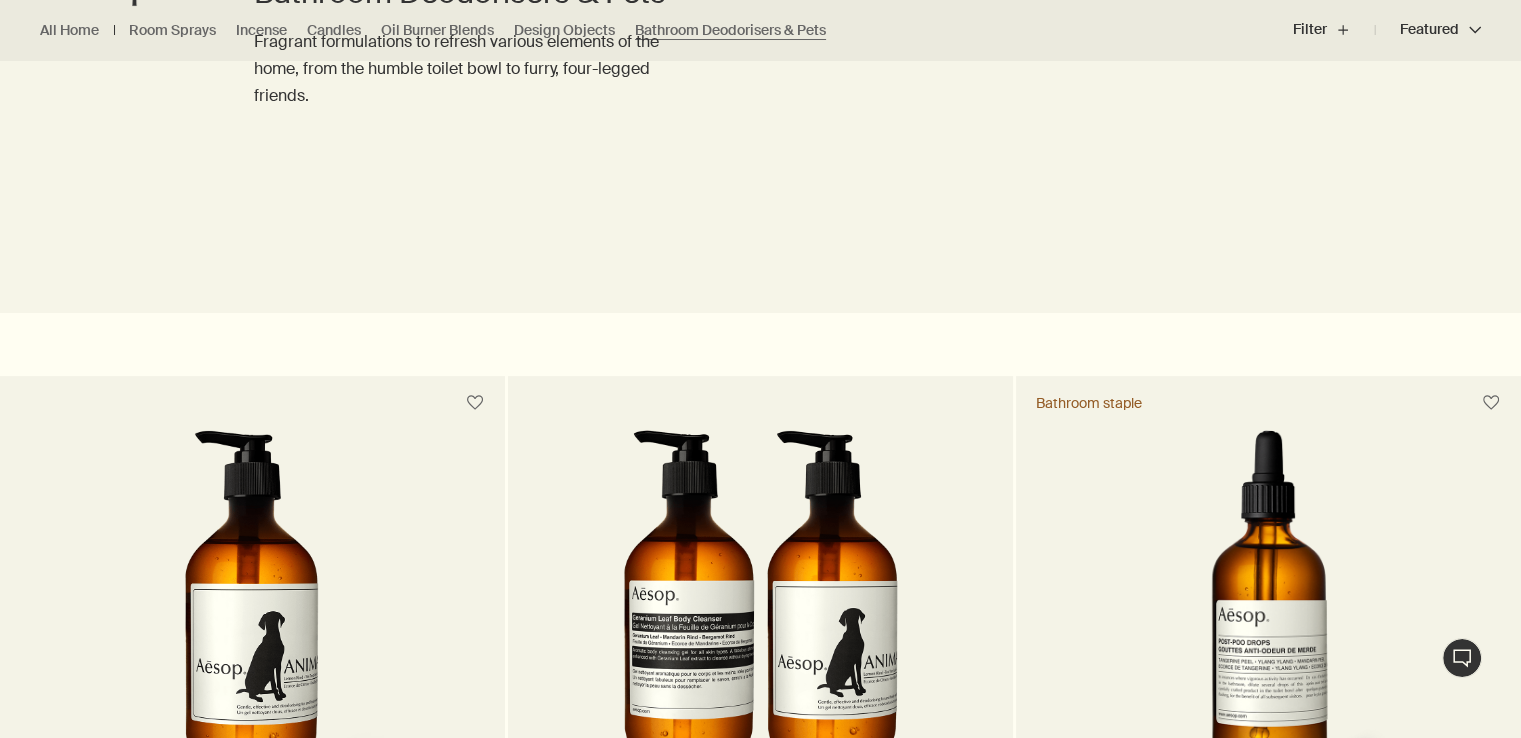 scroll, scrollTop: 0, scrollLeft: 0, axis: both 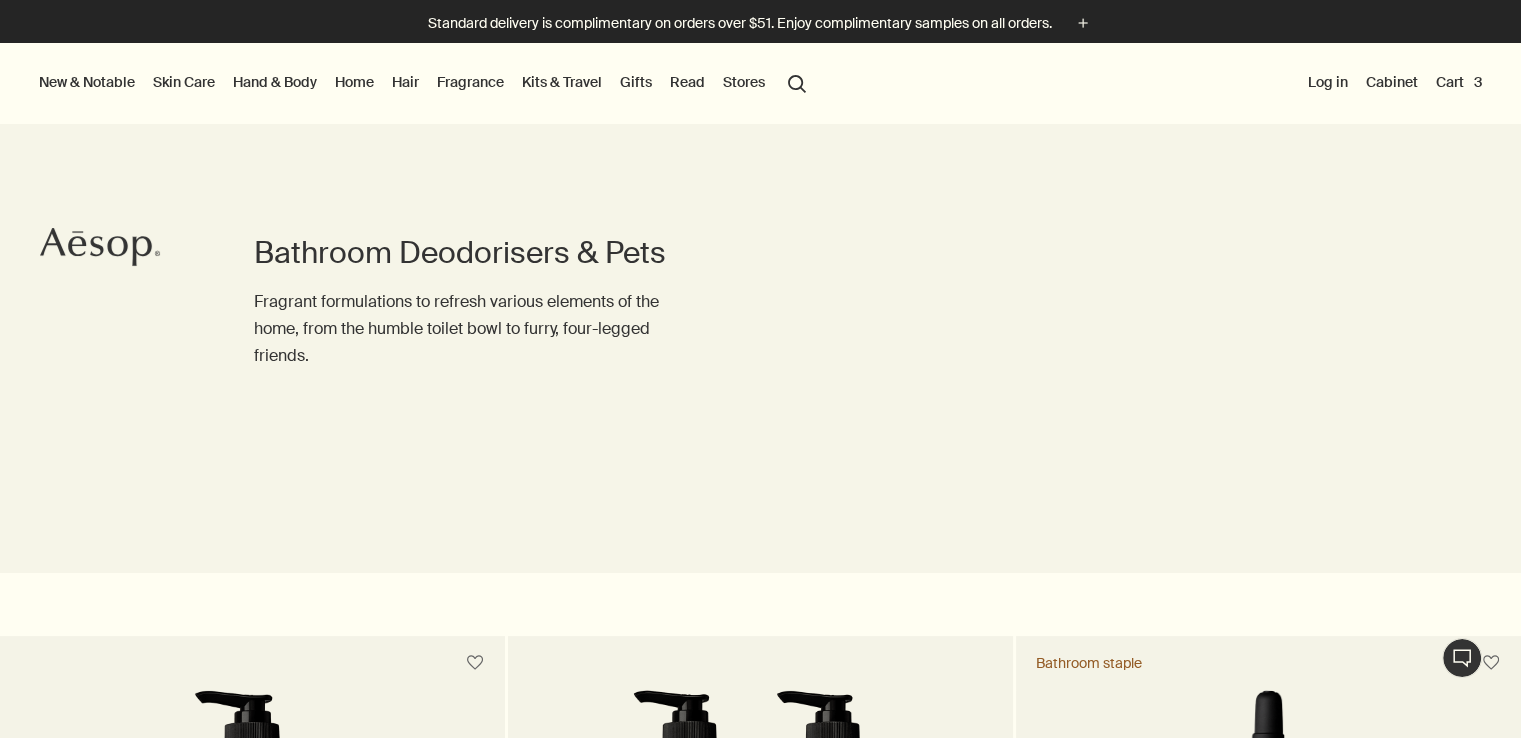 click on "Cart 3" at bounding box center (1459, 82) 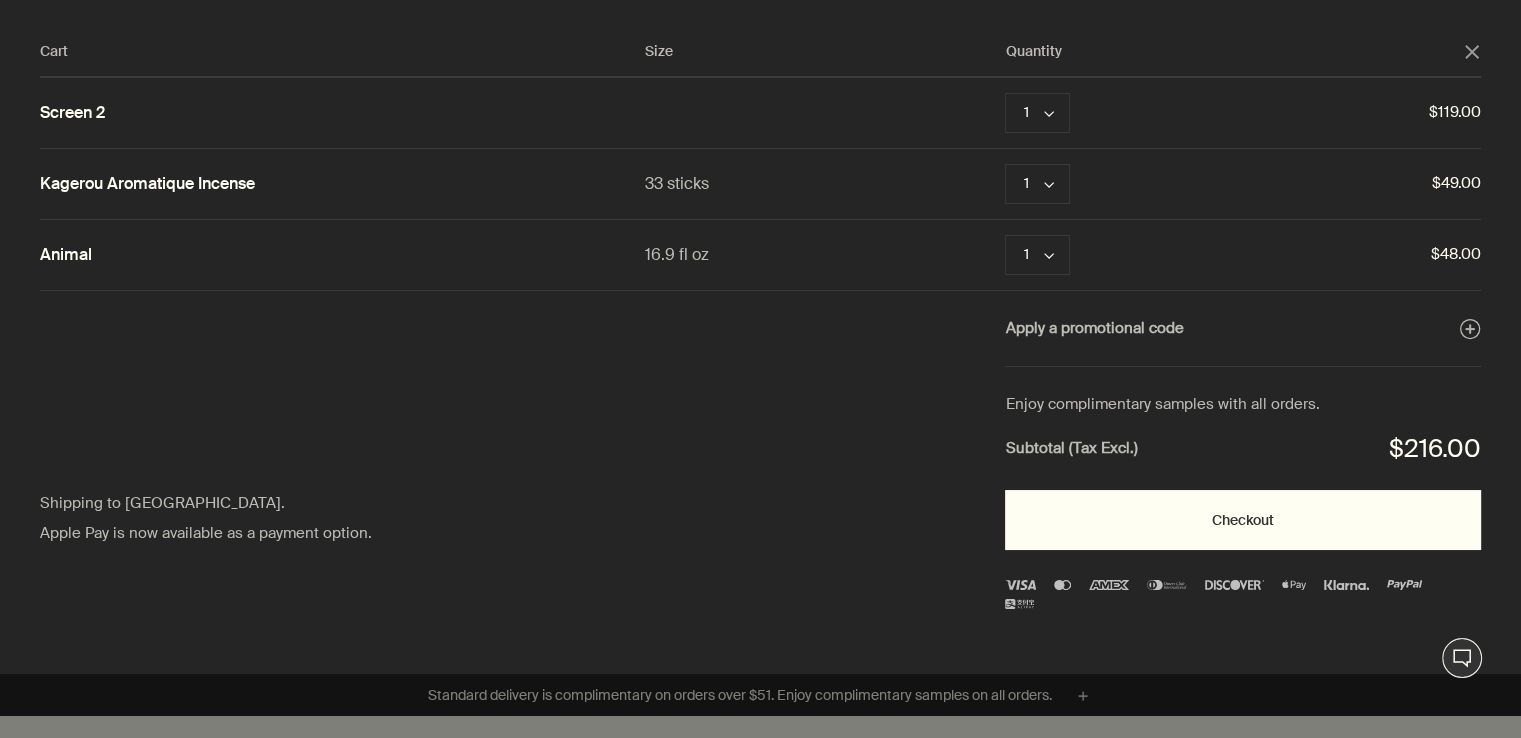 click on "Checkout" at bounding box center (1243, 520) 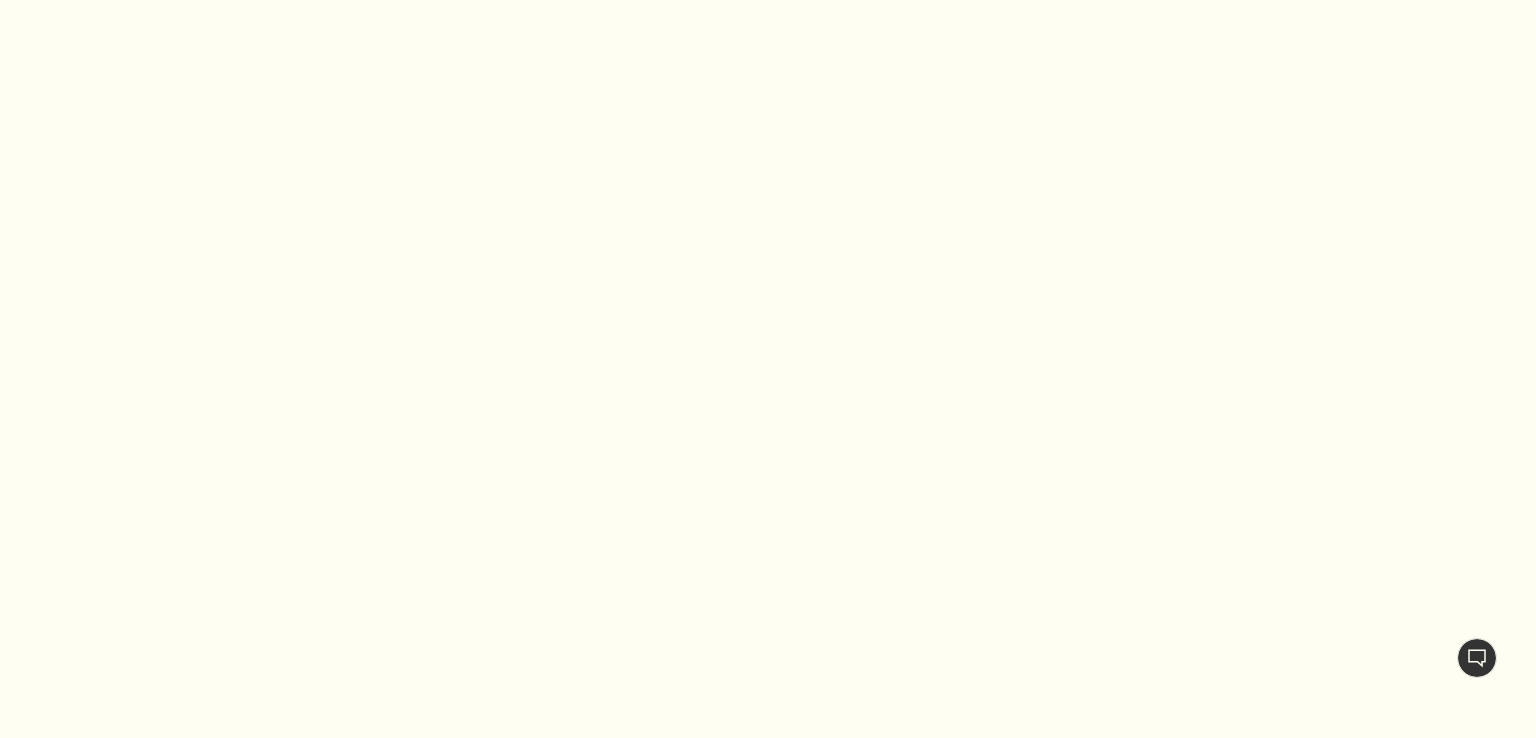 scroll, scrollTop: 0, scrollLeft: 0, axis: both 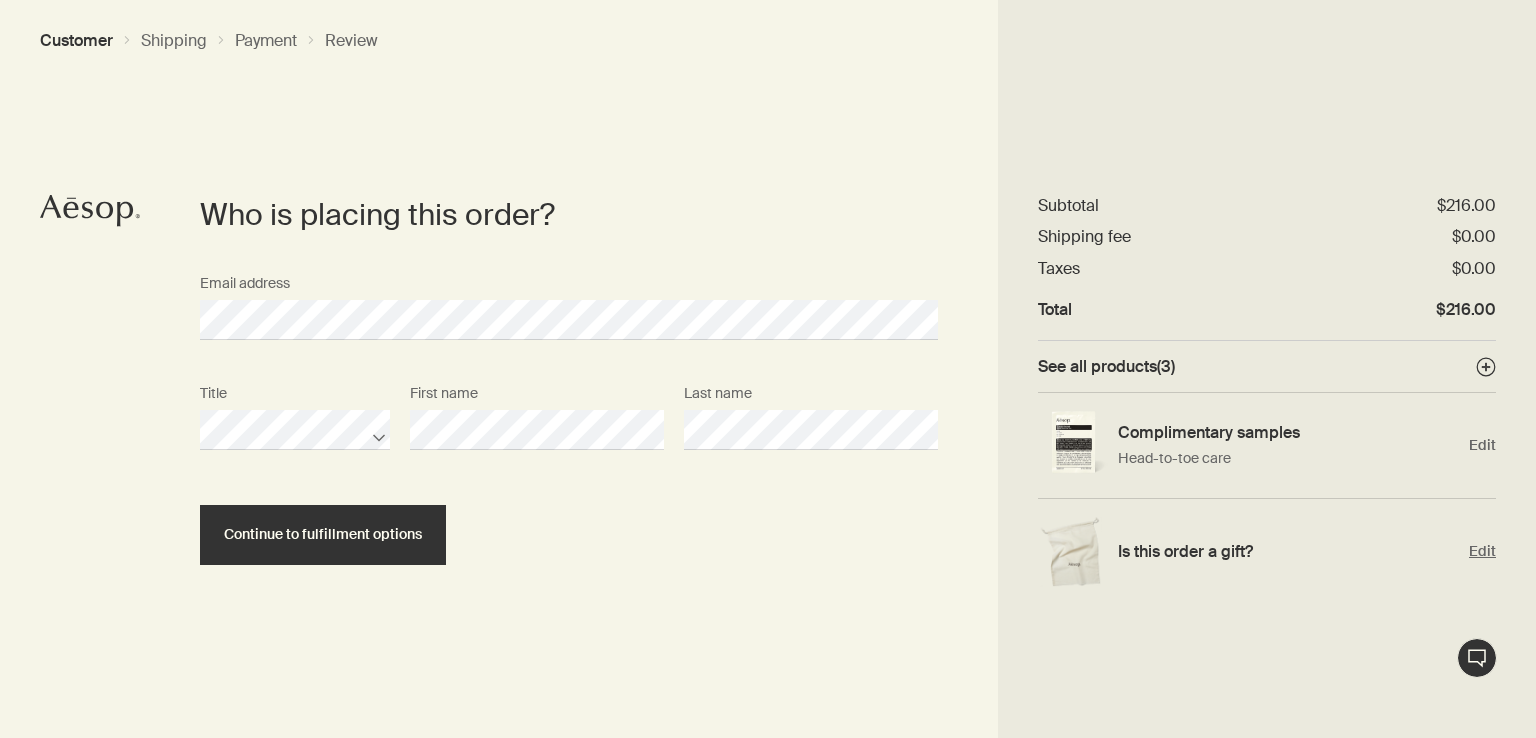 click on "Edit" at bounding box center (1482, 551) 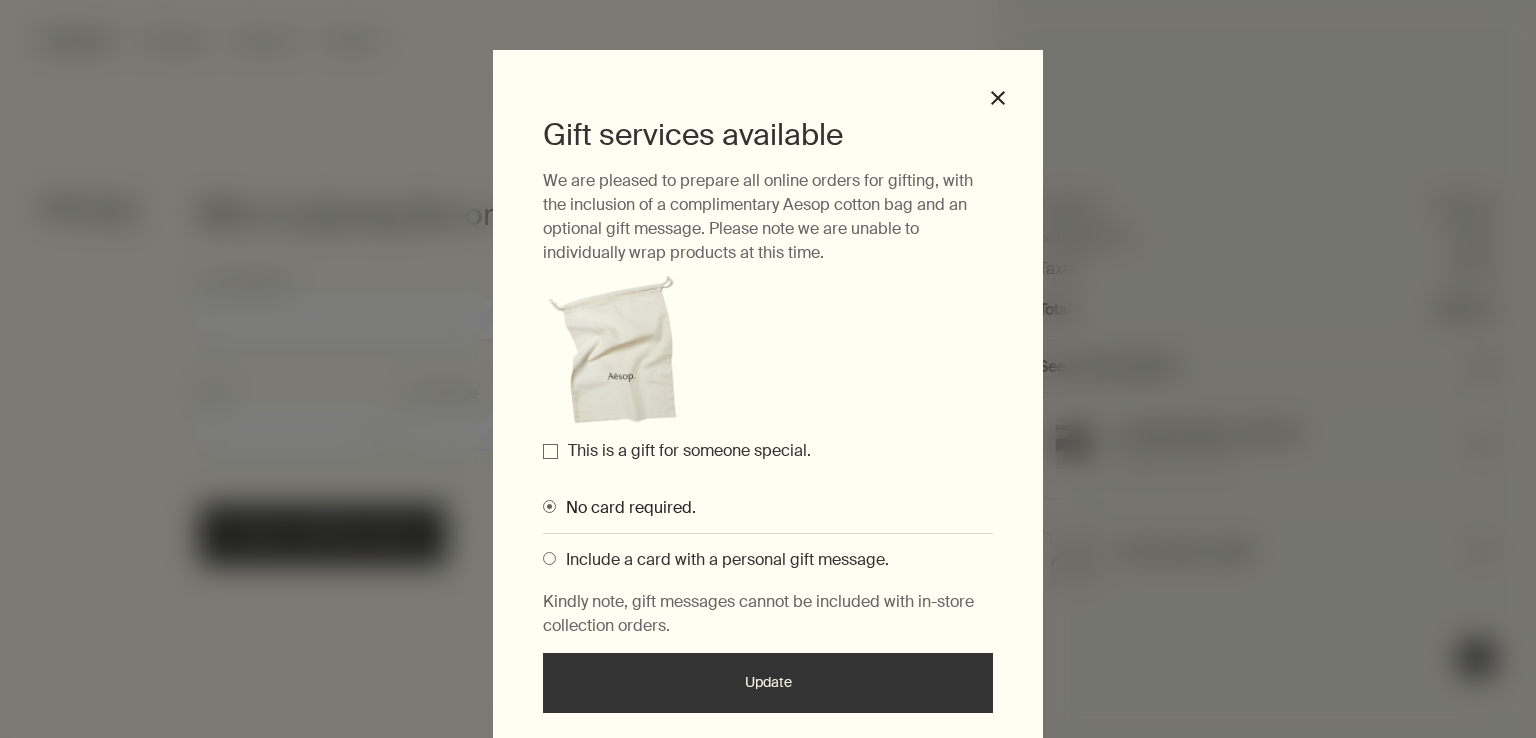 click on "This is a gift for someone special." at bounding box center [550, 451] 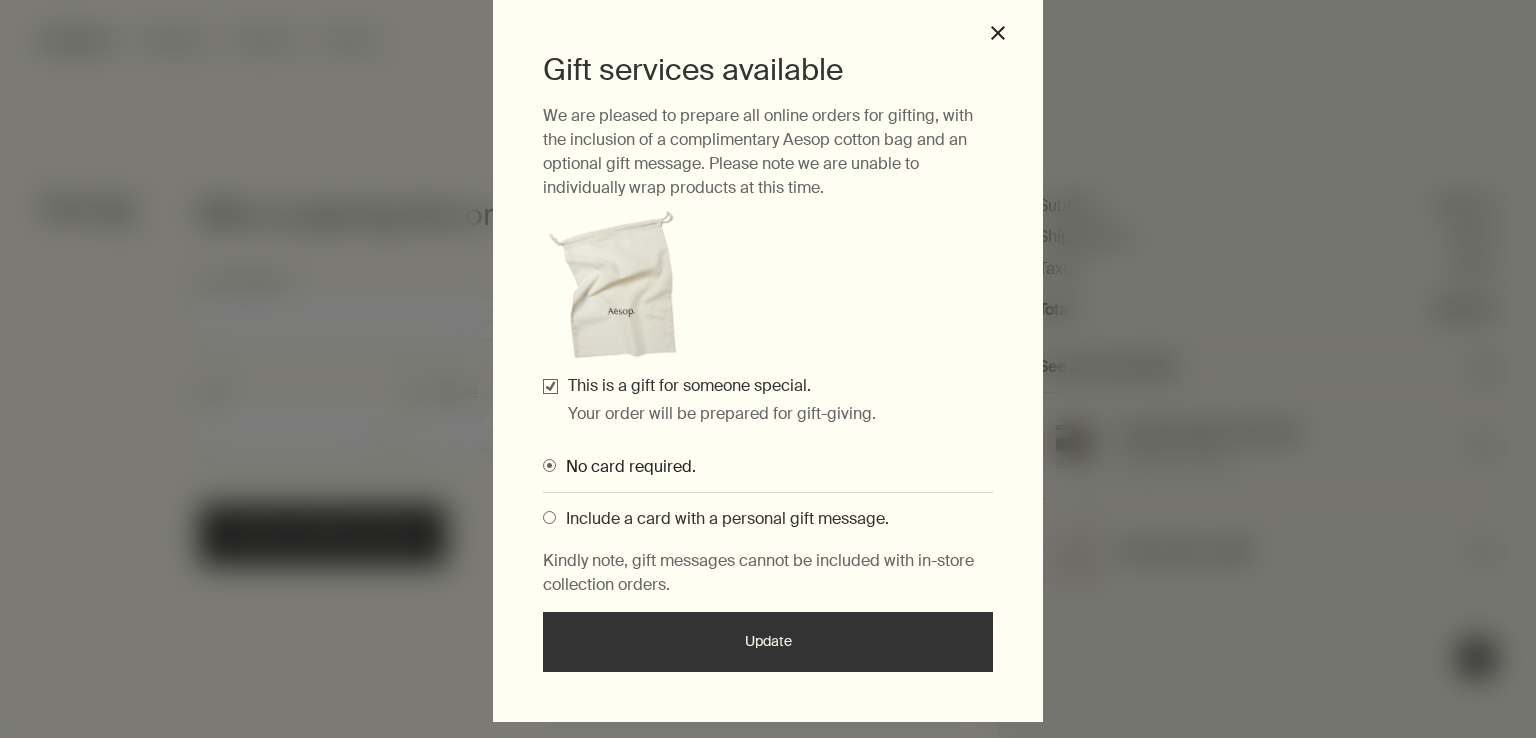scroll, scrollTop: 99, scrollLeft: 0, axis: vertical 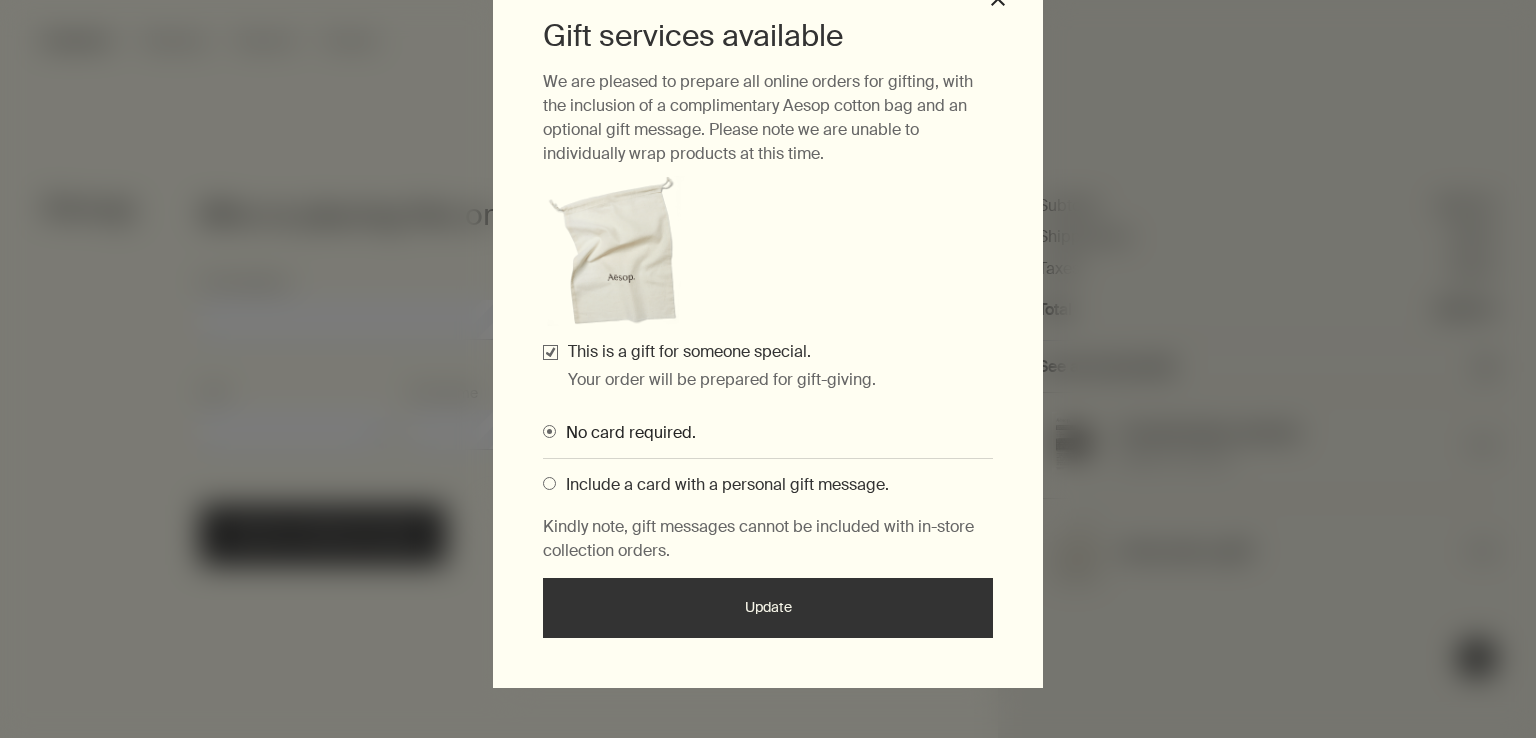 click on "Include a card with a personal gift message." at bounding box center [722, 484] 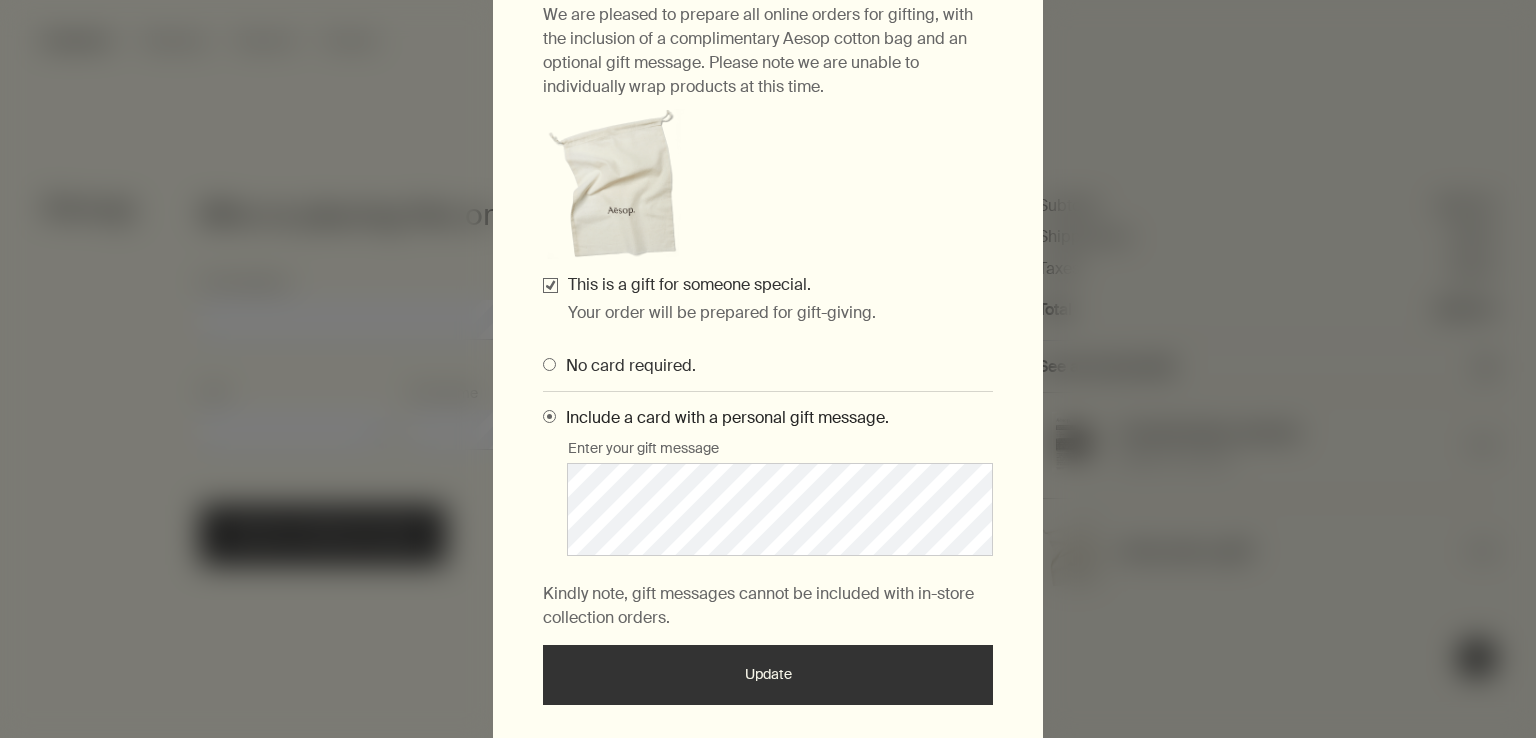 scroll, scrollTop: 199, scrollLeft: 0, axis: vertical 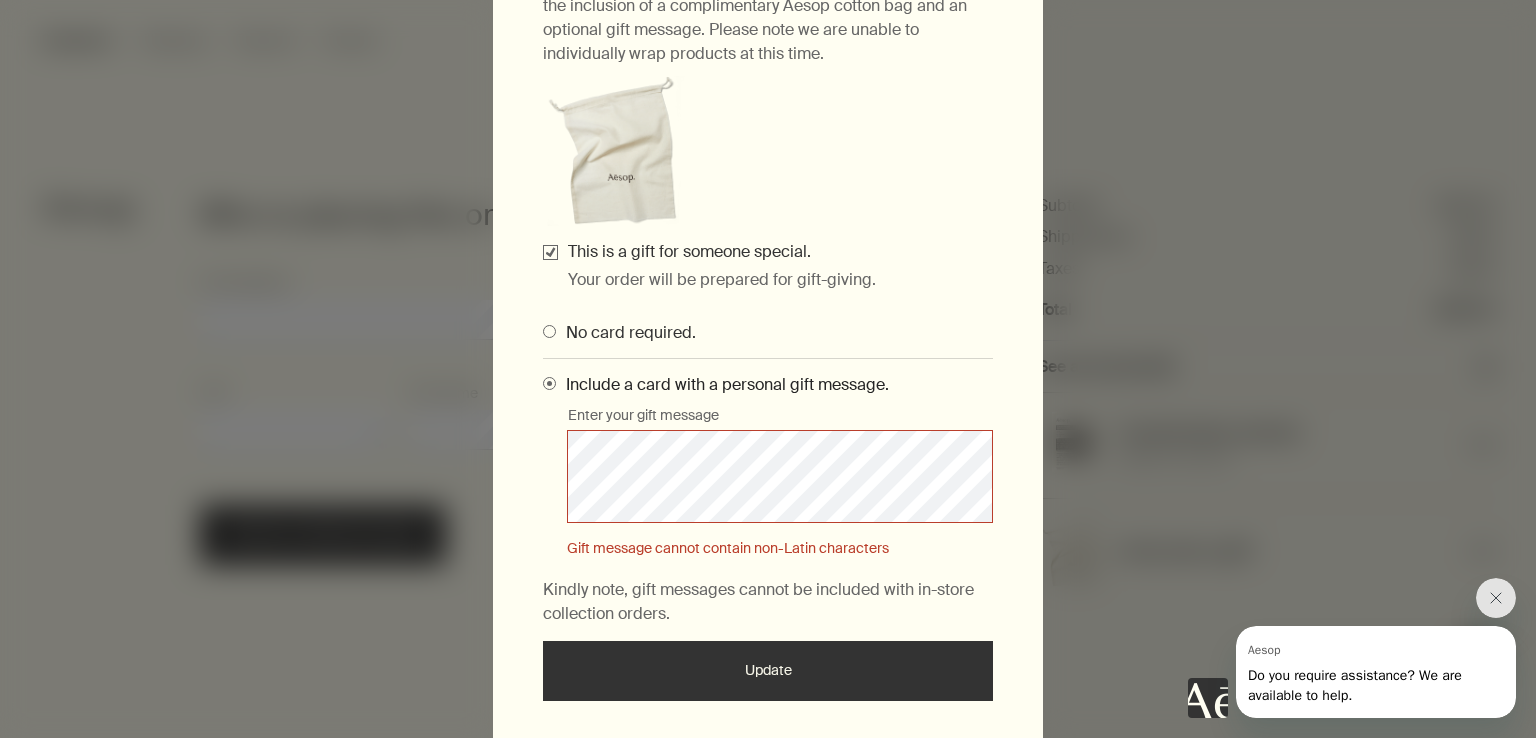 click on "Include a card with a personal gift message. Enter your gift message Gift message cannot contain non-Latin characters" at bounding box center (768, 465) 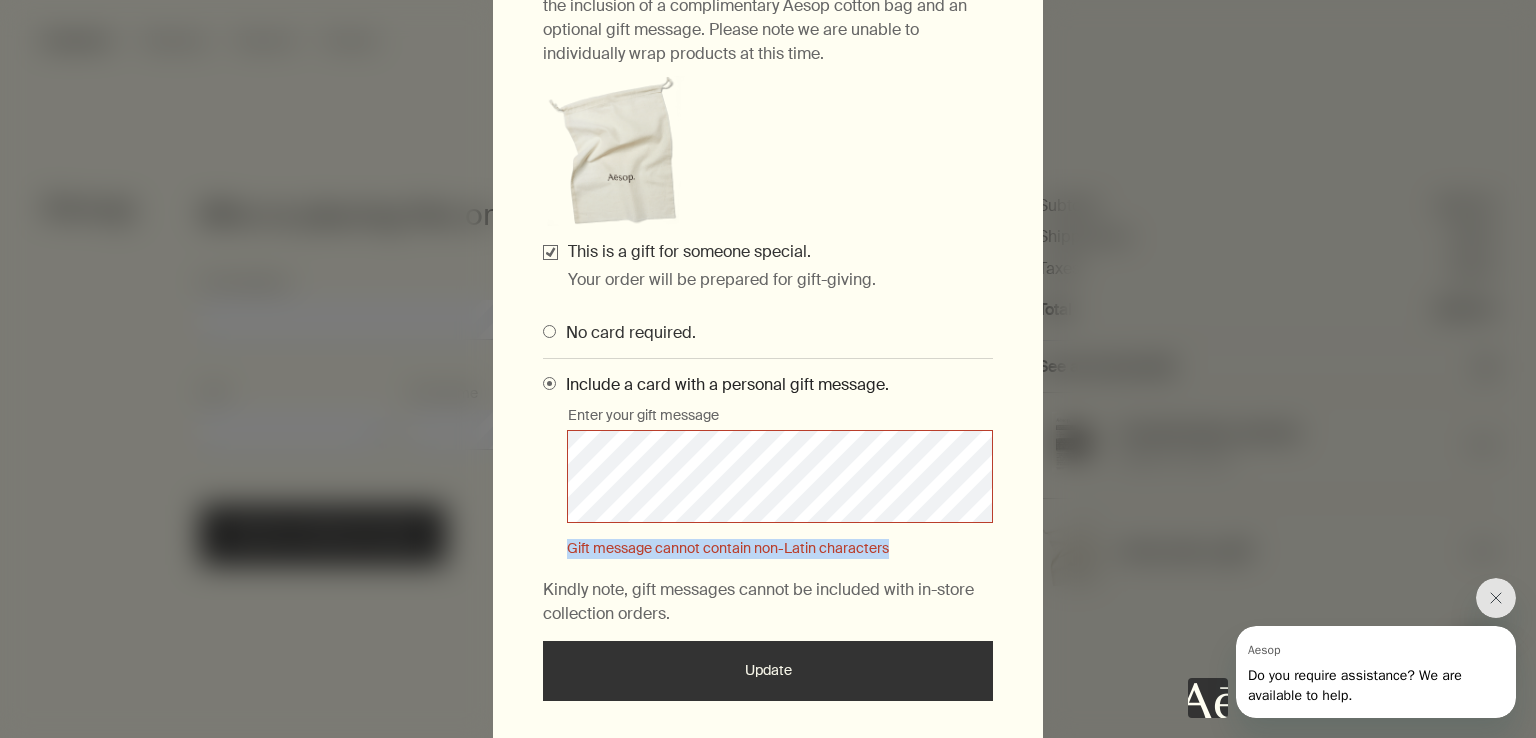drag, startPoint x: 849, startPoint y: 548, endPoint x: 532, endPoint y: 557, distance: 317.12775 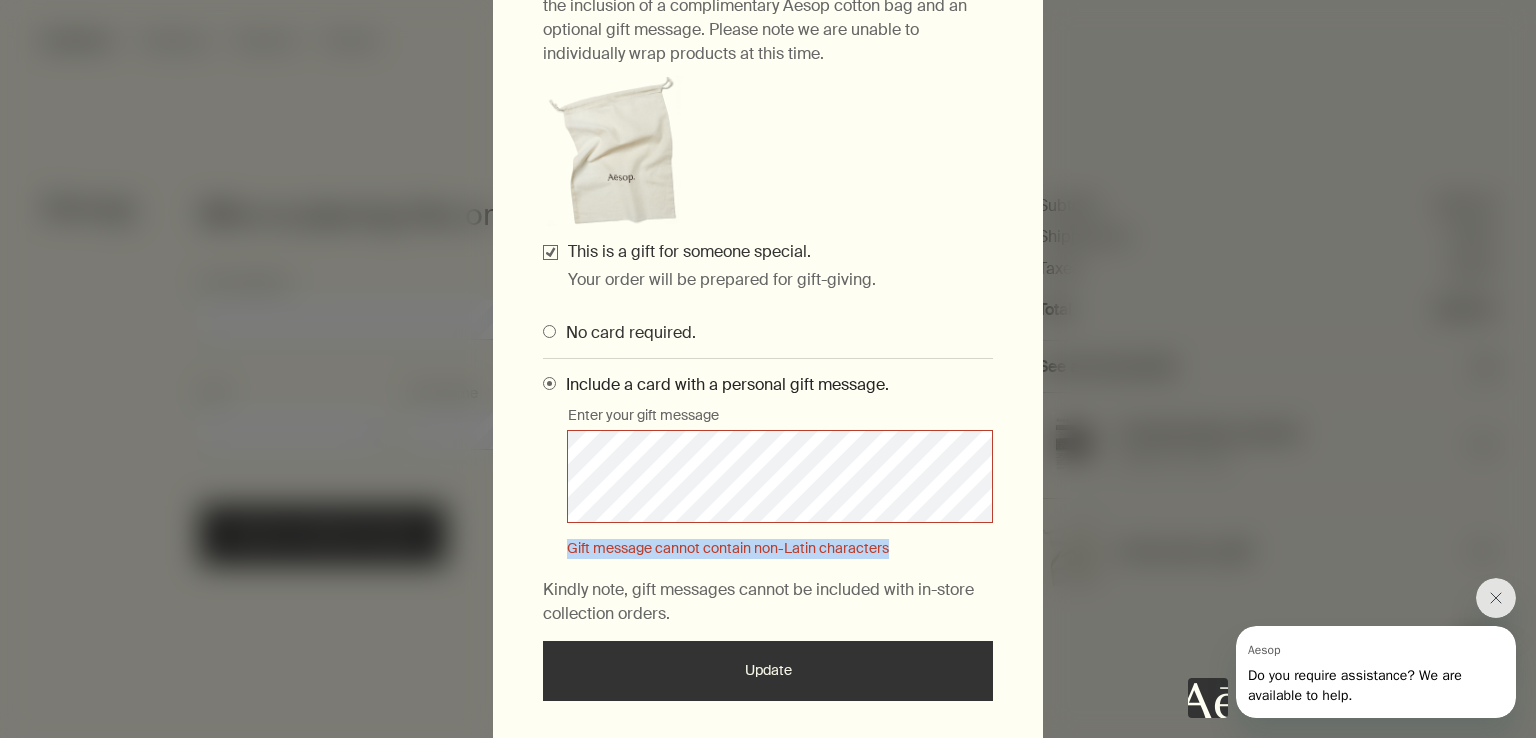 click on "Gift services available We are pleased to prepare all online orders for gifting, with the inclusion of a complimentary Aesop cotton bag and an optional gift message. Please note we are unable to individually wrap products at this time. This is a gift for someone special.  Your order will be prepared for gift-giving. No card required. Include a card with a personal gift message. Enter your gift message Gift message cannot contain non-Latin characters Kindly note, gift messages cannot be included with in-store collection orders. Update close" at bounding box center [768, 301] 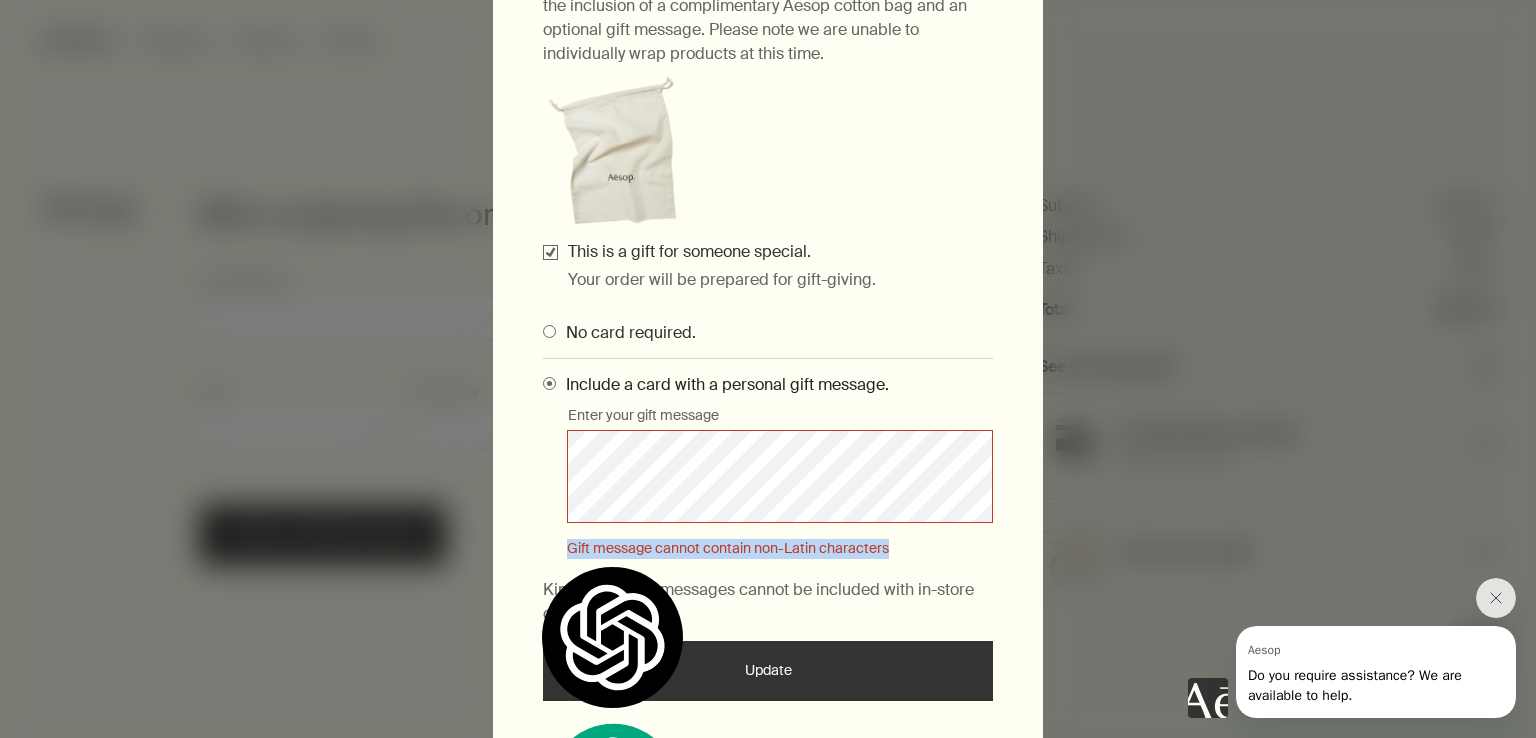 copy on "Gift message cannot contain non-Latin characters" 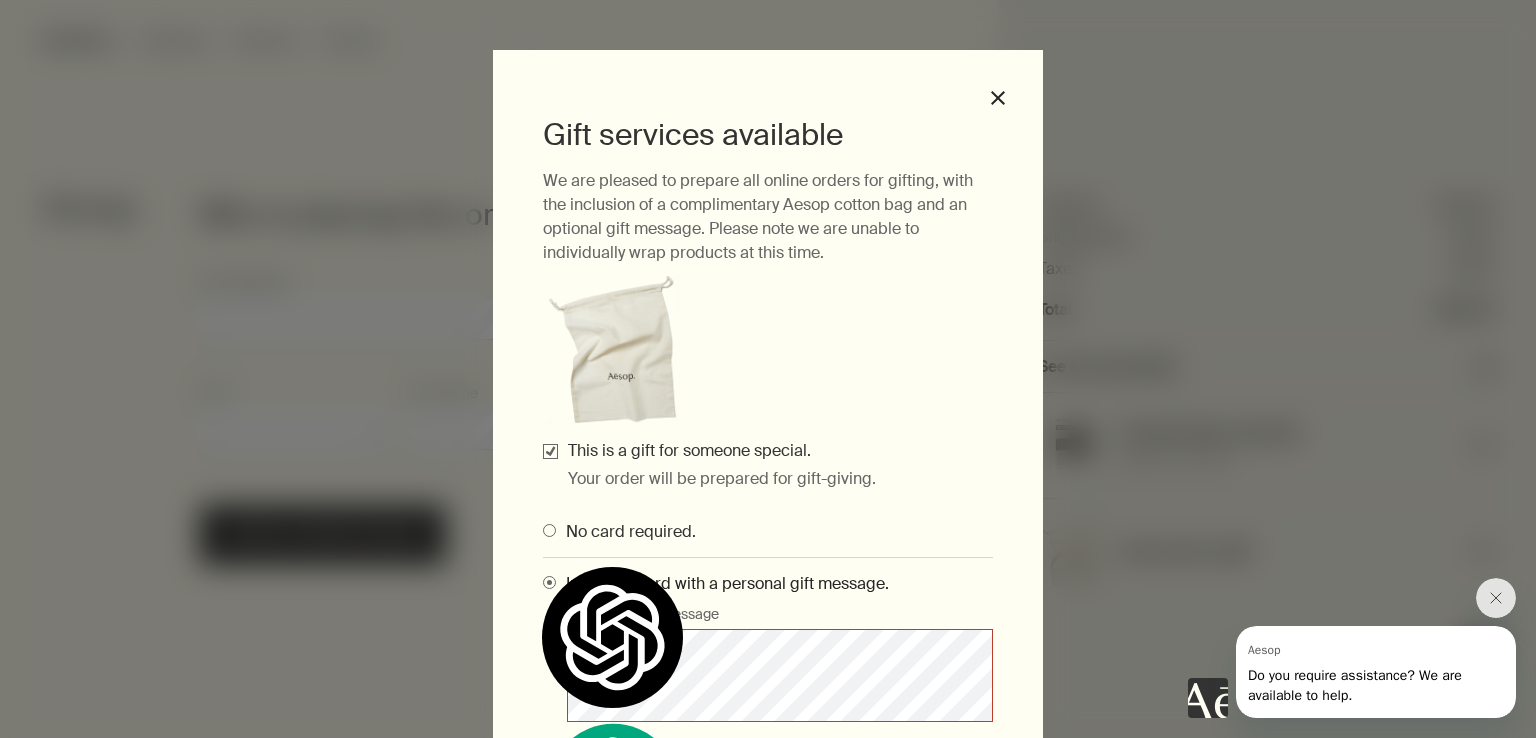 scroll, scrollTop: 0, scrollLeft: 0, axis: both 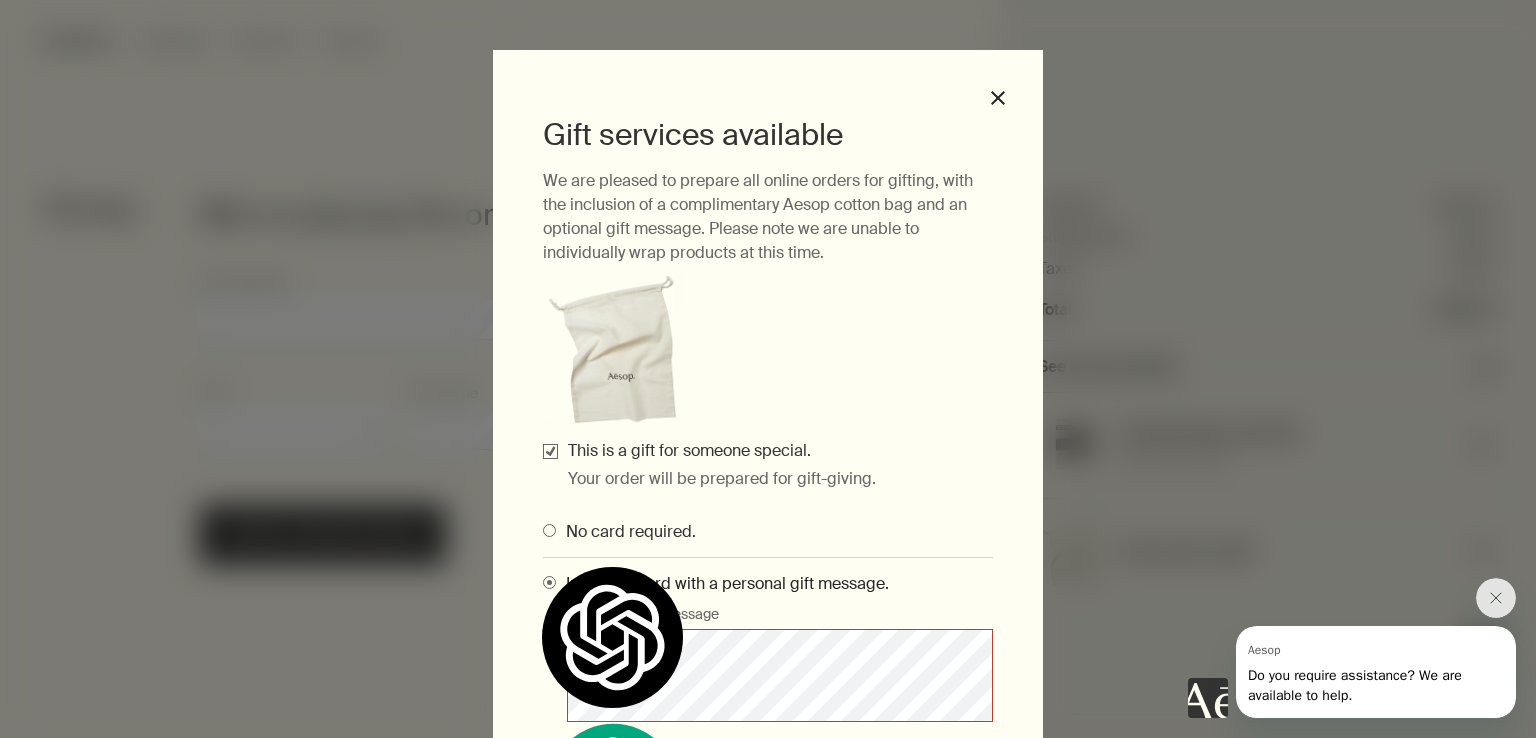 click on "Gift services available We are pleased to prepare all online orders for gifting, with the inclusion of a complimentary Aesop cotton bag and an optional gift message. Please note we are unable to individually wrap products at this time. This is a gift for someone special.  Your order will be prepared for gift-giving. No card required. Include a card with a personal gift message. Enter your gift message Gift message cannot contain non-Latin characters Kindly note, gift messages cannot be included with in-store collection orders. Update close" at bounding box center [768, 500] 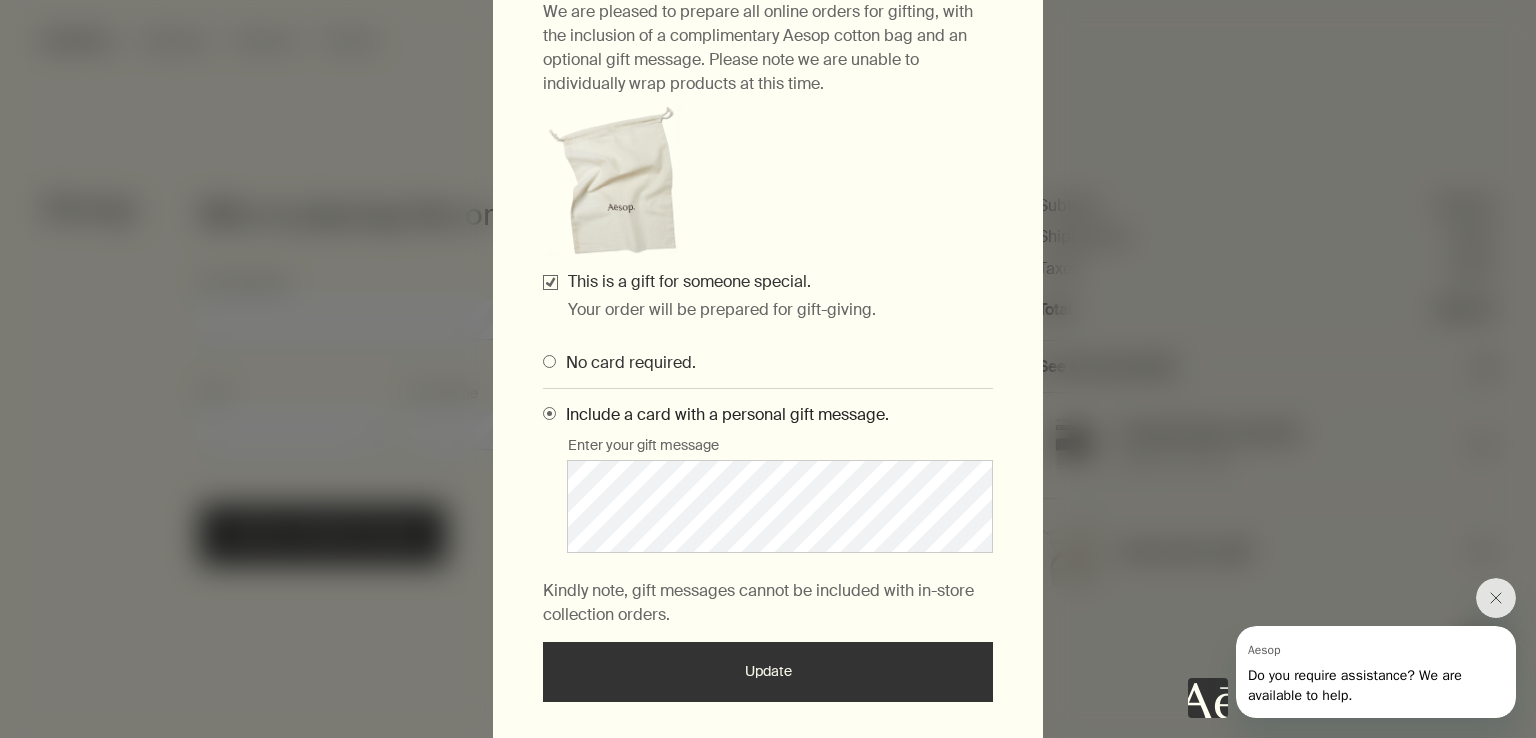 scroll, scrollTop: 200, scrollLeft: 0, axis: vertical 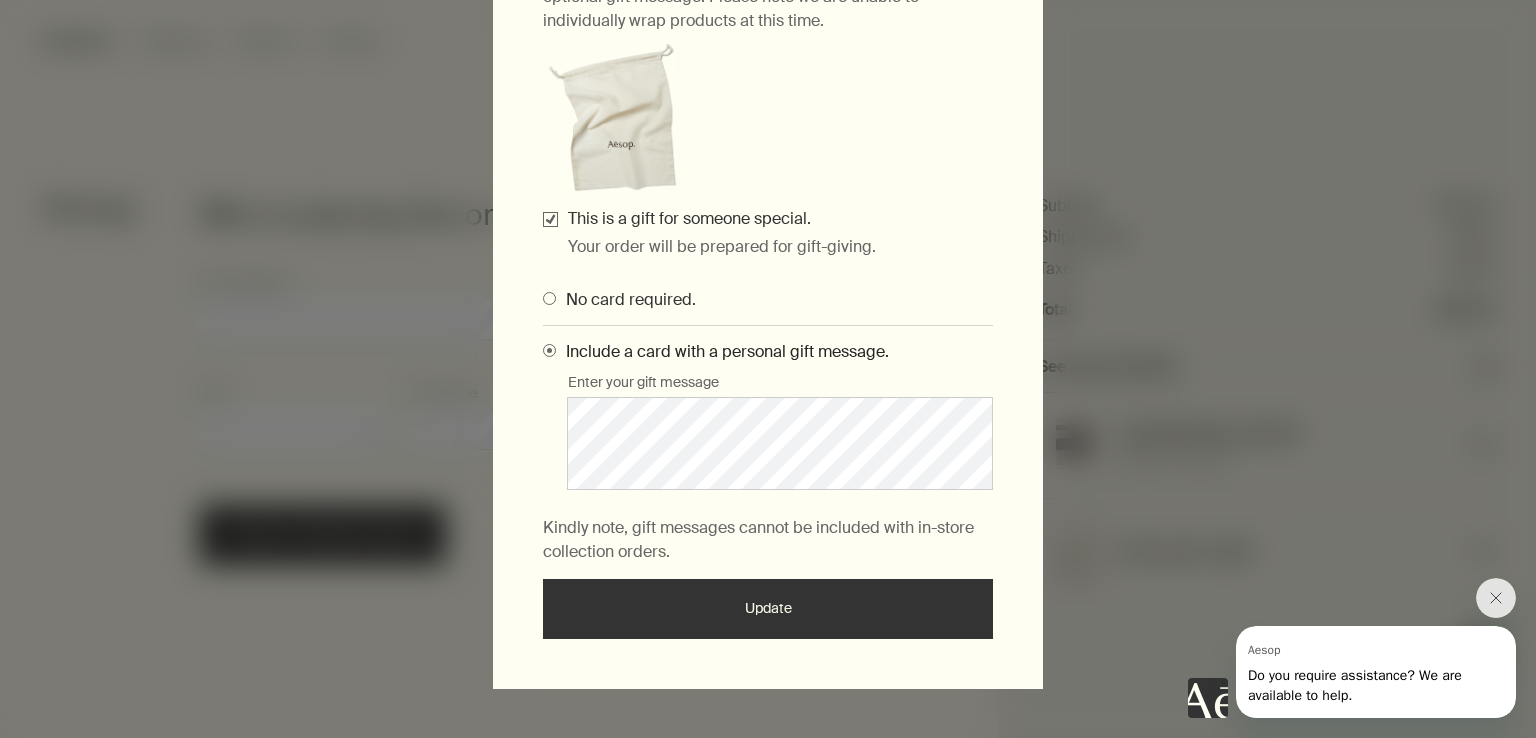 click on "Update" at bounding box center (768, 609) 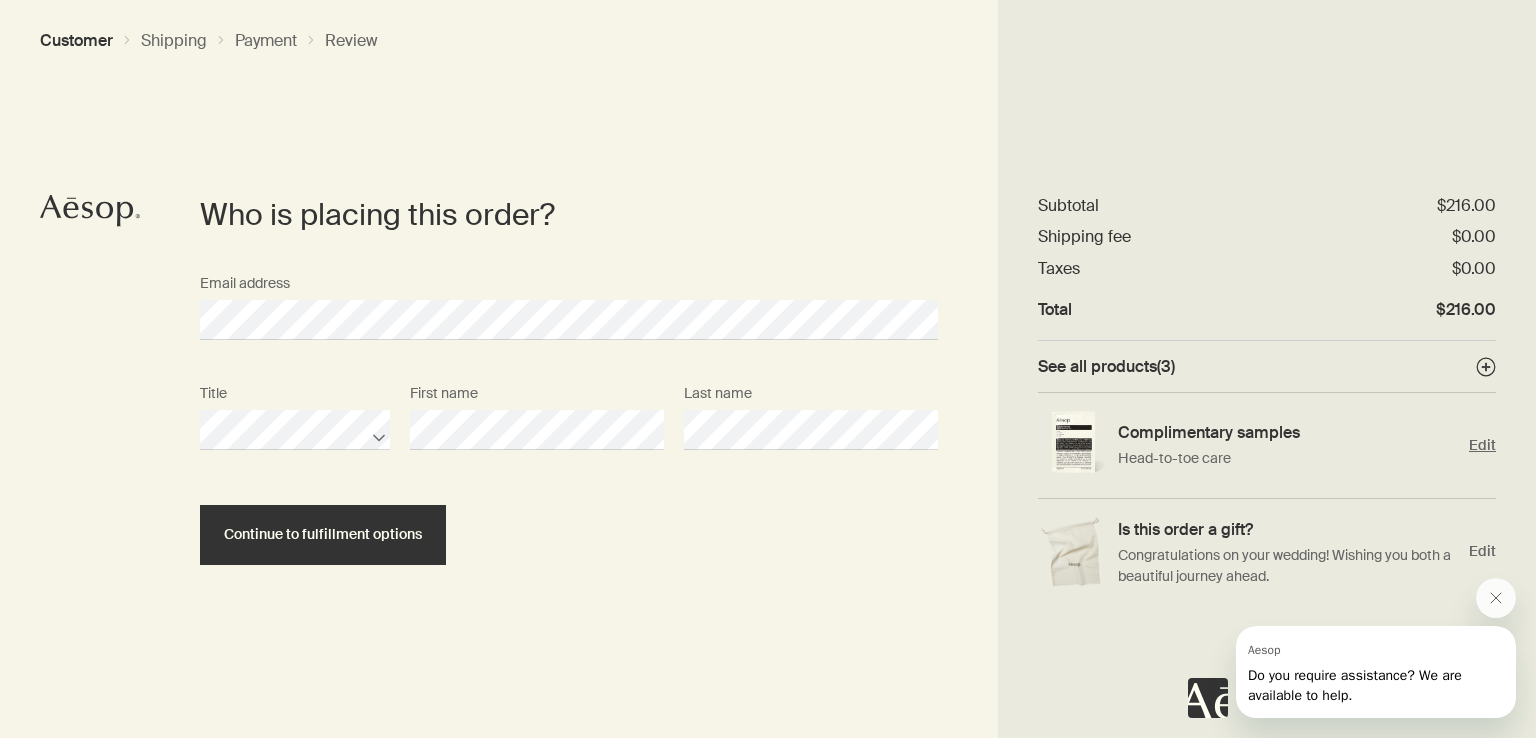 click on "Edit" at bounding box center [1482, 445] 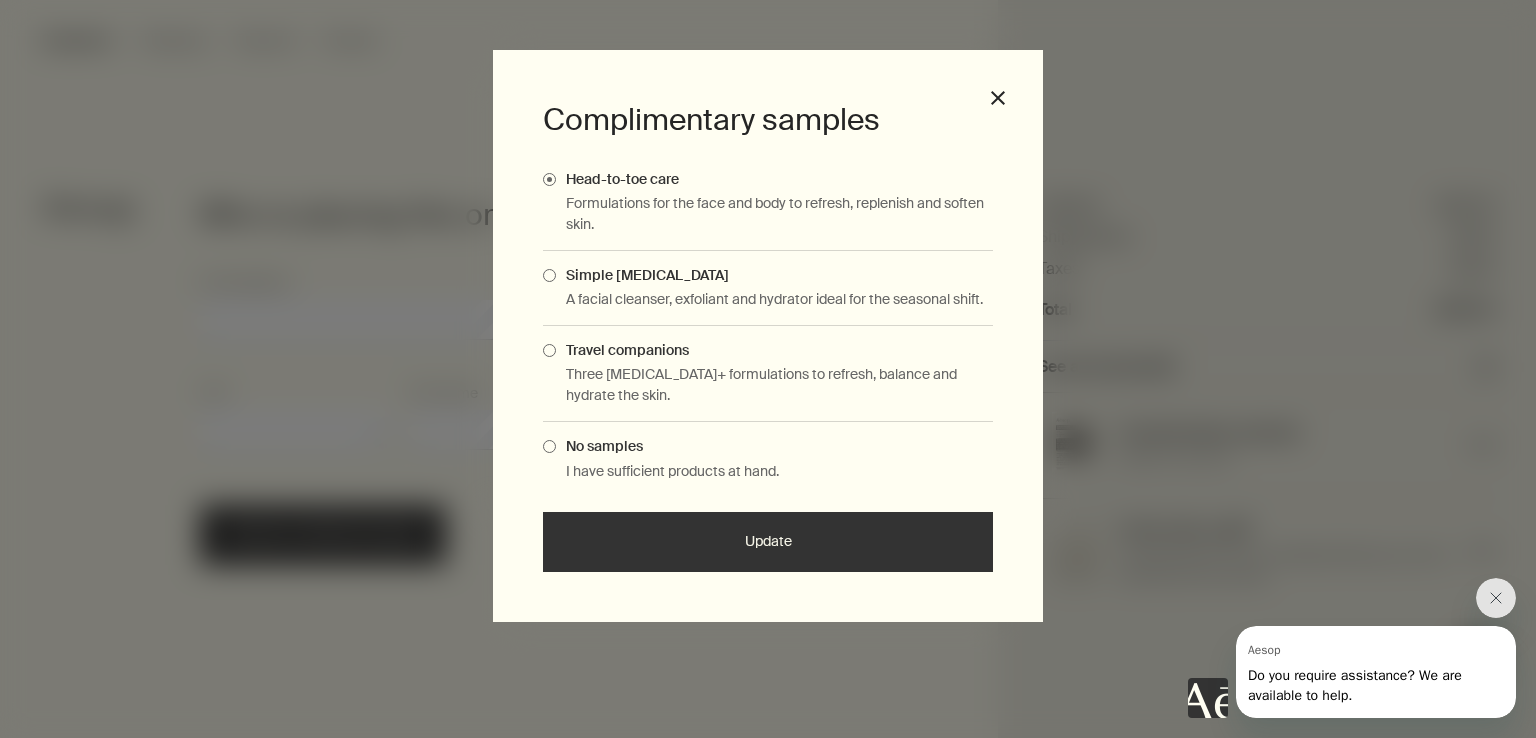 click on "Travel companions" at bounding box center [622, 350] 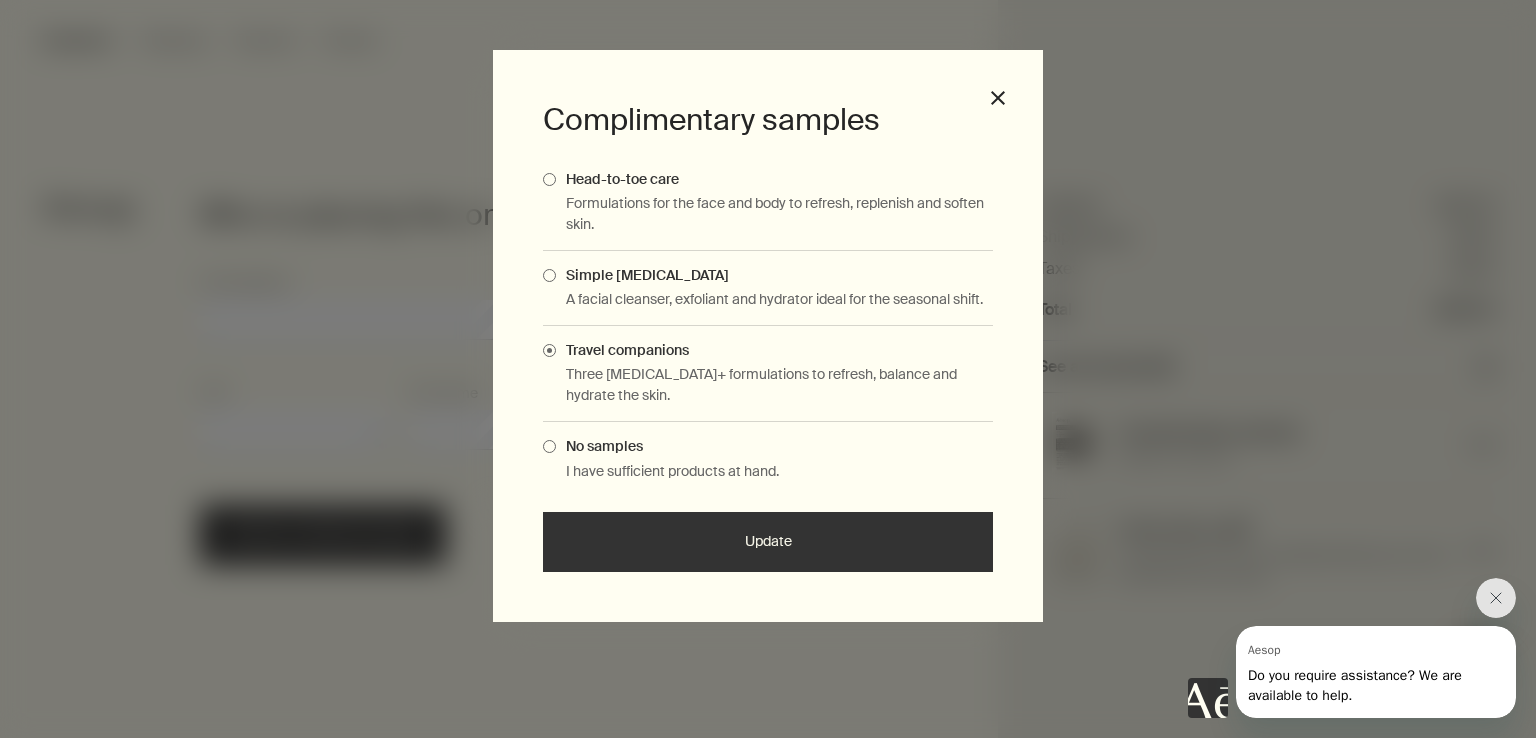 click at bounding box center (549, 275) 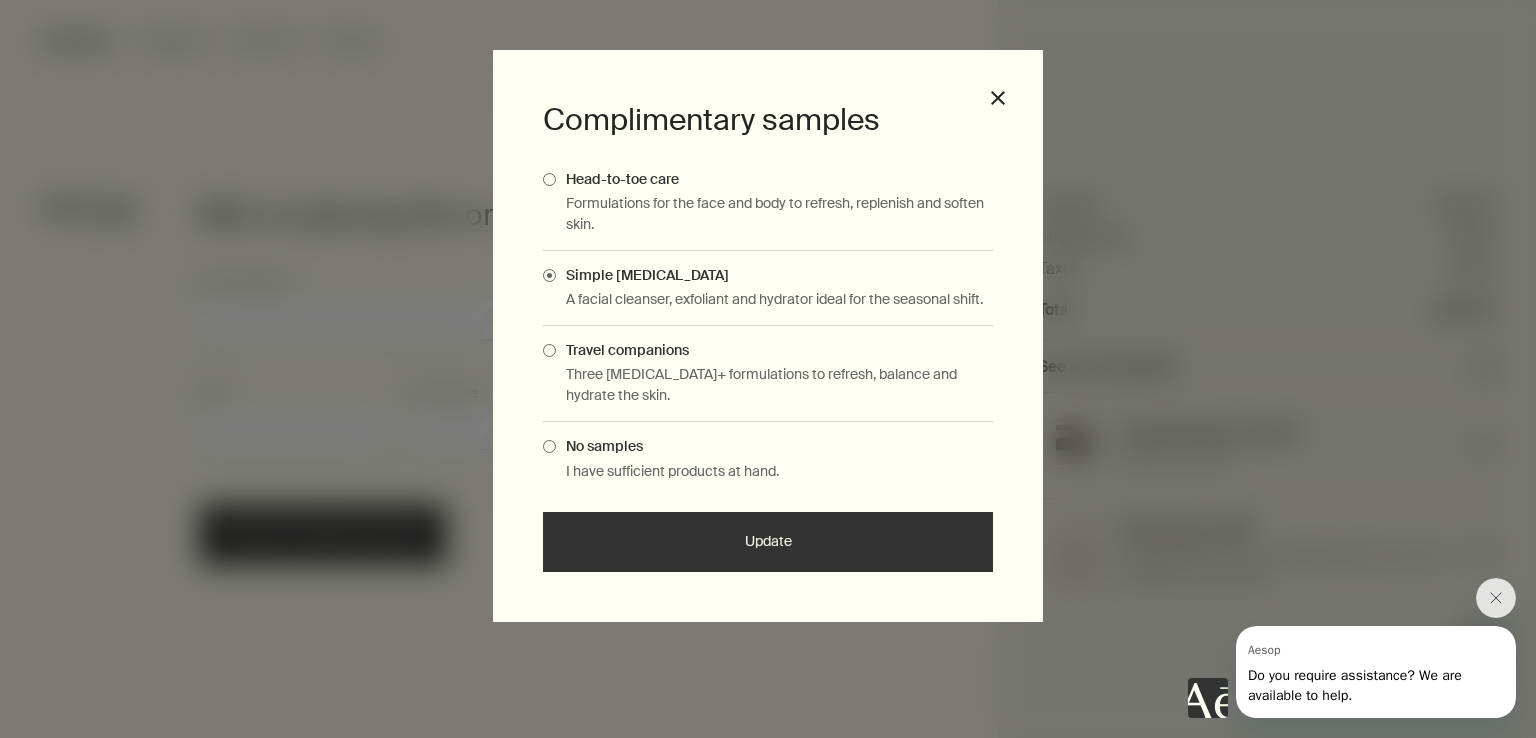 click on "Travel companions" at bounding box center [622, 350] 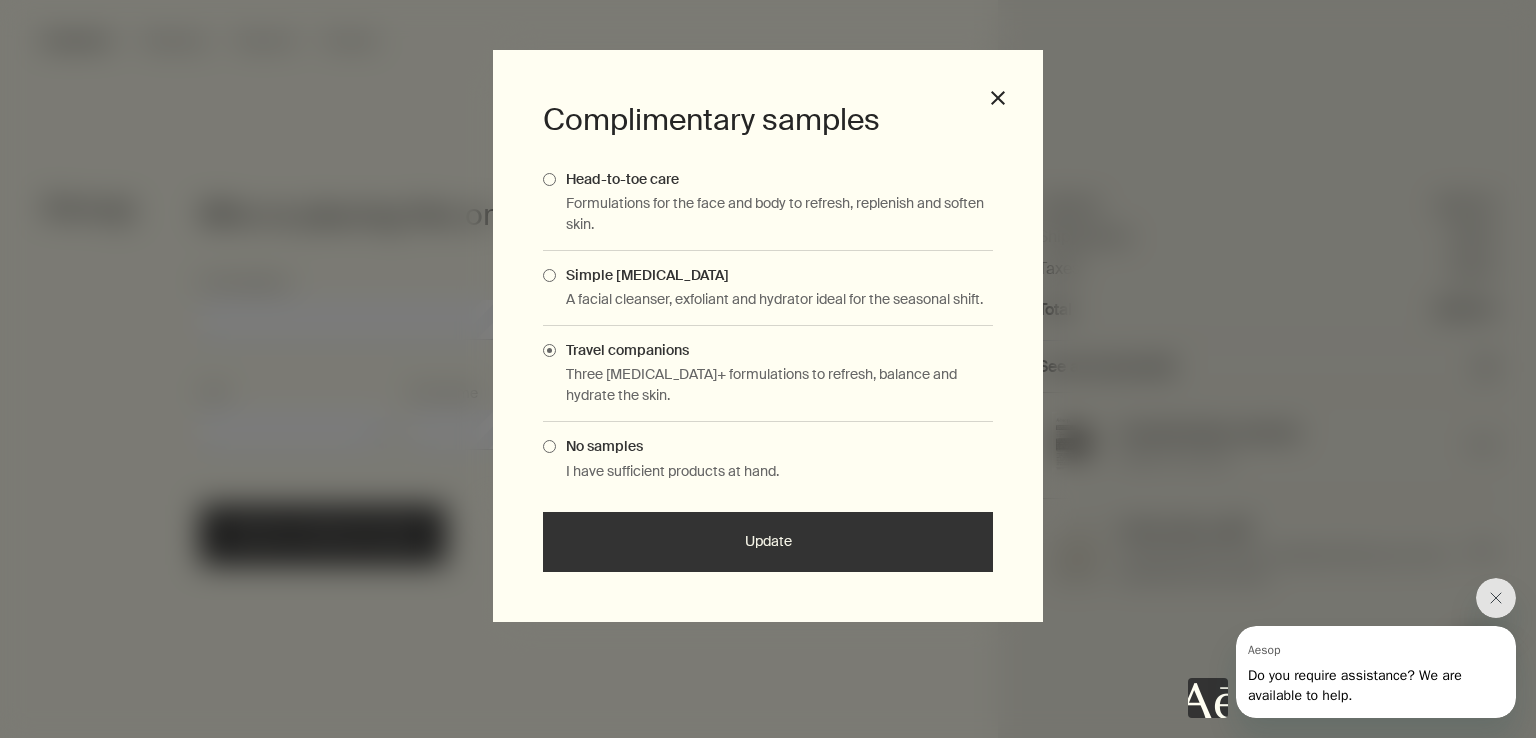 click on "Update" at bounding box center [768, 542] 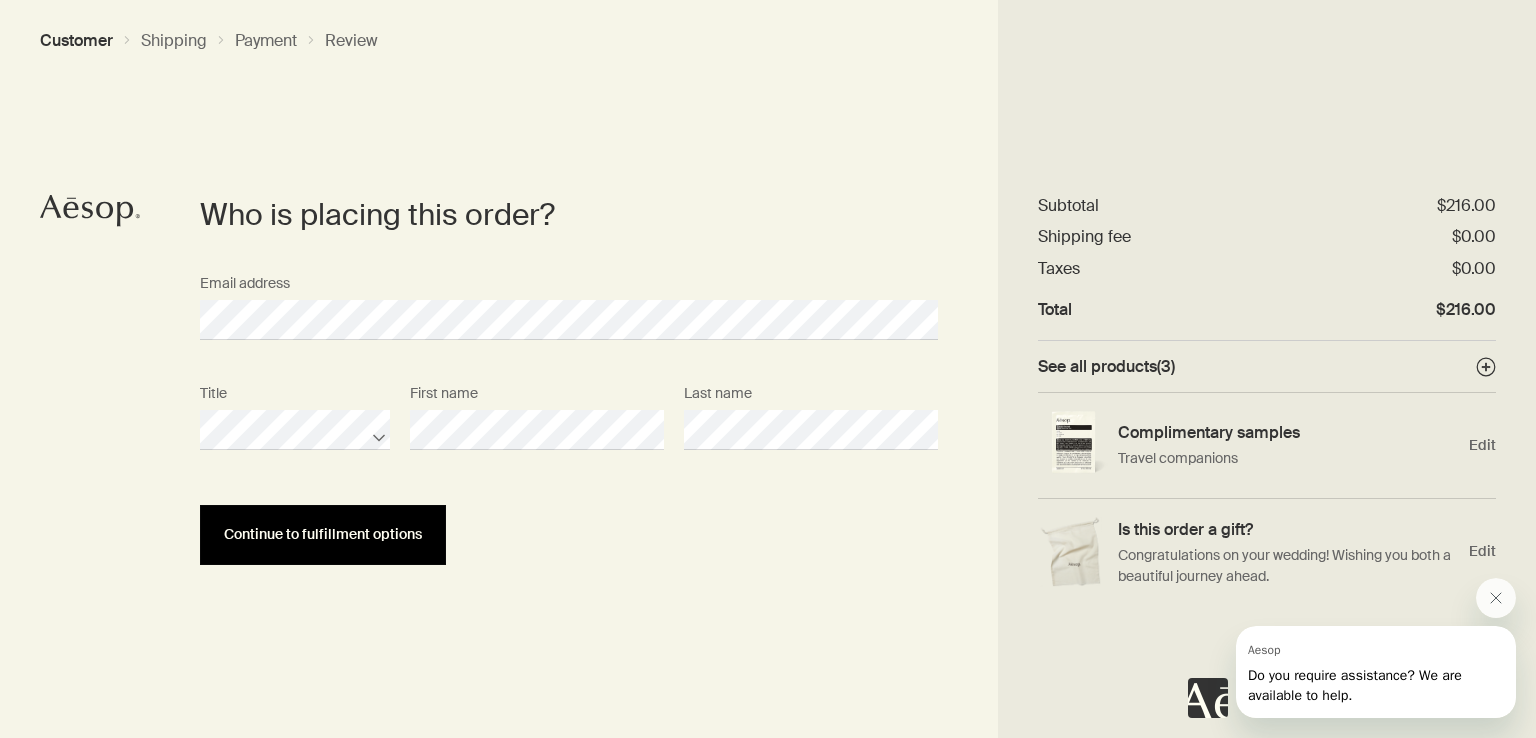 click on "Continue to fulfillment options" at bounding box center (323, 534) 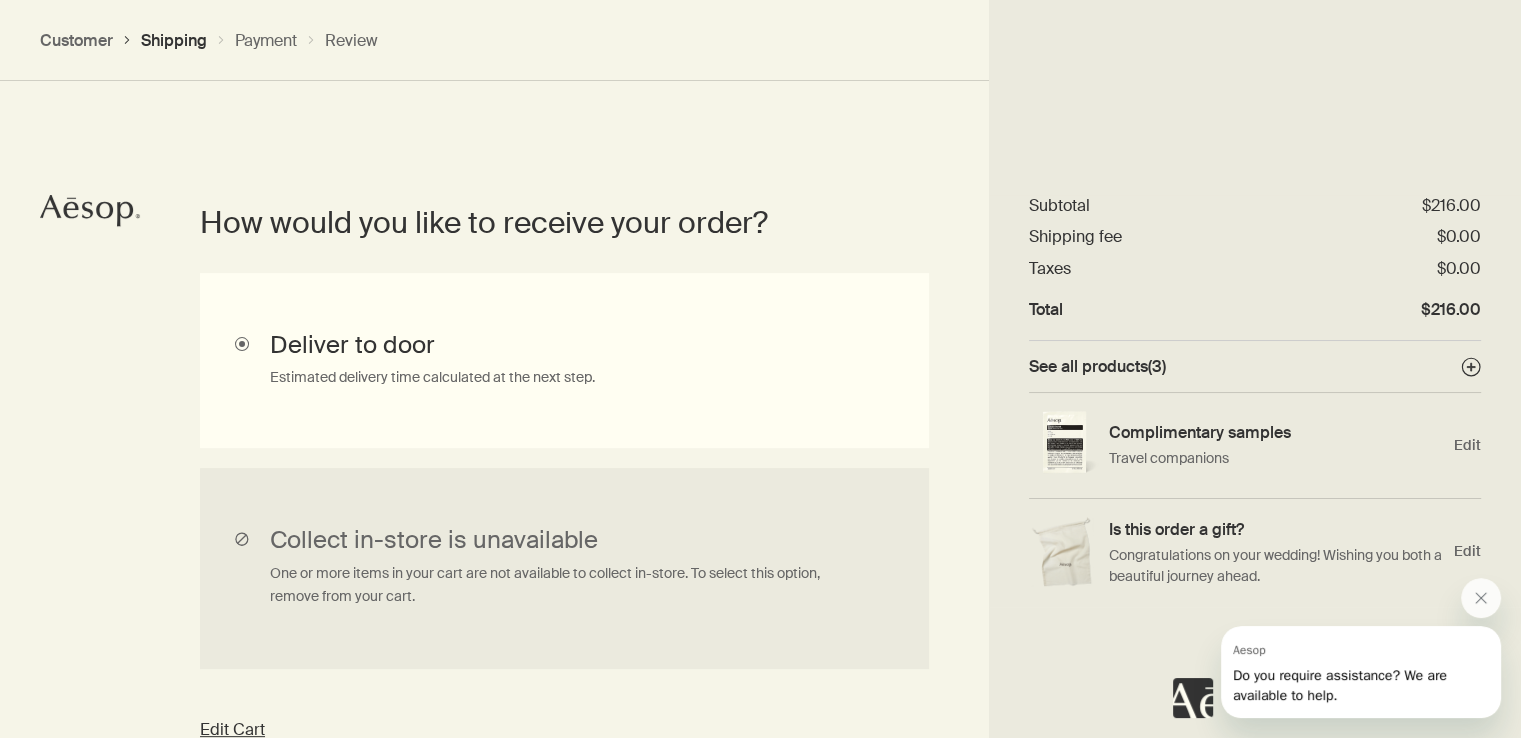 scroll, scrollTop: 462, scrollLeft: 0, axis: vertical 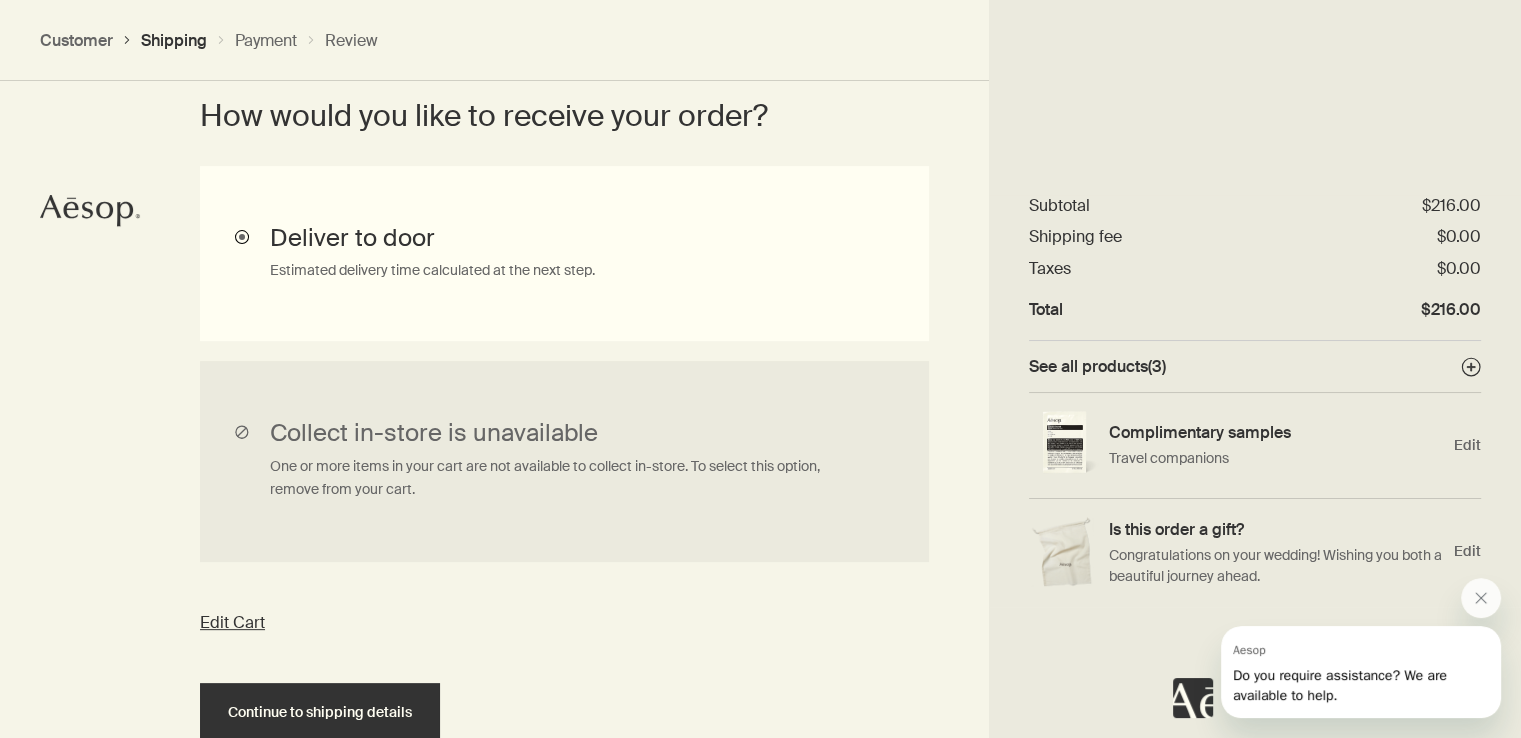 click on "Deliver to door Estimated delivery time calculated at the next step." at bounding box center (564, 253) 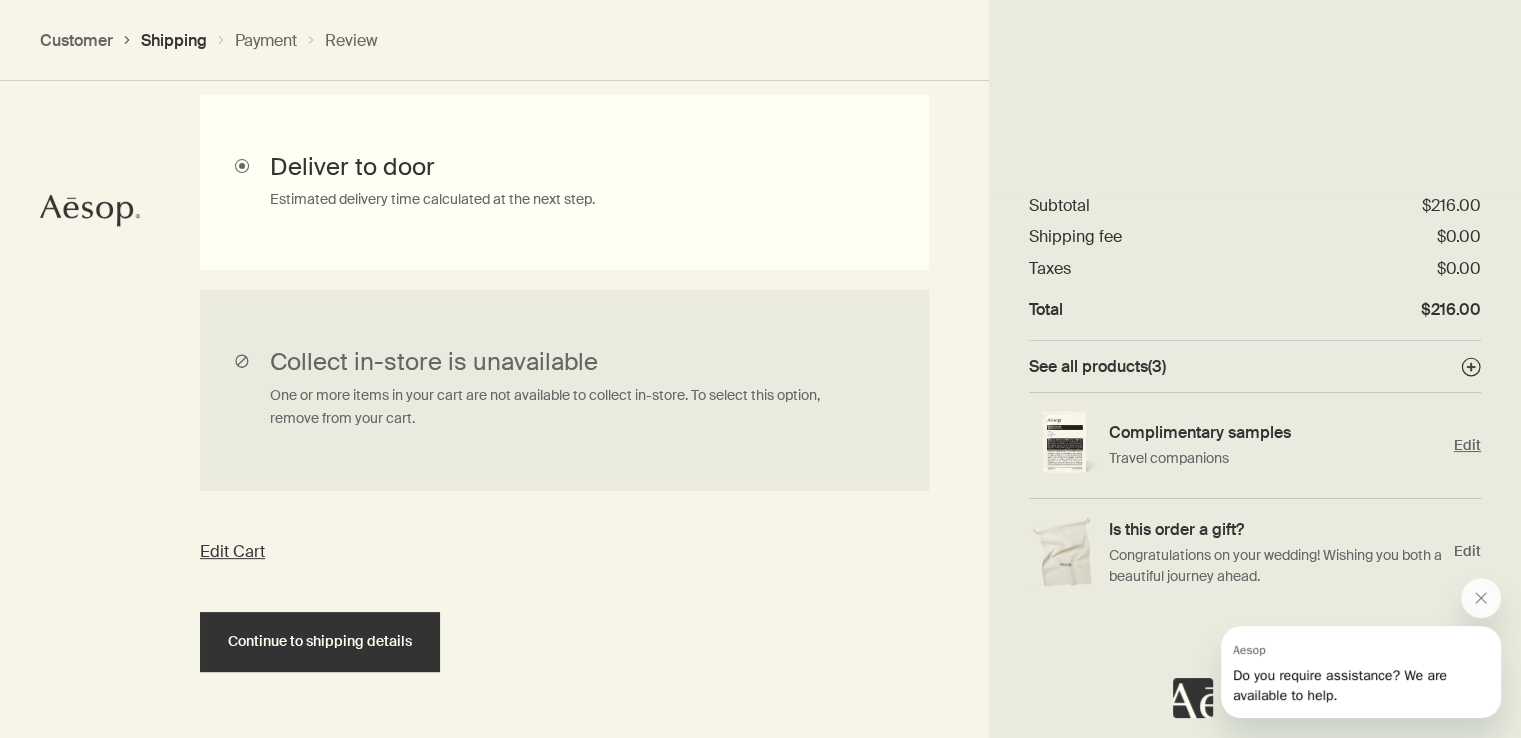 scroll, scrollTop: 700, scrollLeft: 0, axis: vertical 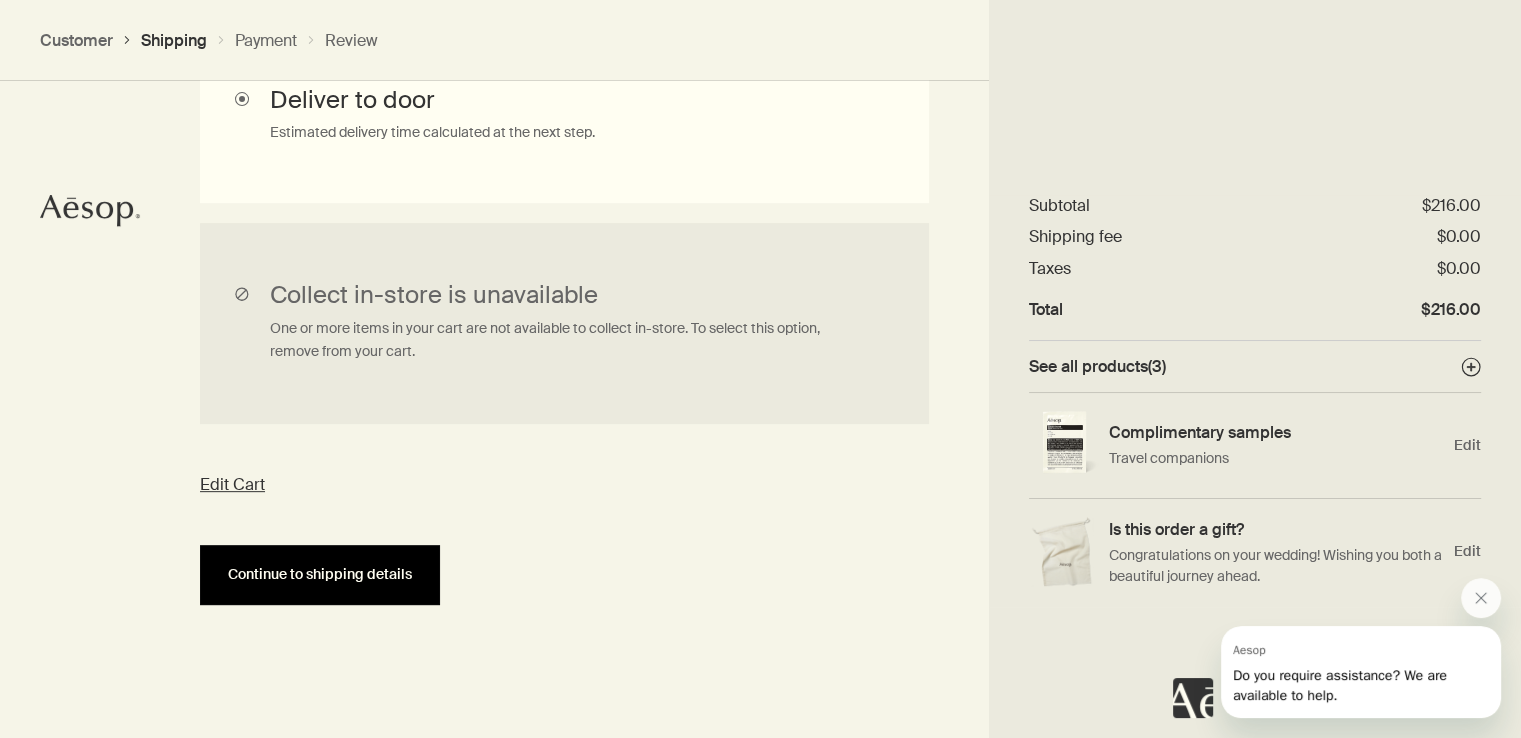 click on "Continue to shipping details" at bounding box center [320, 574] 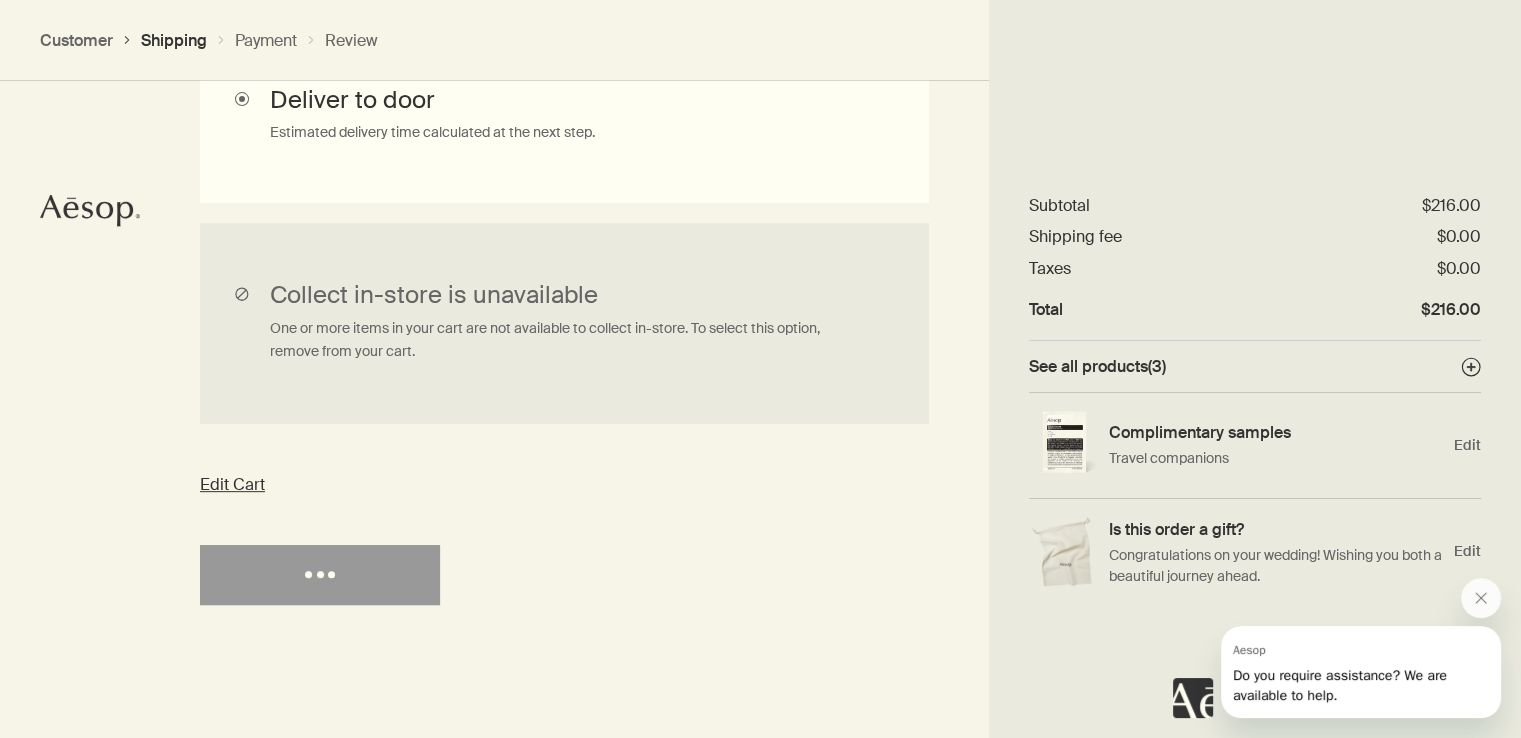 select on "US" 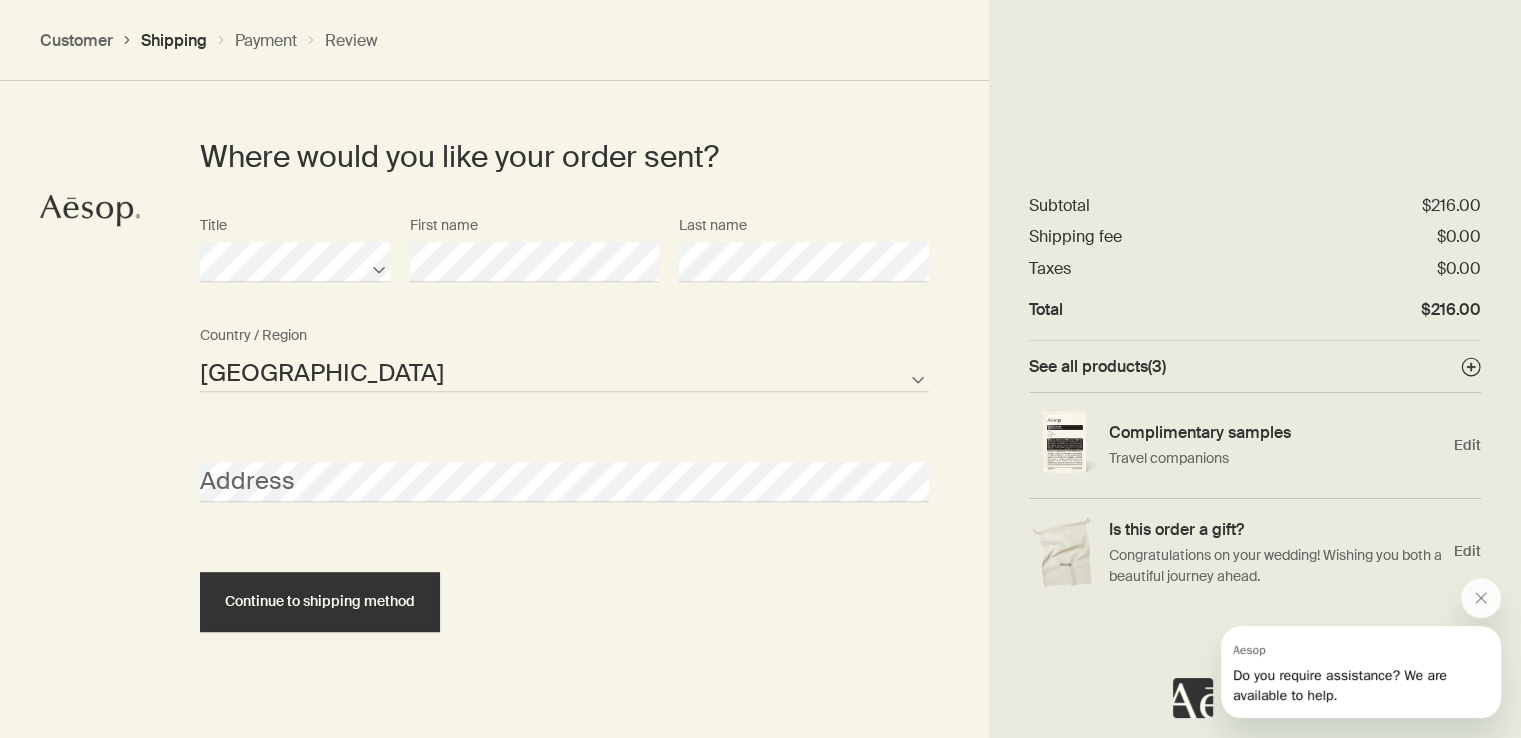 scroll, scrollTop: 972, scrollLeft: 0, axis: vertical 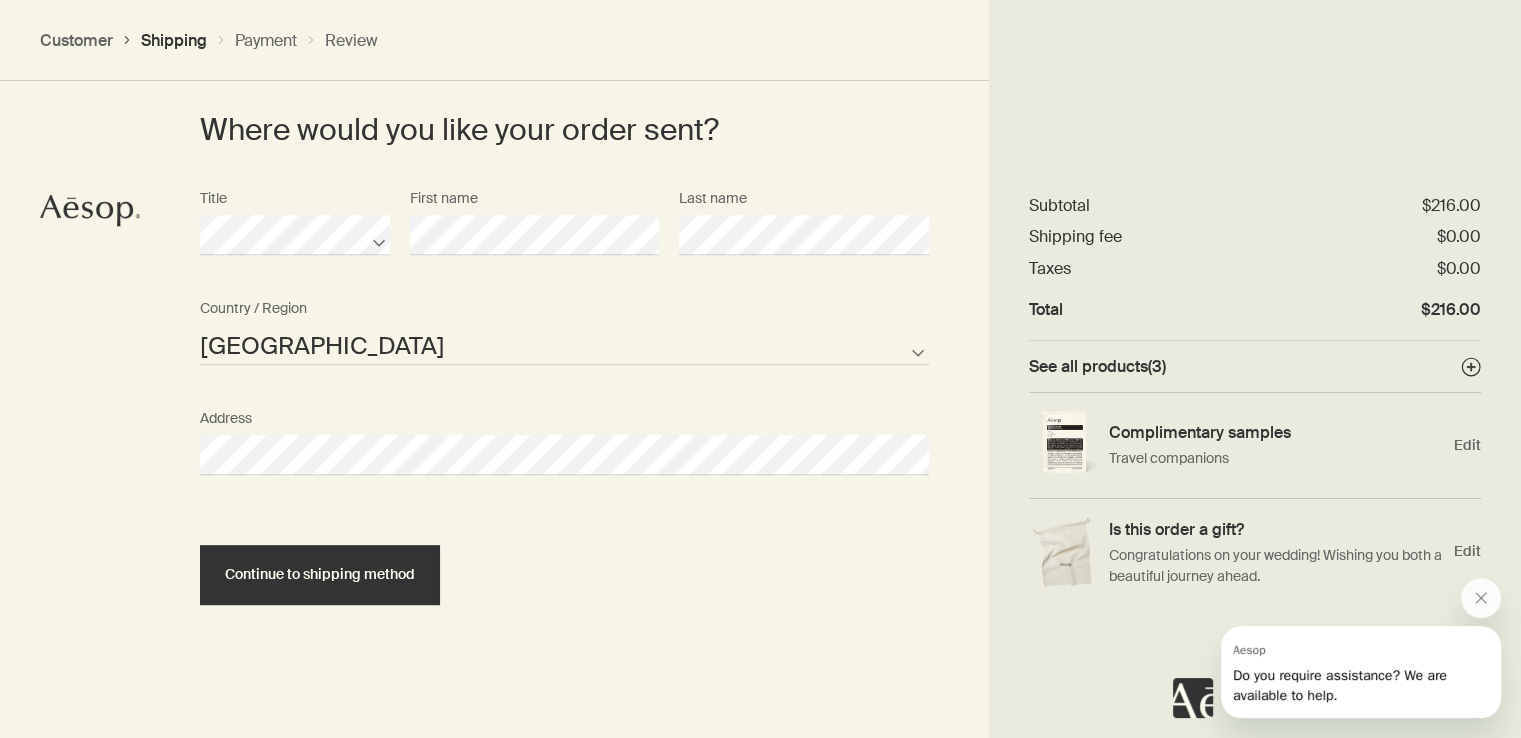 select on "US" 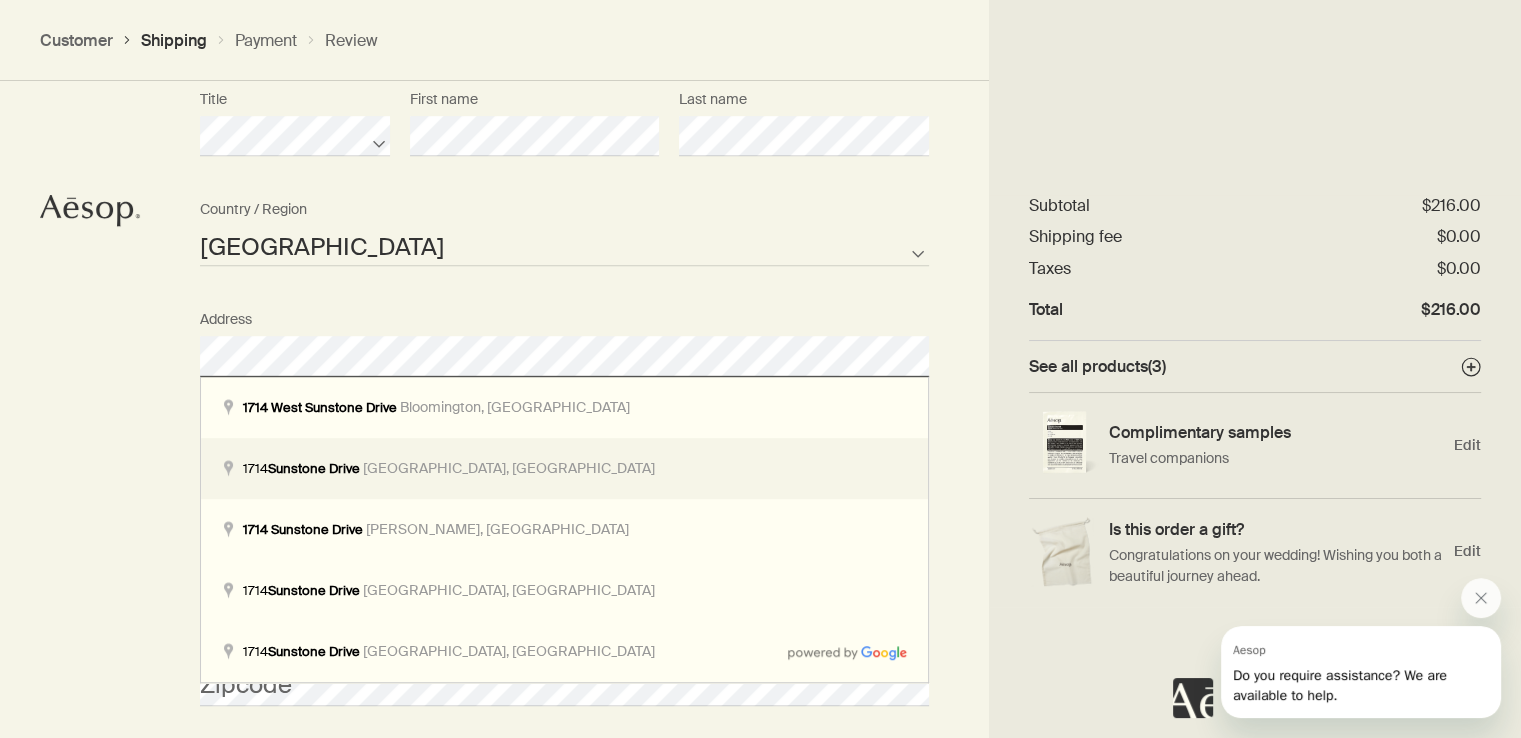 scroll, scrollTop: 1072, scrollLeft: 0, axis: vertical 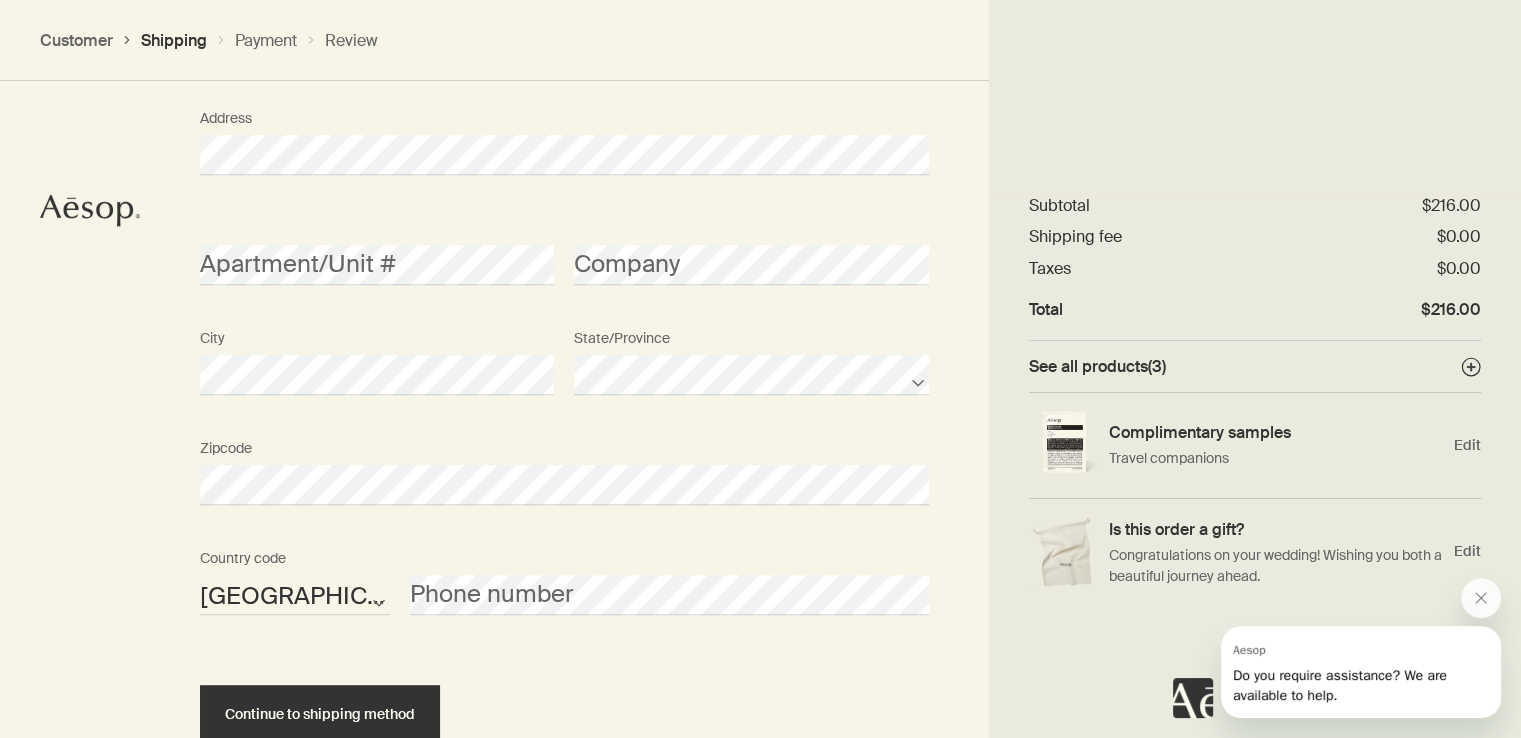 drag, startPoint x: 524, startPoint y: 436, endPoint x: 678, endPoint y: 49, distance: 416.51532 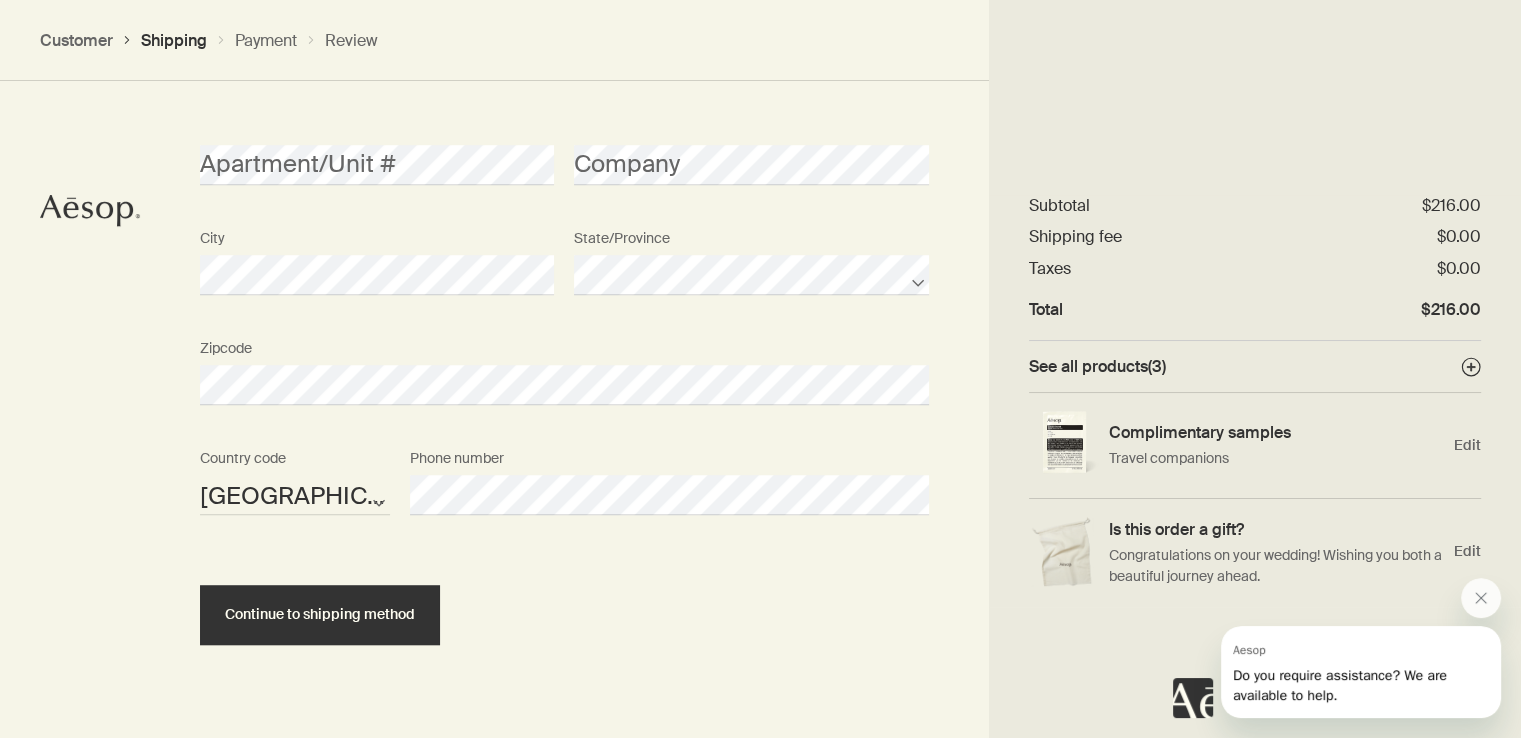 scroll, scrollTop: 1412, scrollLeft: 0, axis: vertical 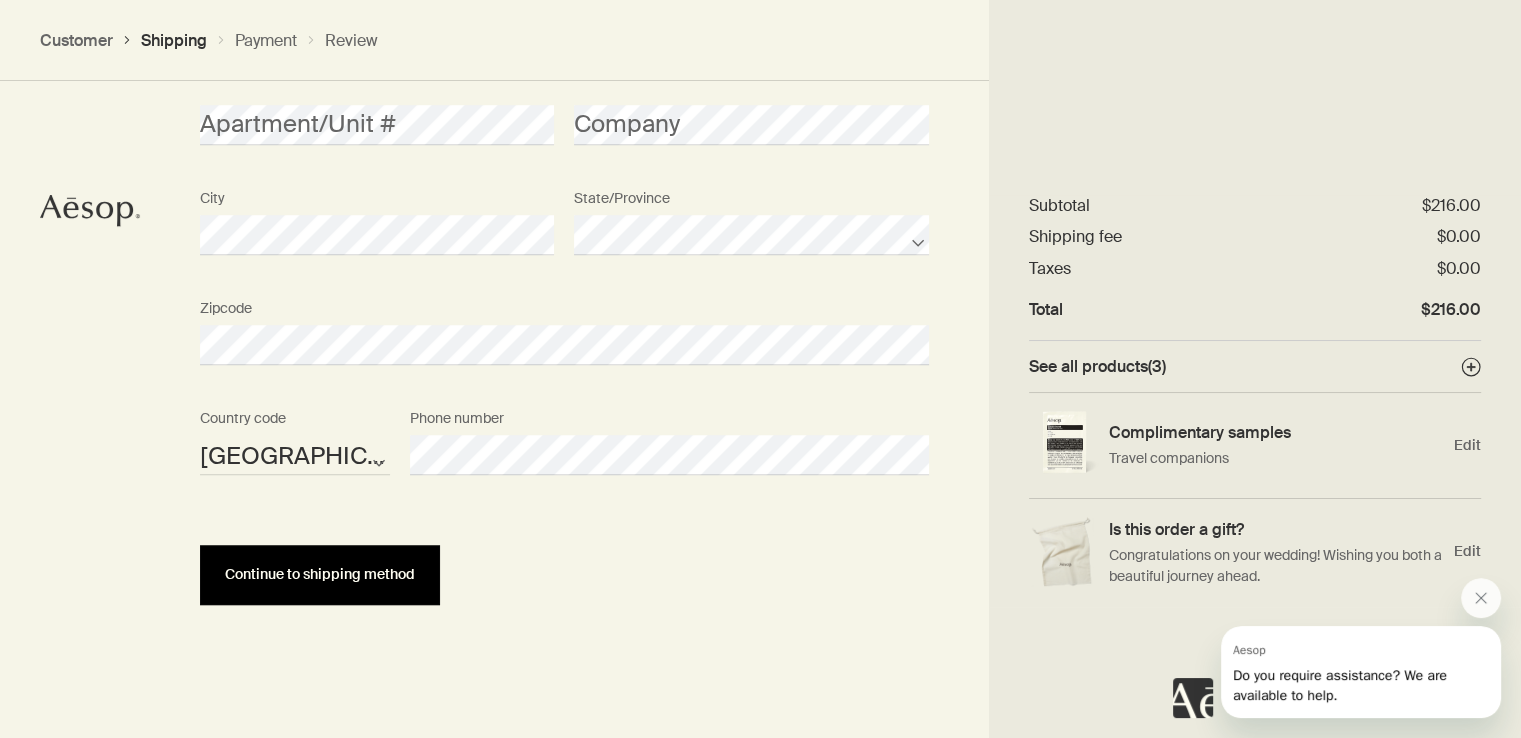 click on "Continue to shipping method" at bounding box center (320, 574) 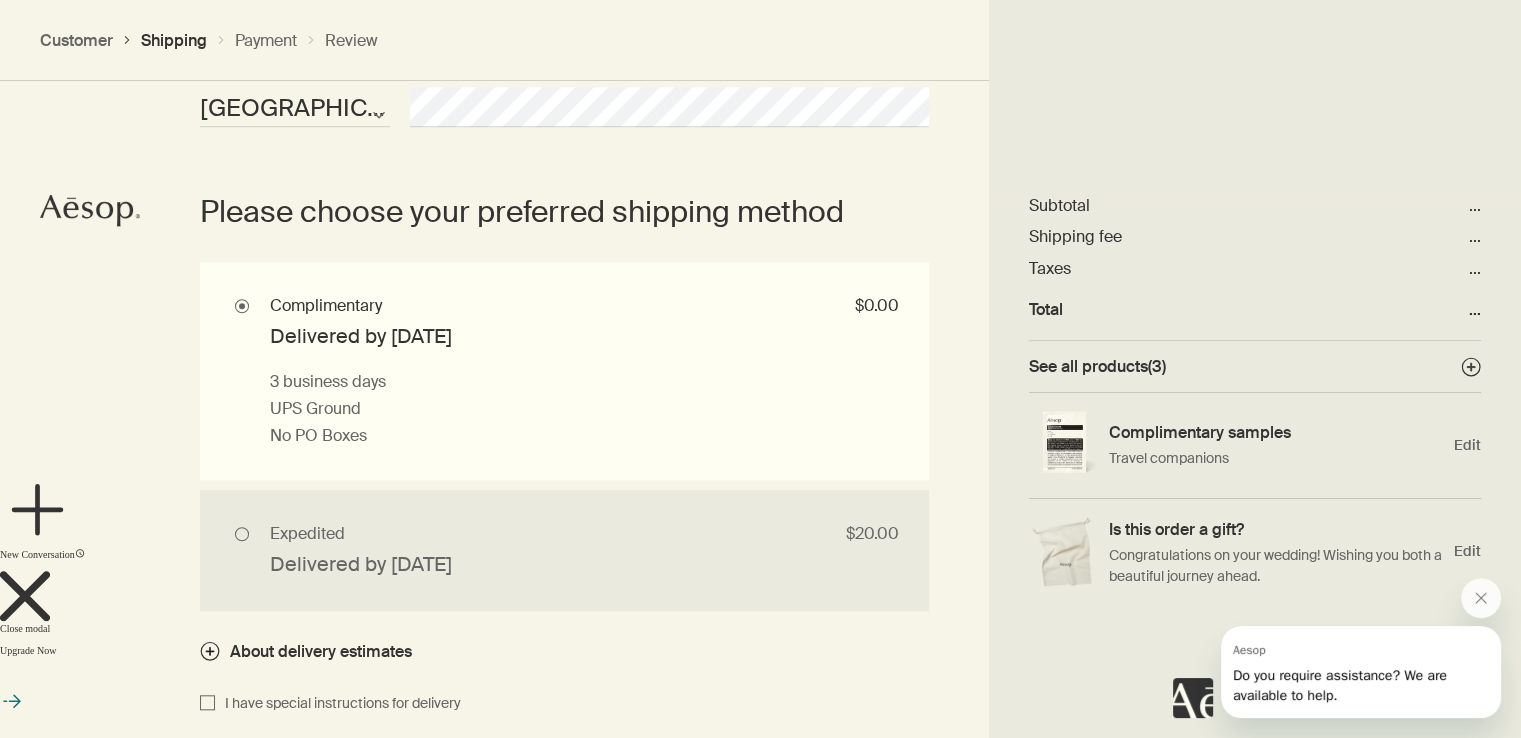 scroll, scrollTop: 1764, scrollLeft: 0, axis: vertical 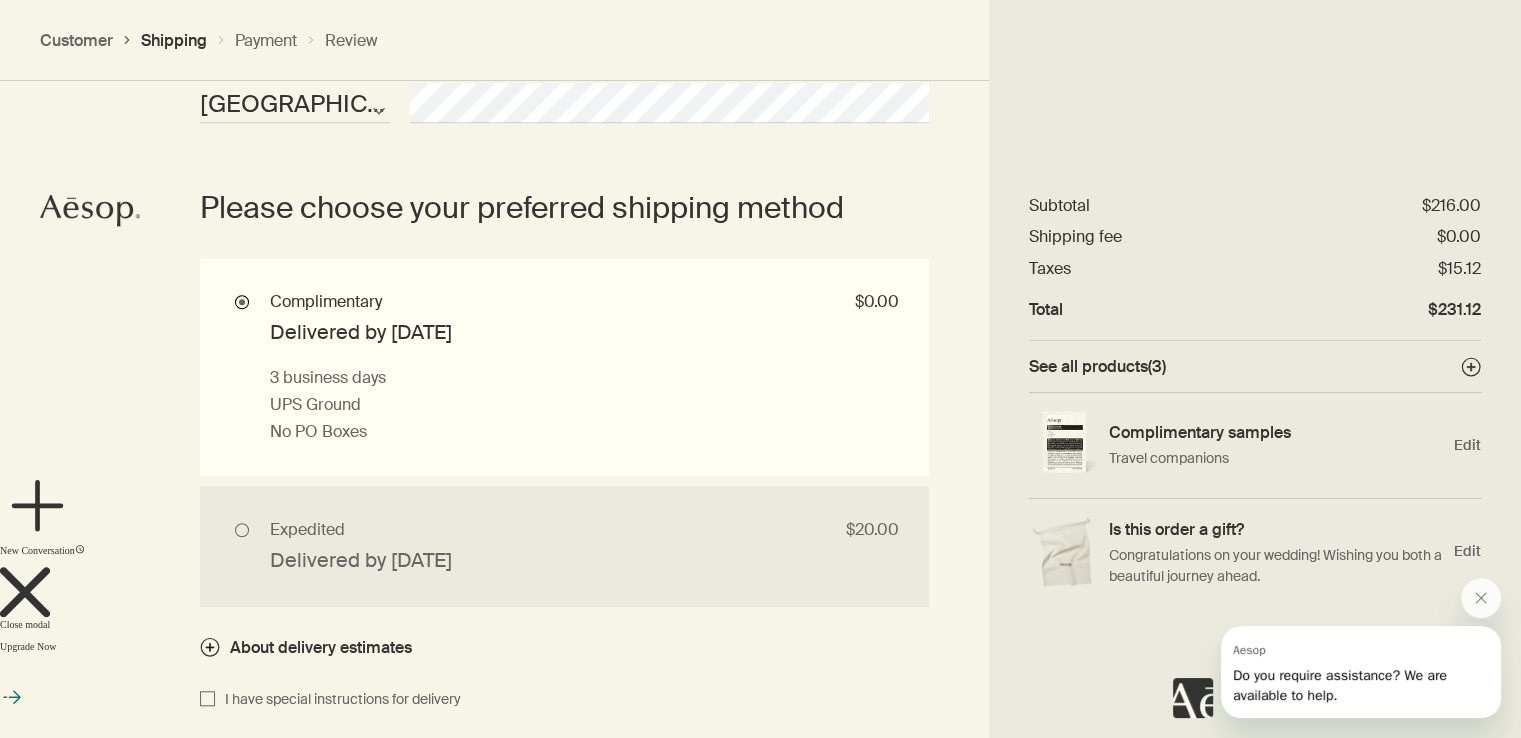click on "Complimentary $0.00 Delivered by Thu, Jul 17 3 business days UPS Ground No PO Boxes" at bounding box center (564, 367) 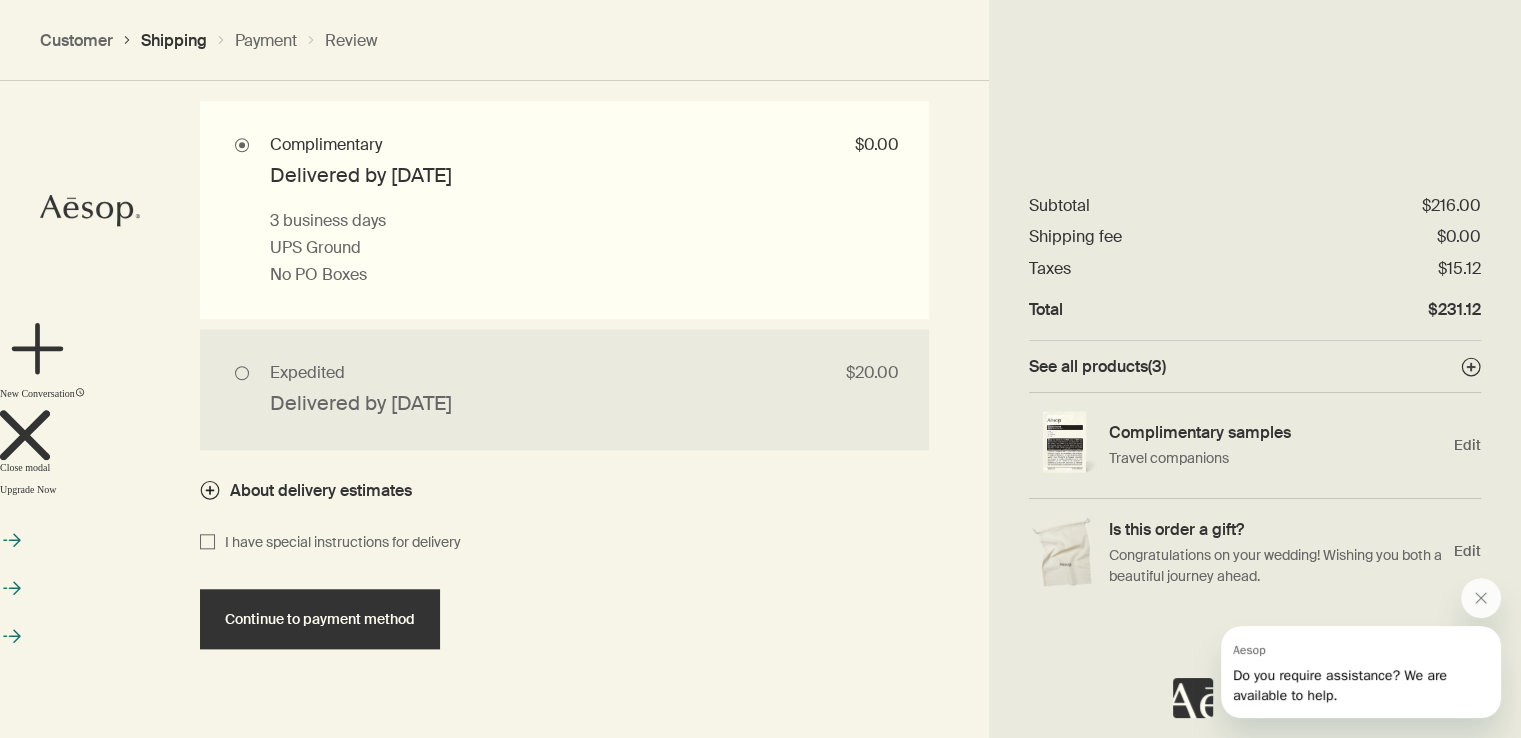 scroll, scrollTop: 1964, scrollLeft: 0, axis: vertical 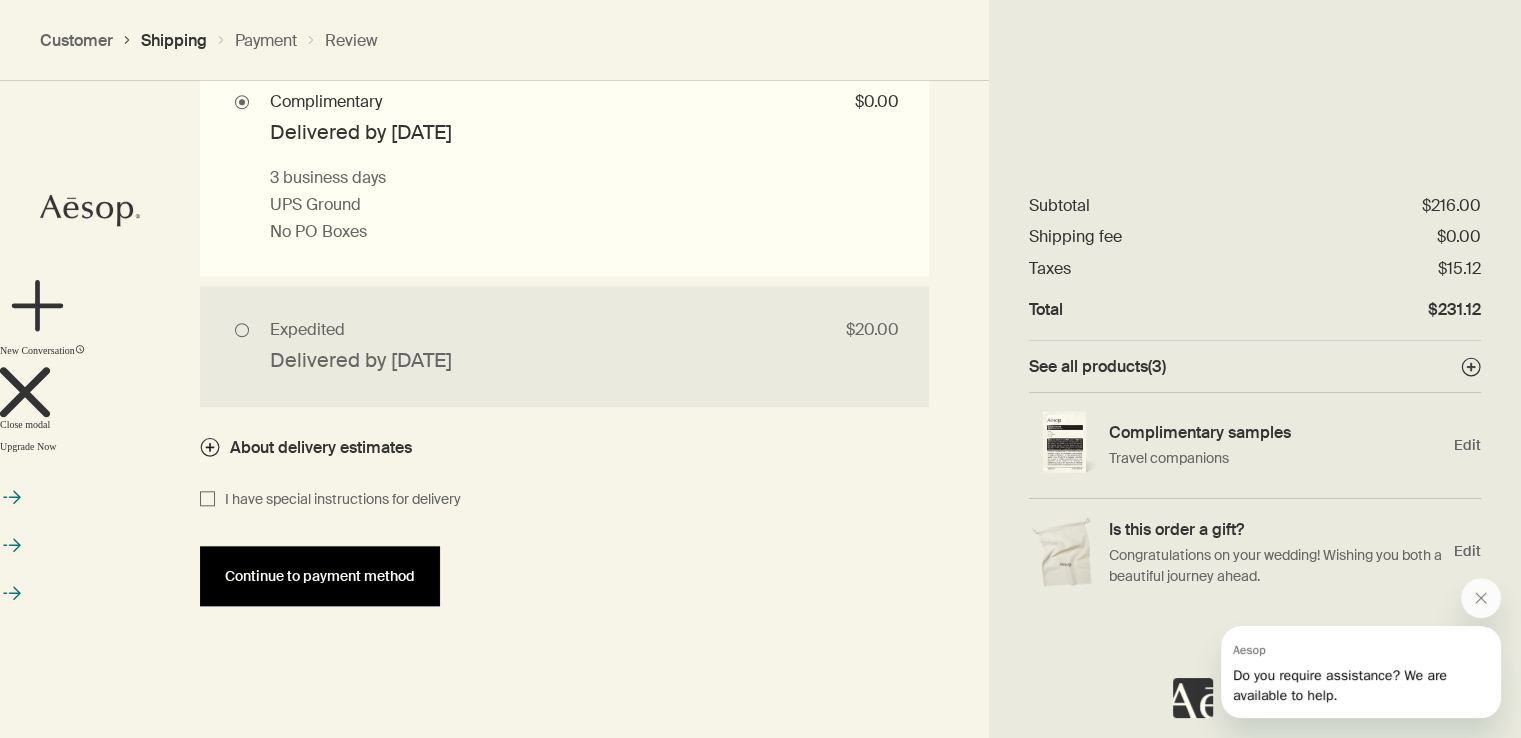 click on "Continue to payment method" at bounding box center [320, 576] 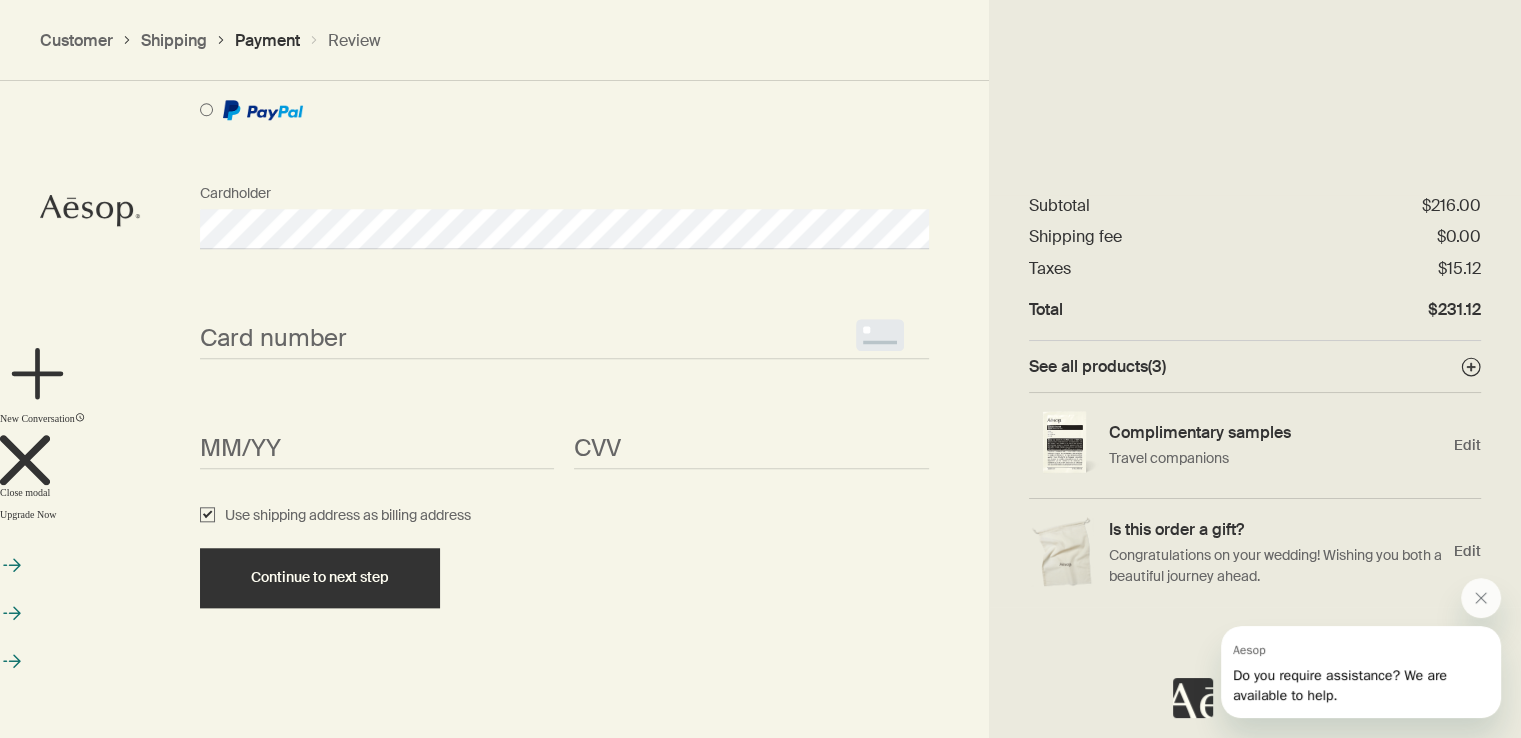 scroll, scrollTop: 1899, scrollLeft: 0, axis: vertical 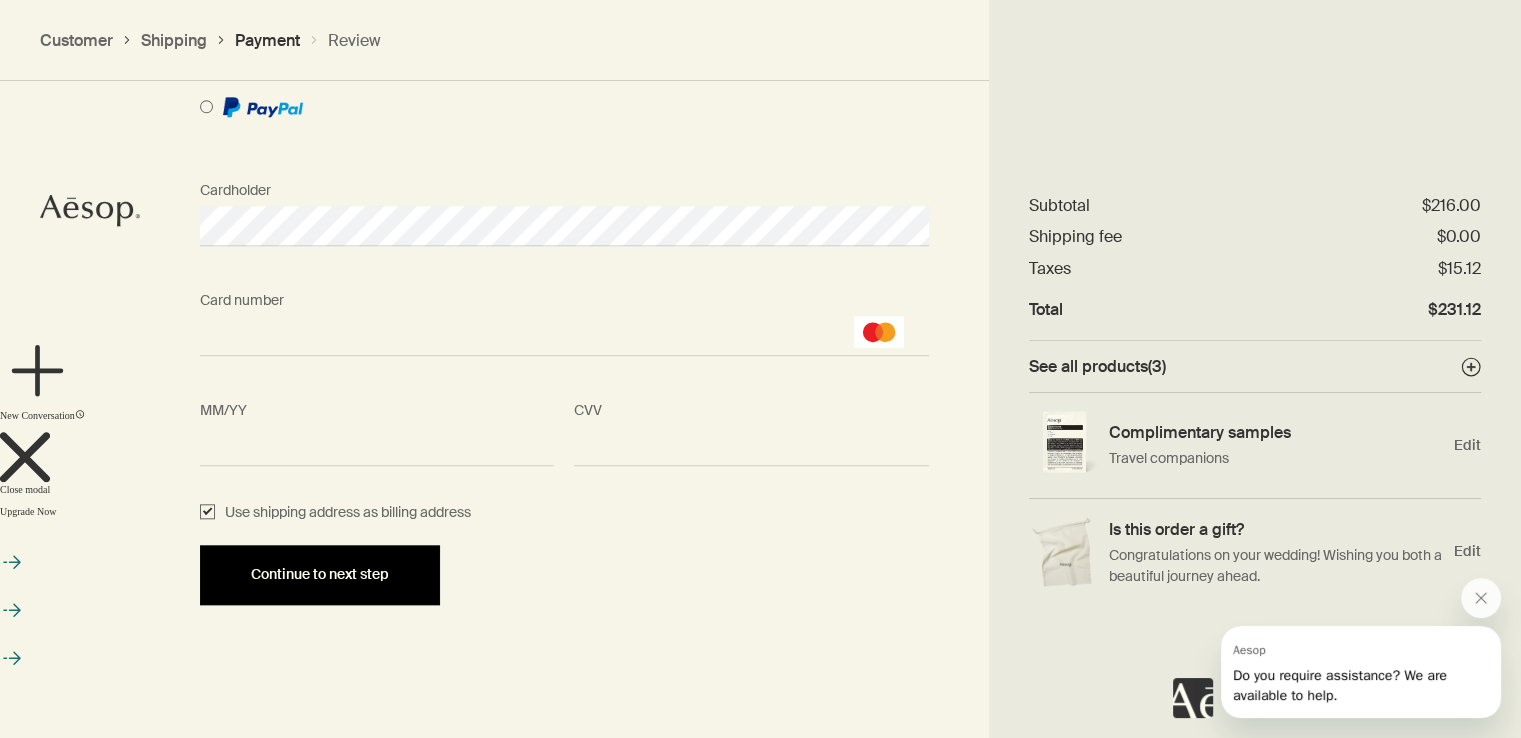 click on "Continue to next step" at bounding box center [320, 575] 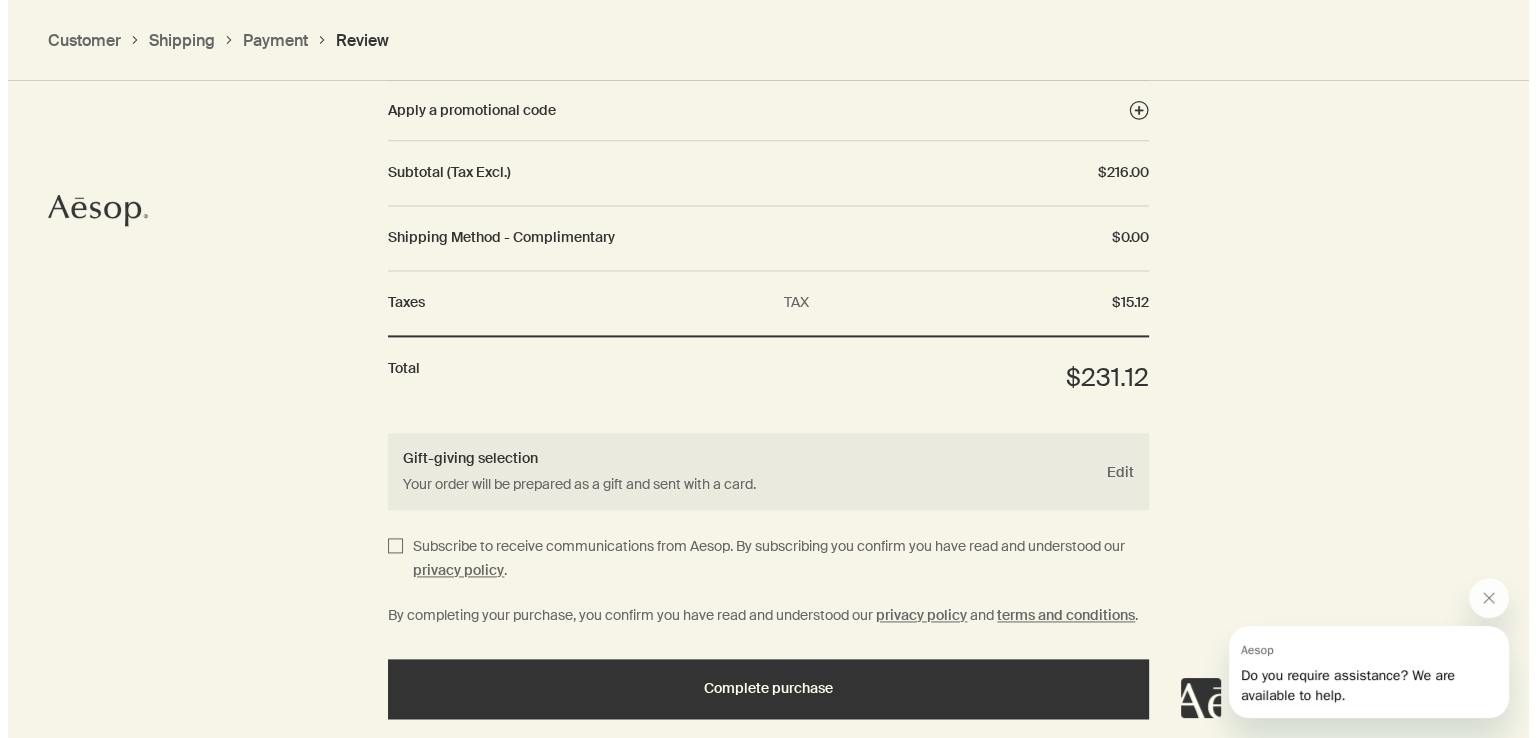 scroll, scrollTop: 2620, scrollLeft: 0, axis: vertical 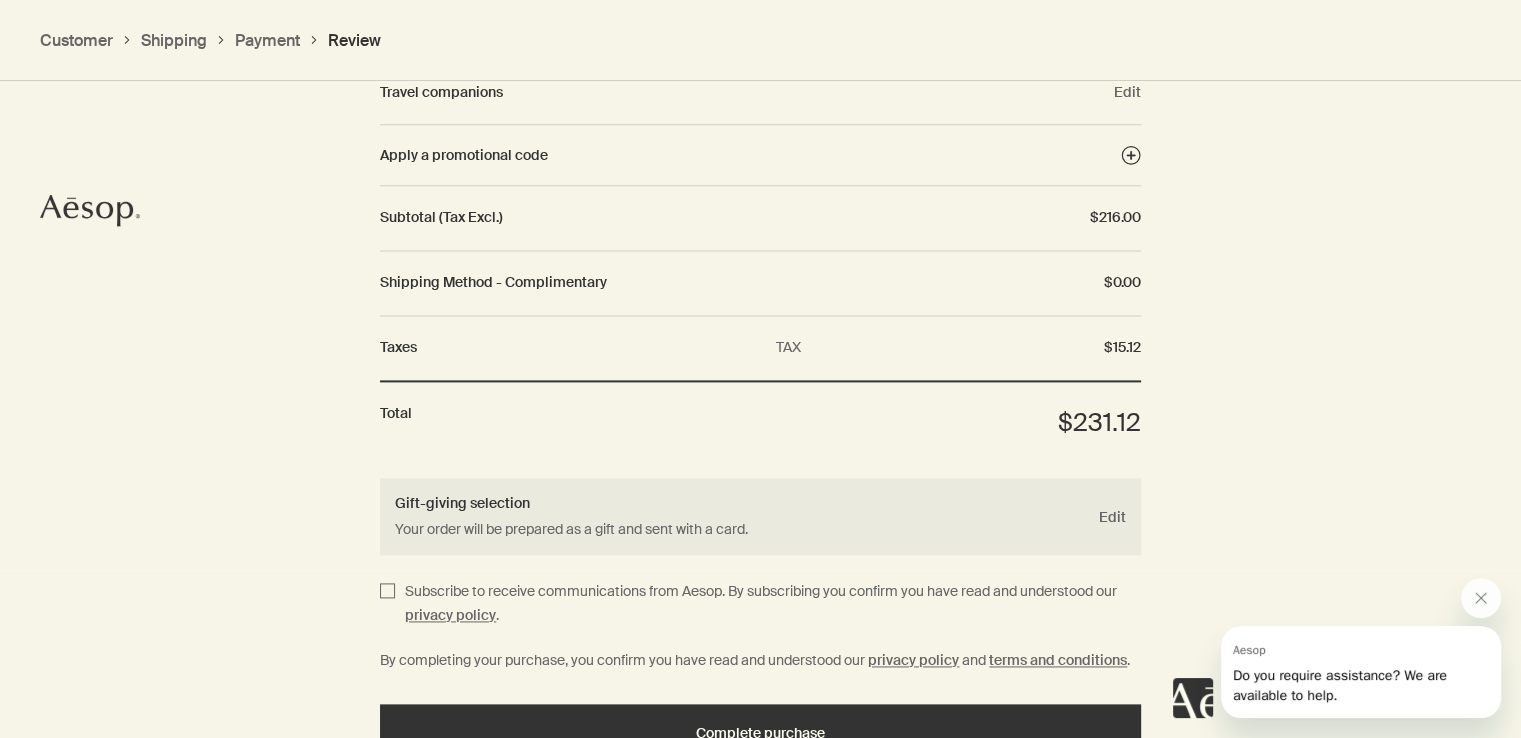 click on "TAX" at bounding box center [881, 348] 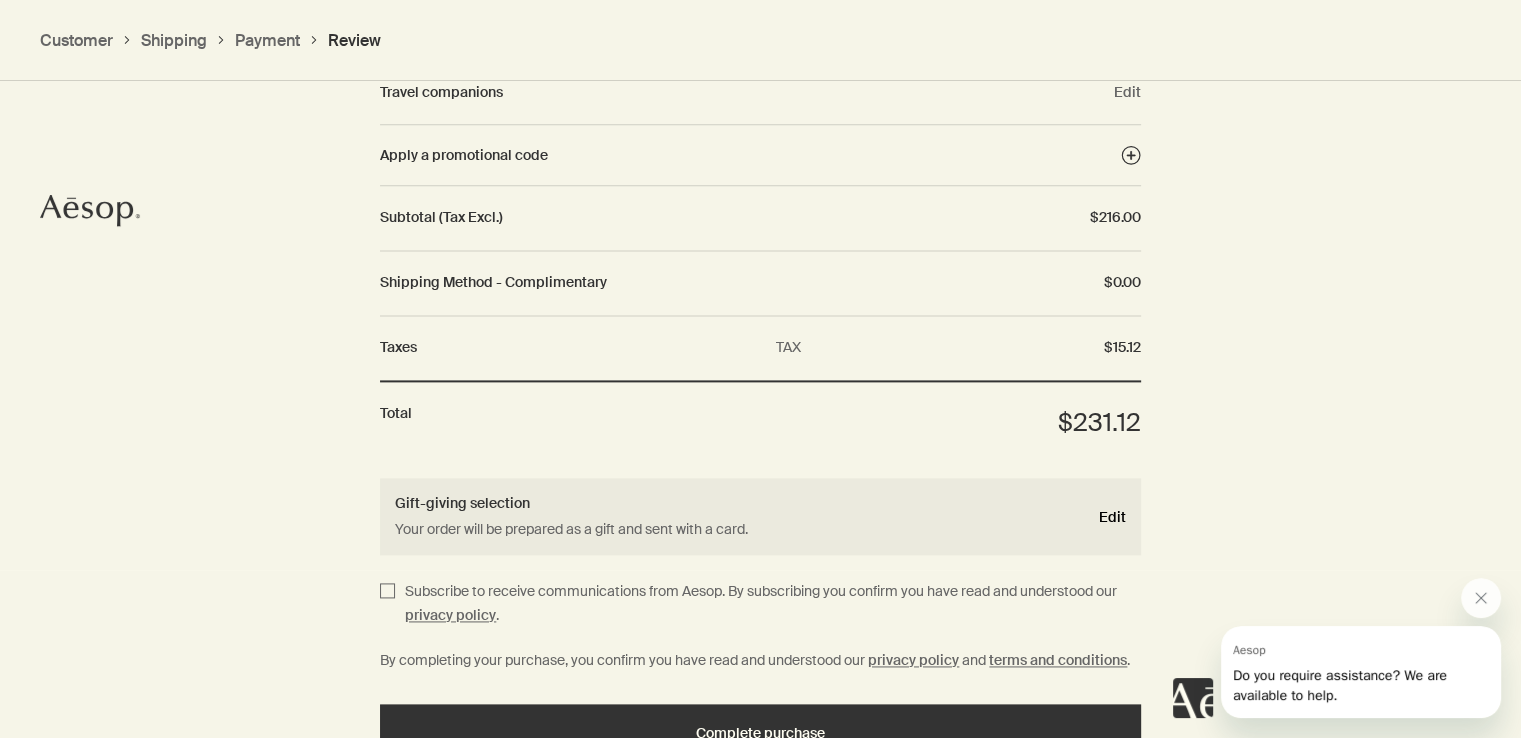 click on "Edit" at bounding box center (1112, 516) 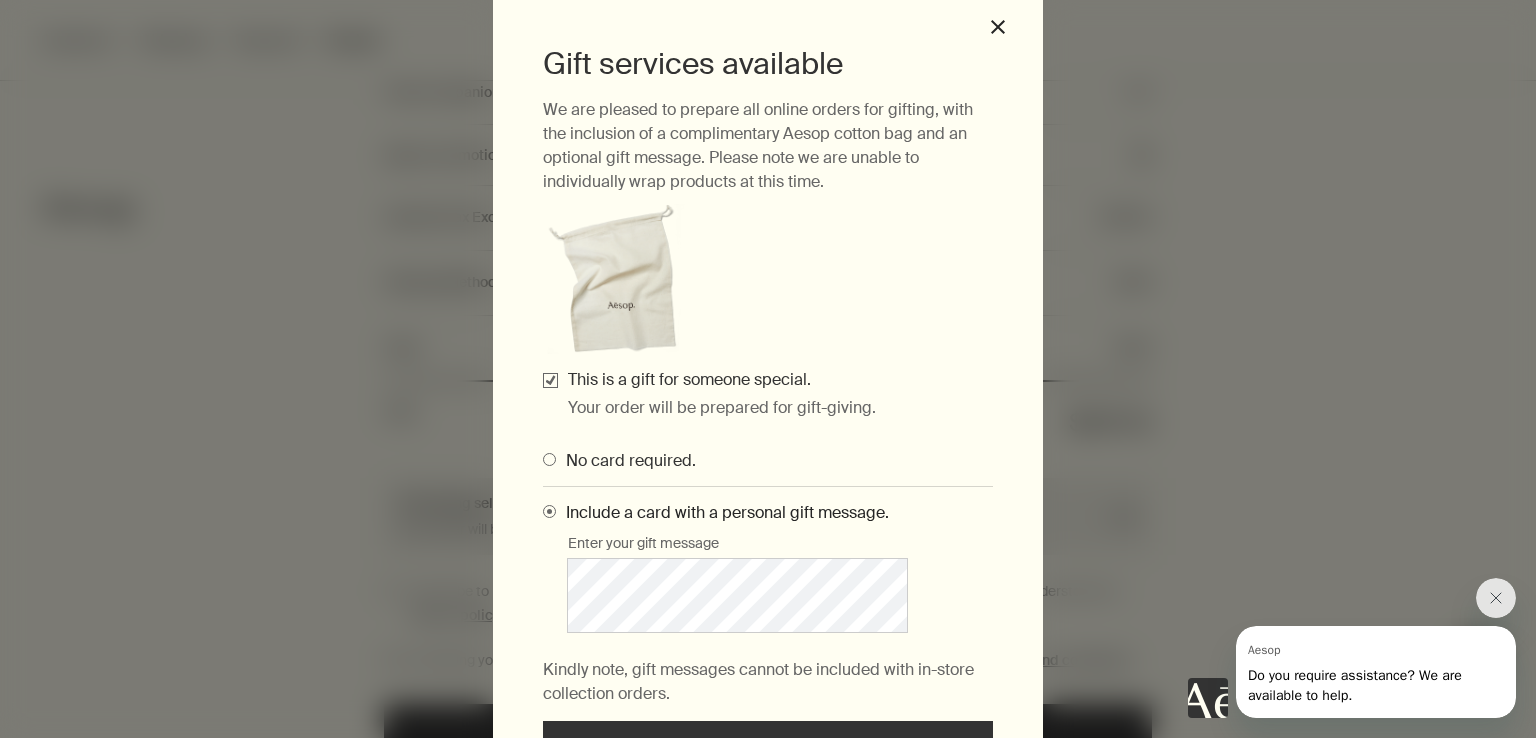 scroll, scrollTop: 100, scrollLeft: 0, axis: vertical 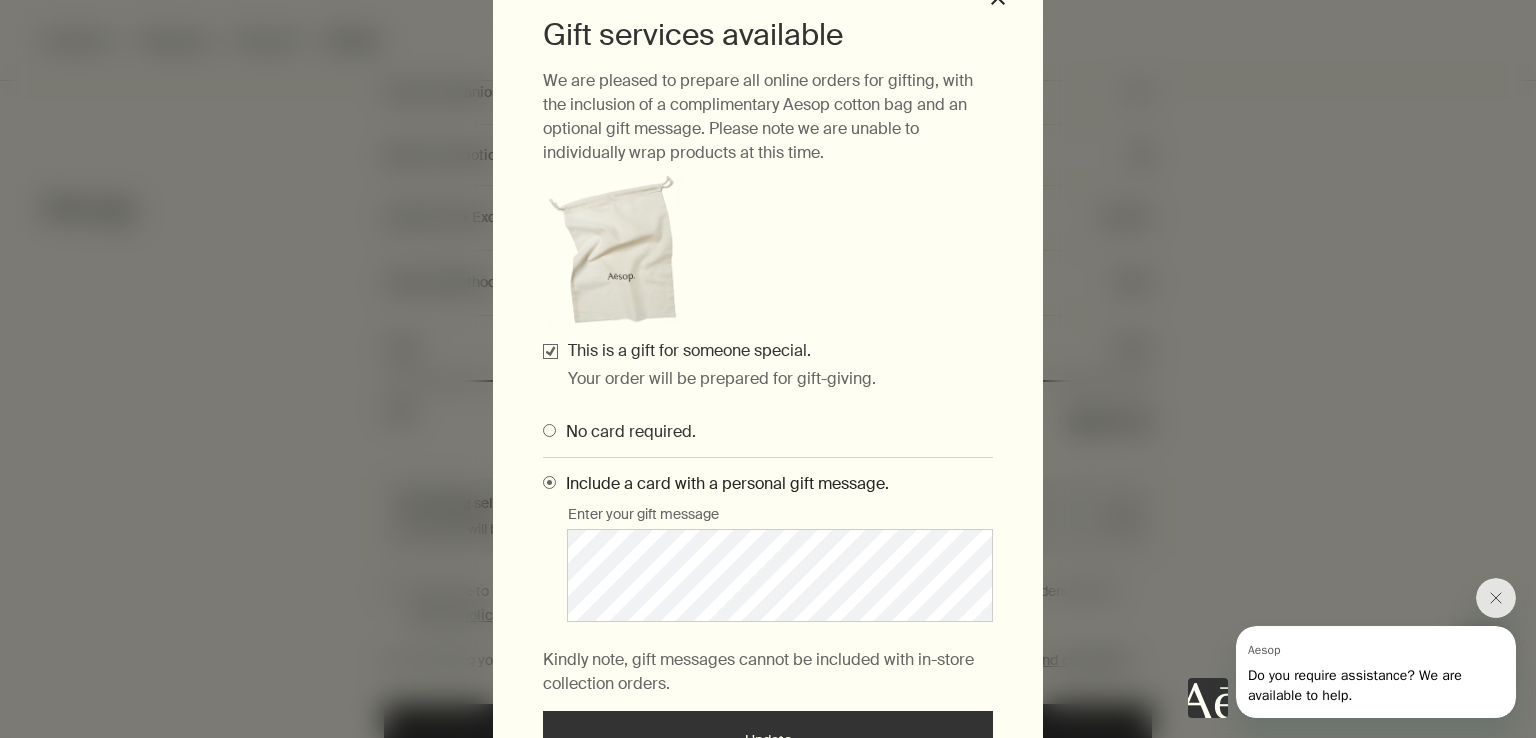 click on "Gift services available We are pleased to prepare all online orders for gifting, with the inclusion of a complimentary Aesop cotton bag and an optional gift message. Please note we are unable to individually wrap products at this time. This is a gift for someone special.  Your order will be prepared for gift-giving. No card required. Include a card with a personal gift message. Enter your gift message Kindly note, gift messages cannot be included with in-store collection orders. Update close" at bounding box center [768, 385] 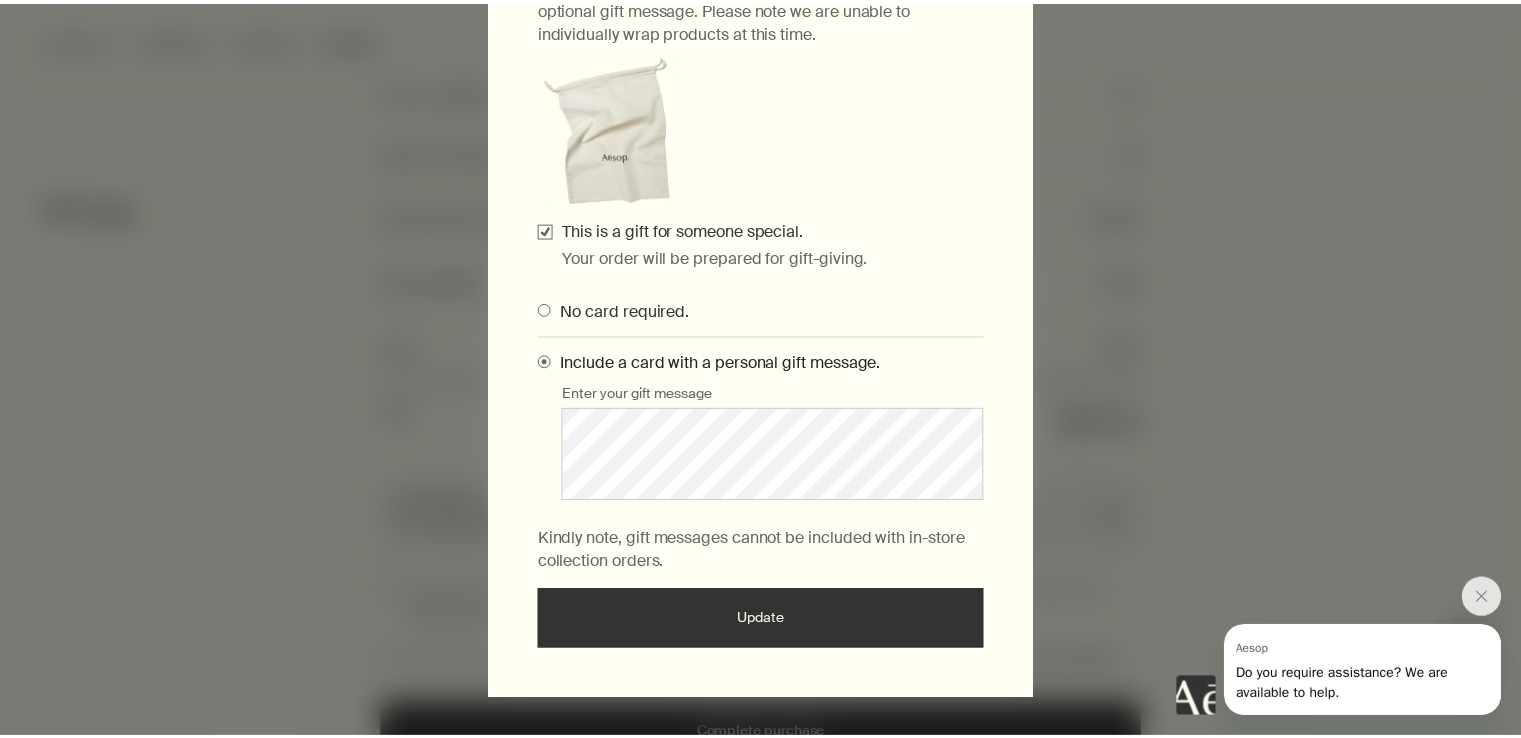 scroll, scrollTop: 232, scrollLeft: 0, axis: vertical 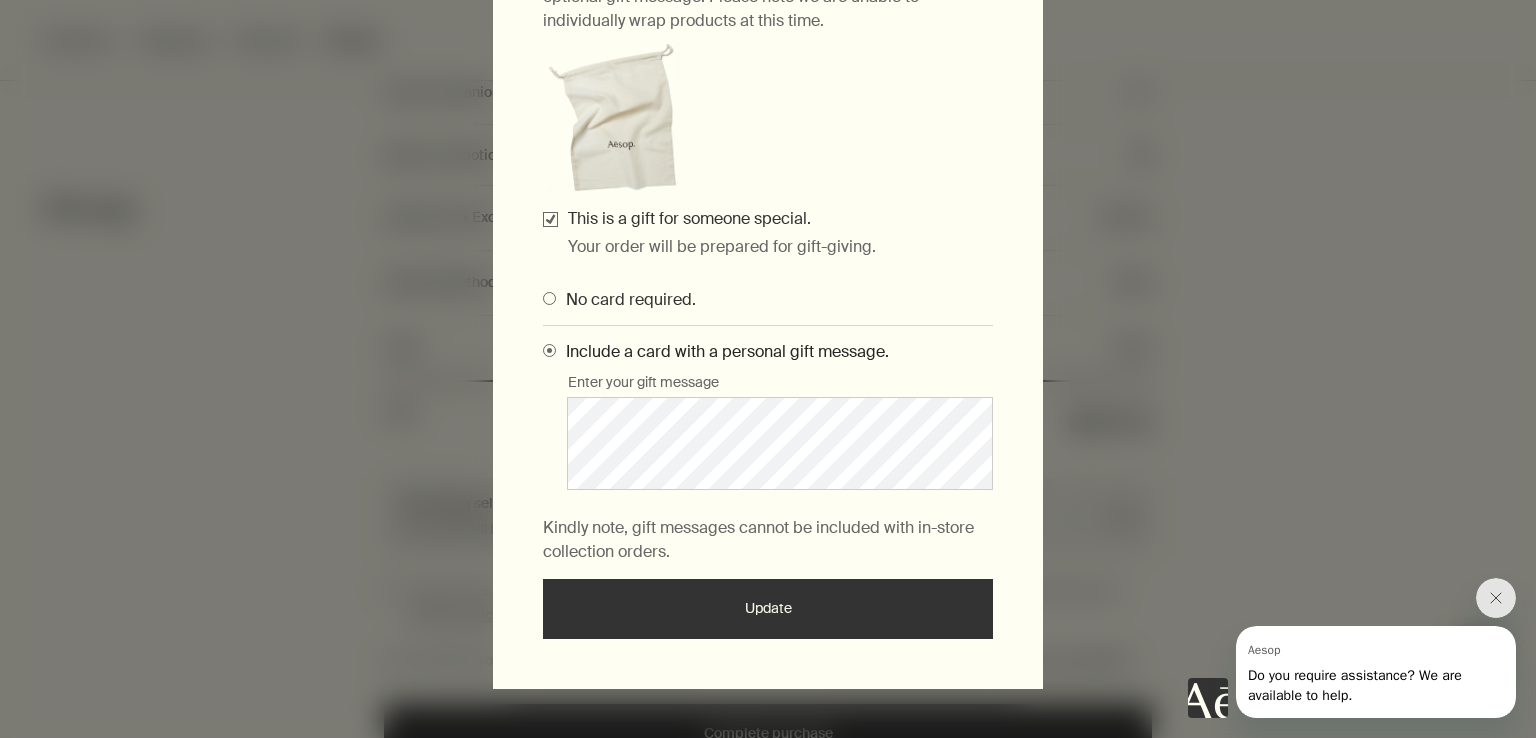 click on "Update" at bounding box center [768, 609] 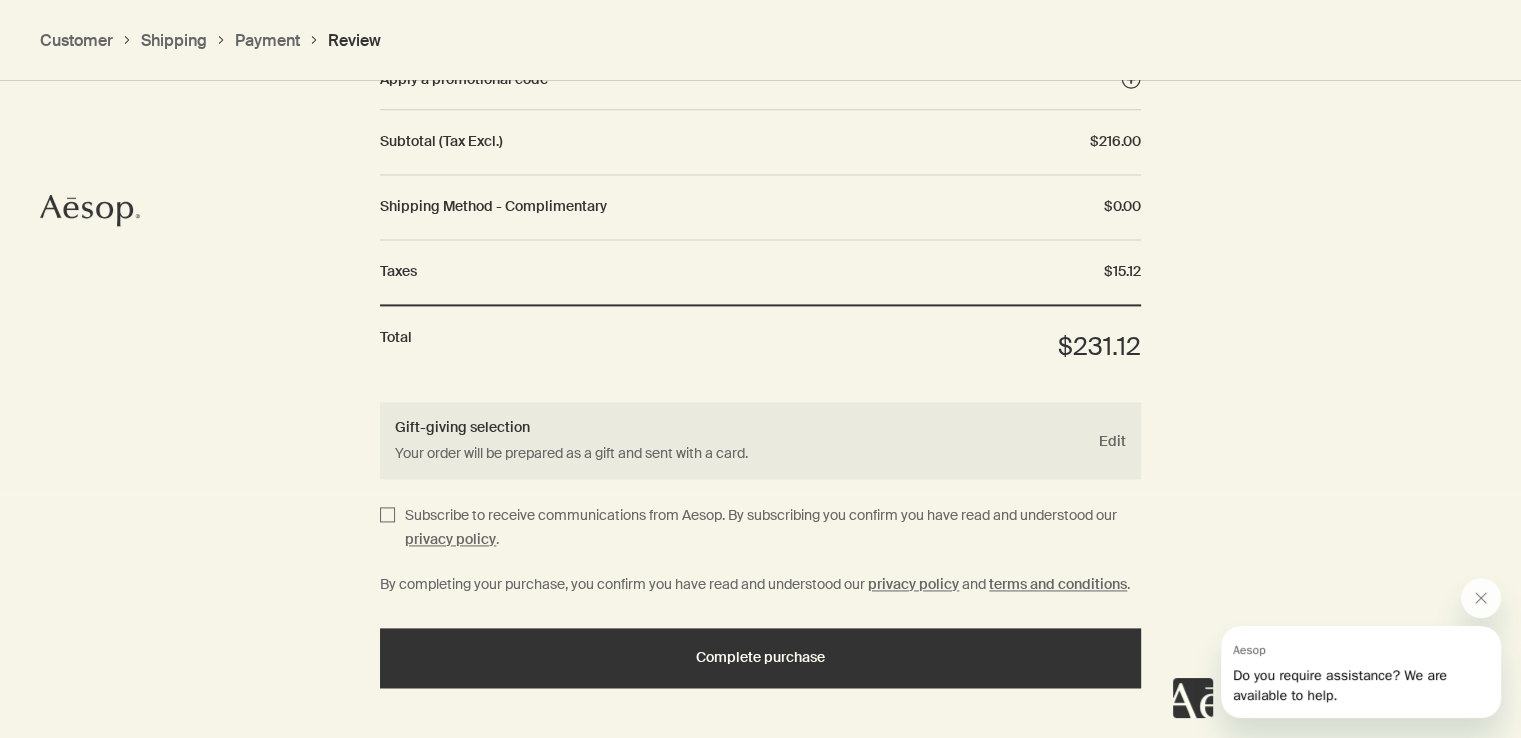 scroll, scrollTop: 2776, scrollLeft: 0, axis: vertical 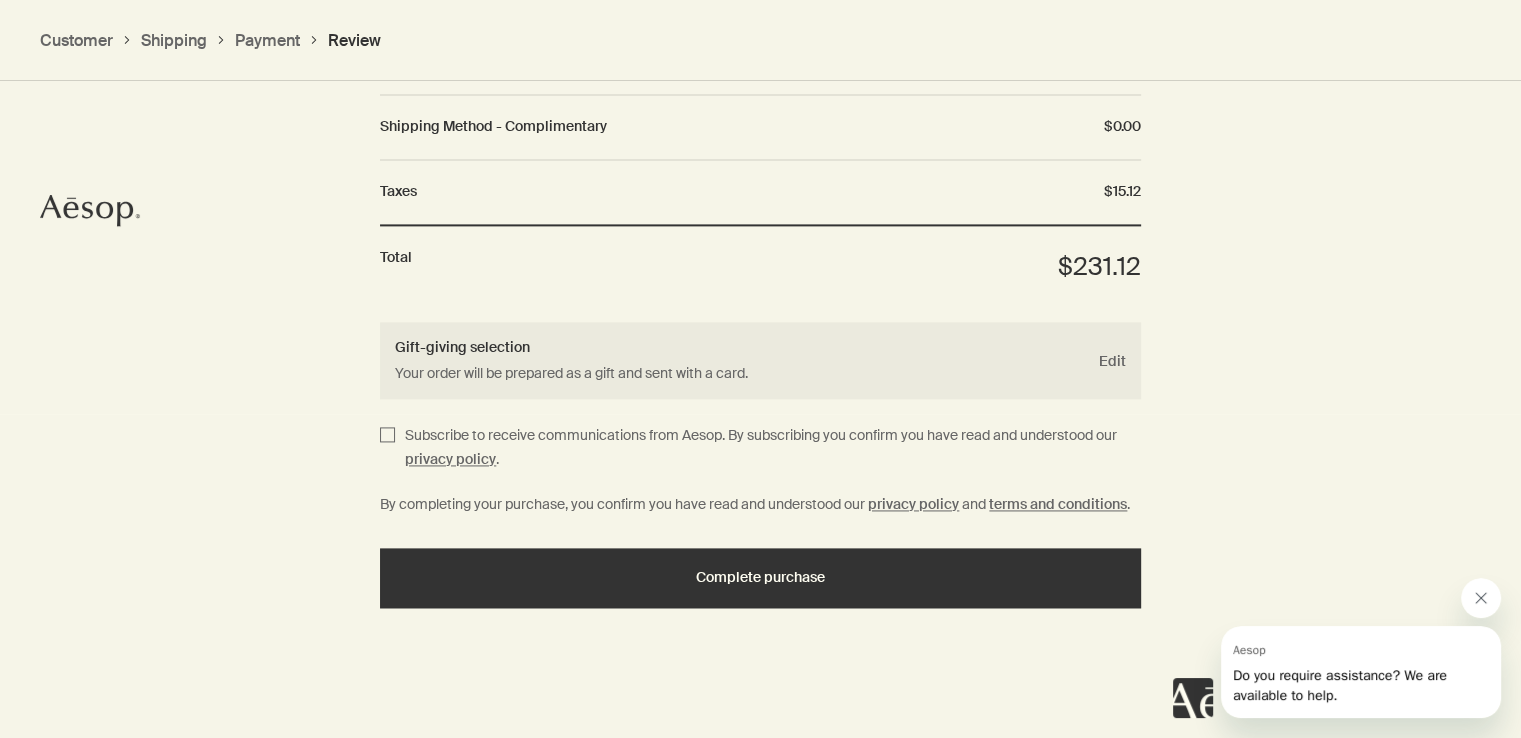 click 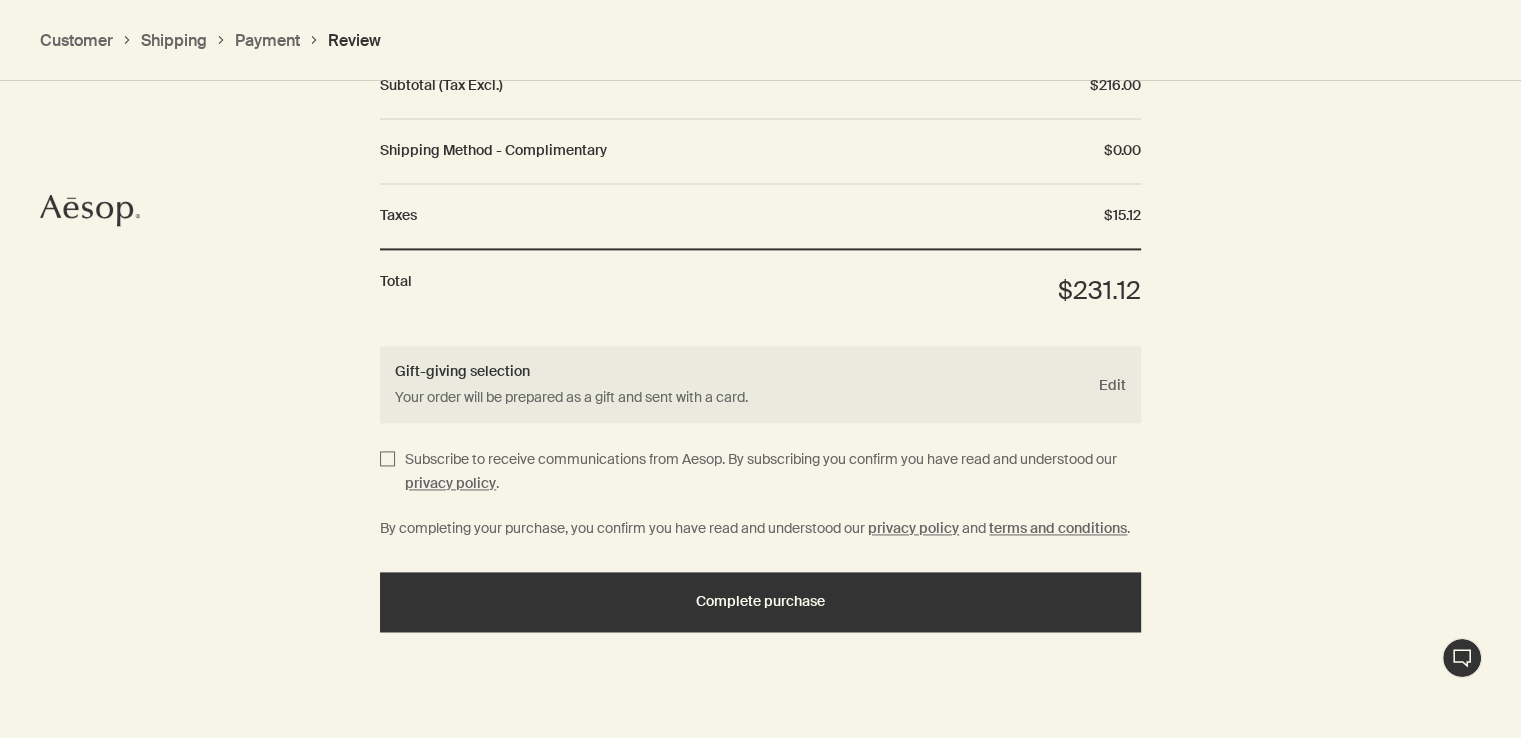 scroll, scrollTop: 2776, scrollLeft: 0, axis: vertical 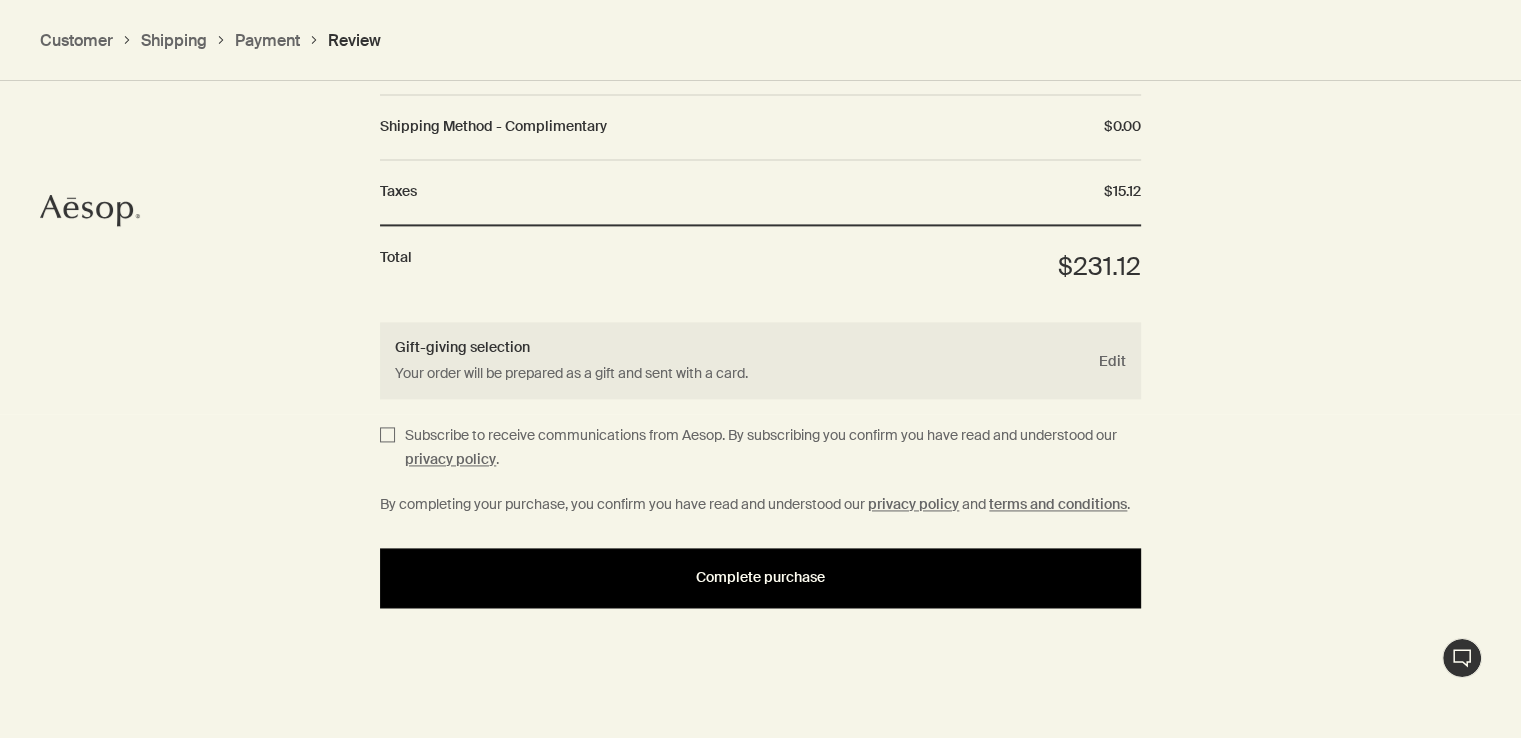 click on "Complete purchase" at bounding box center [760, 577] 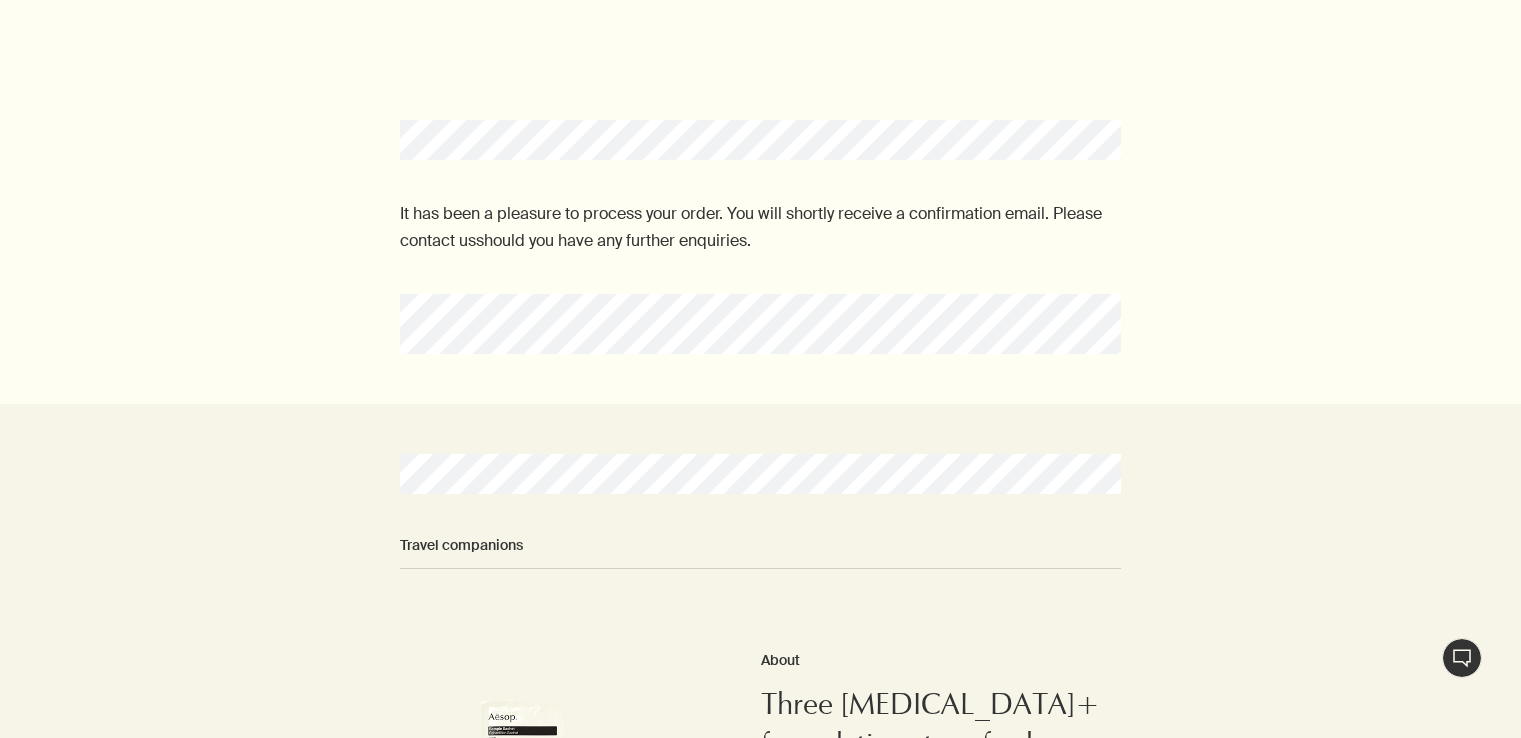 scroll, scrollTop: 0, scrollLeft: 0, axis: both 